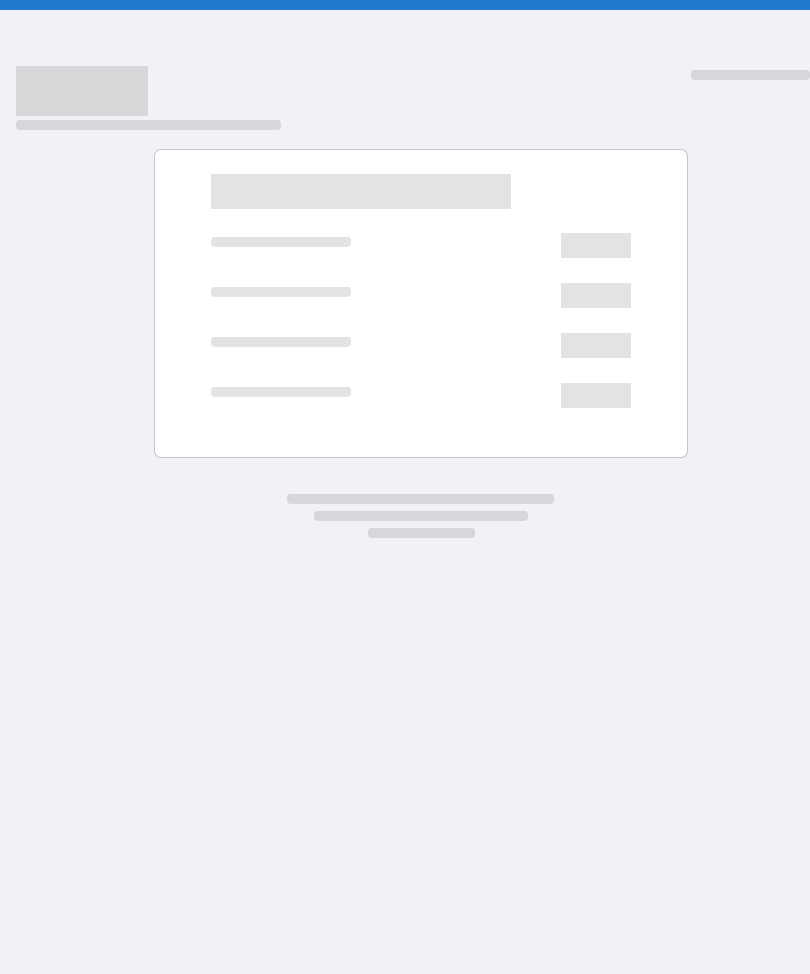 scroll, scrollTop: 0, scrollLeft: 0, axis: both 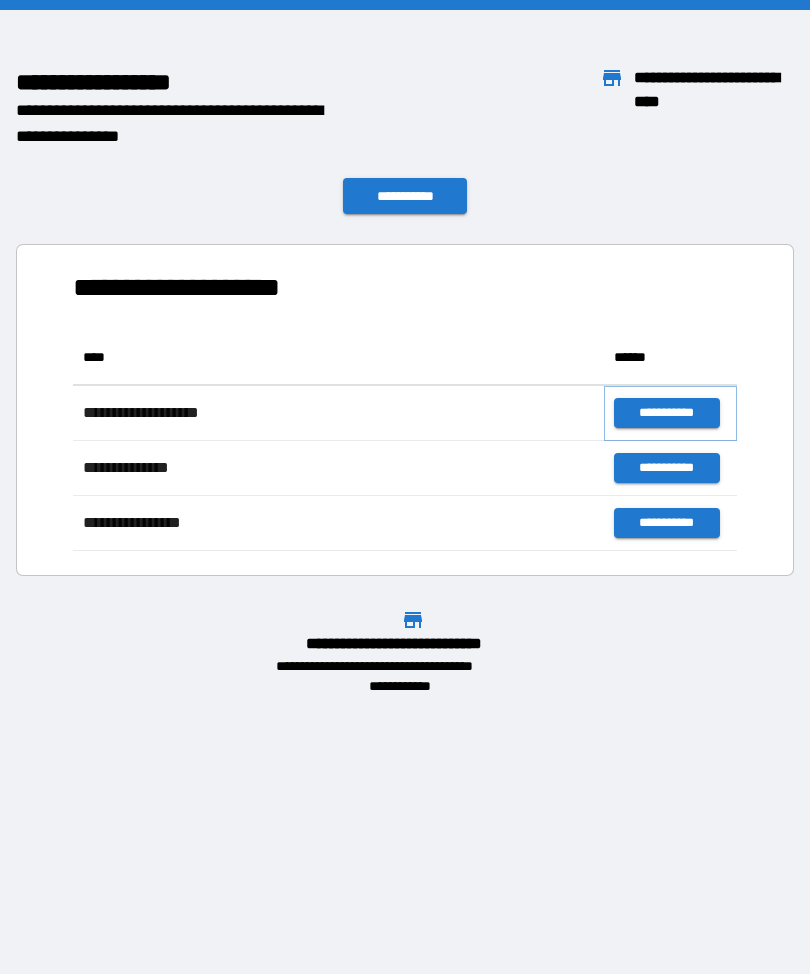 click on "**********" at bounding box center (666, 413) 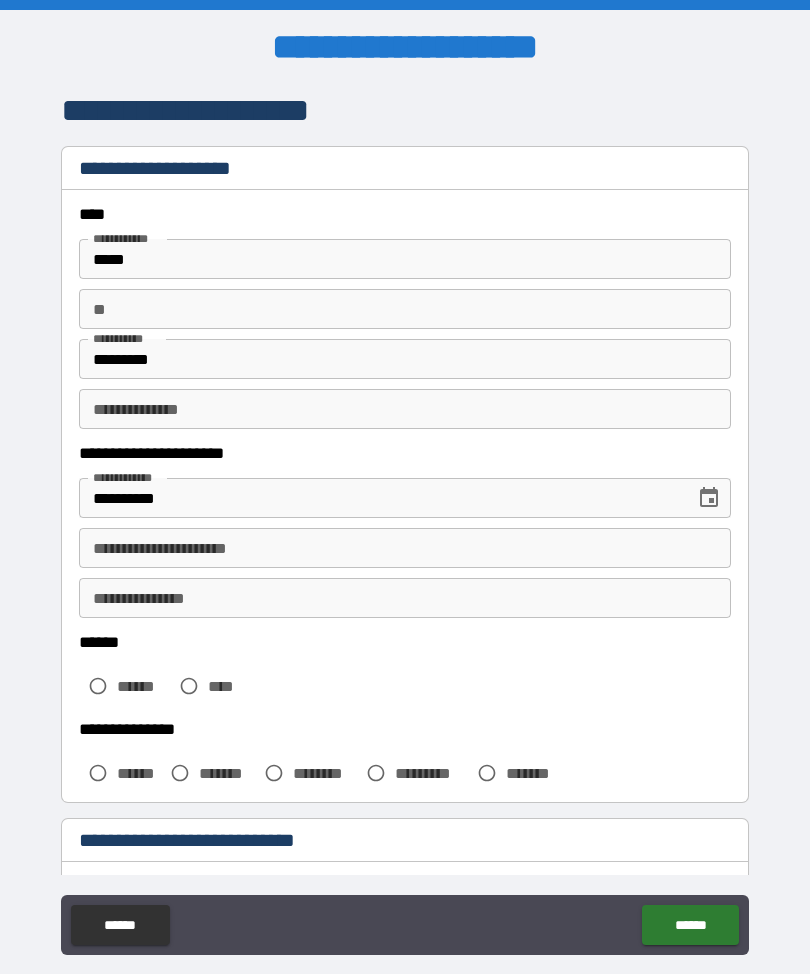 click on "**********" at bounding box center (405, 548) 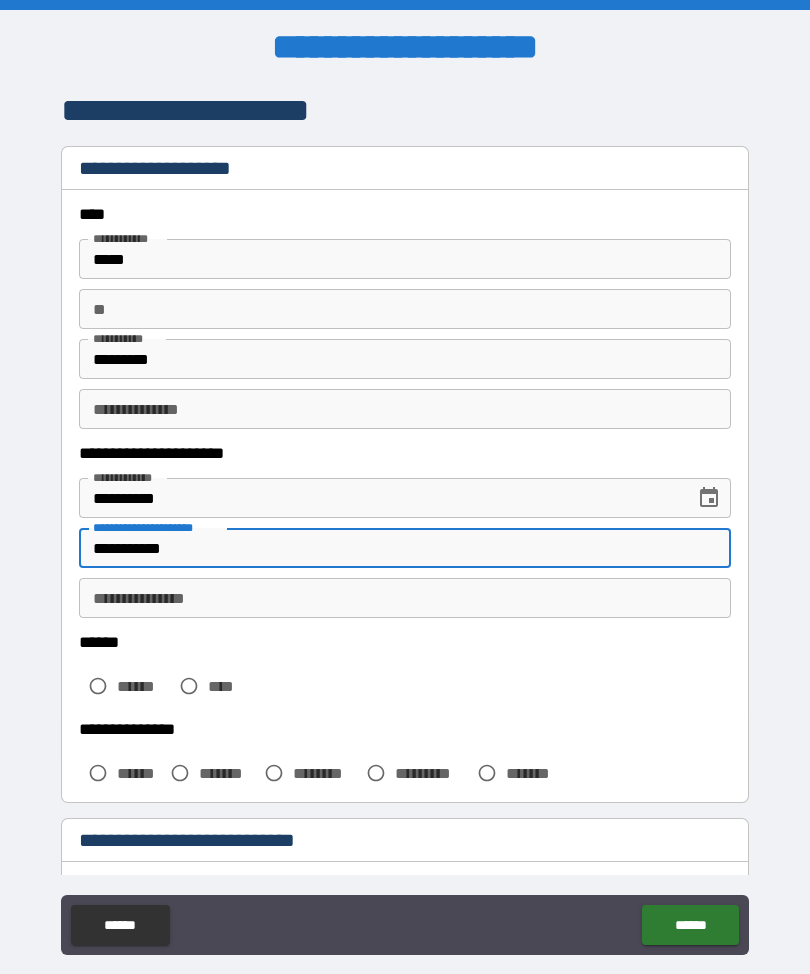 type on "**********" 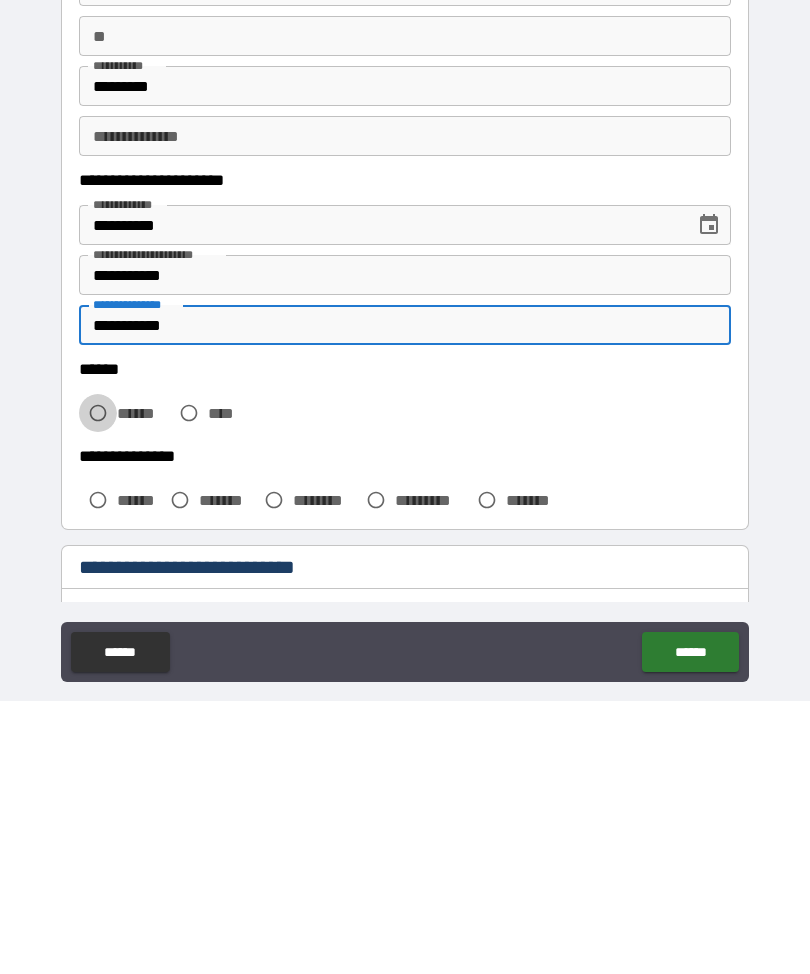 type on "**********" 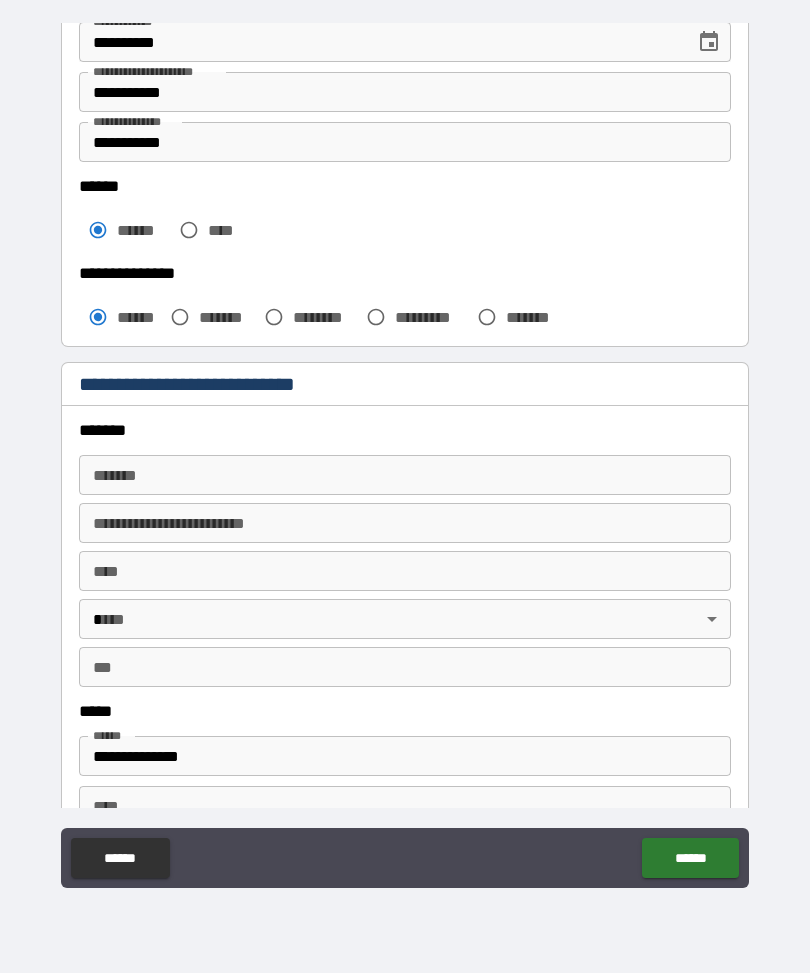 scroll, scrollTop: 399, scrollLeft: 0, axis: vertical 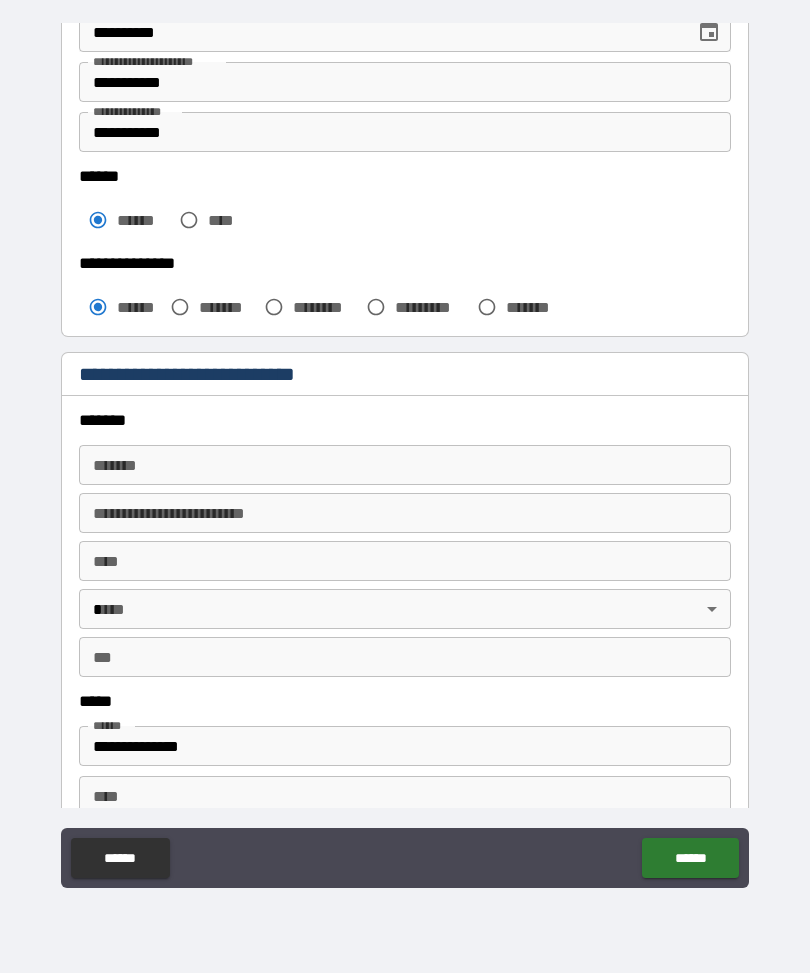 click on "*******" at bounding box center [405, 466] 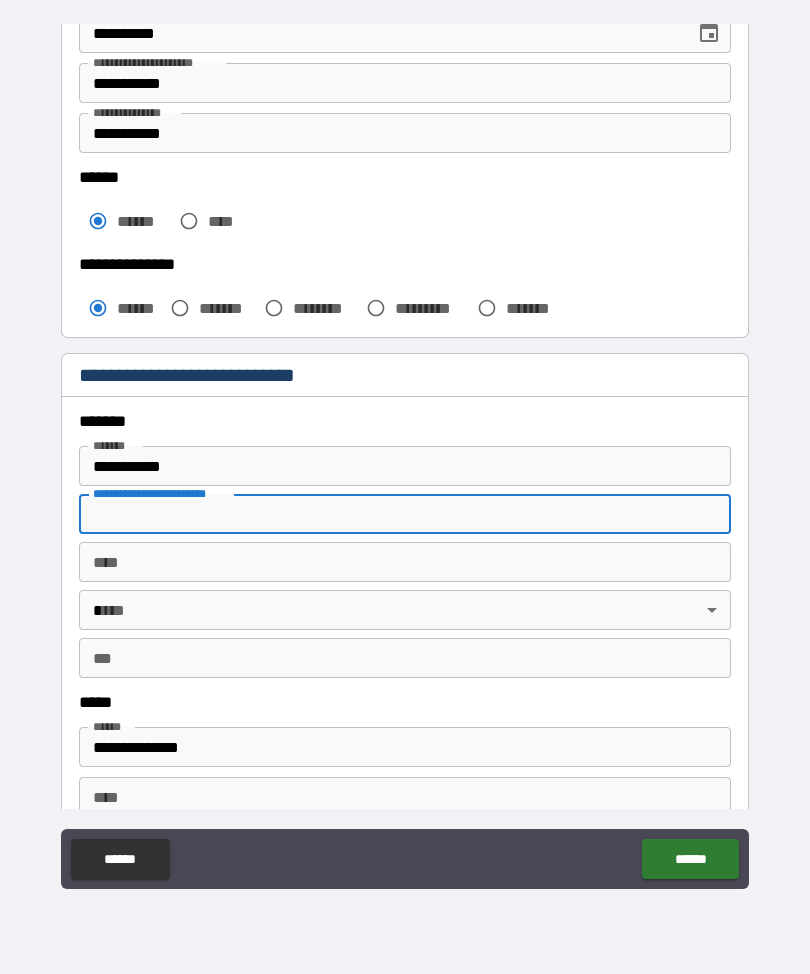 type on "**********" 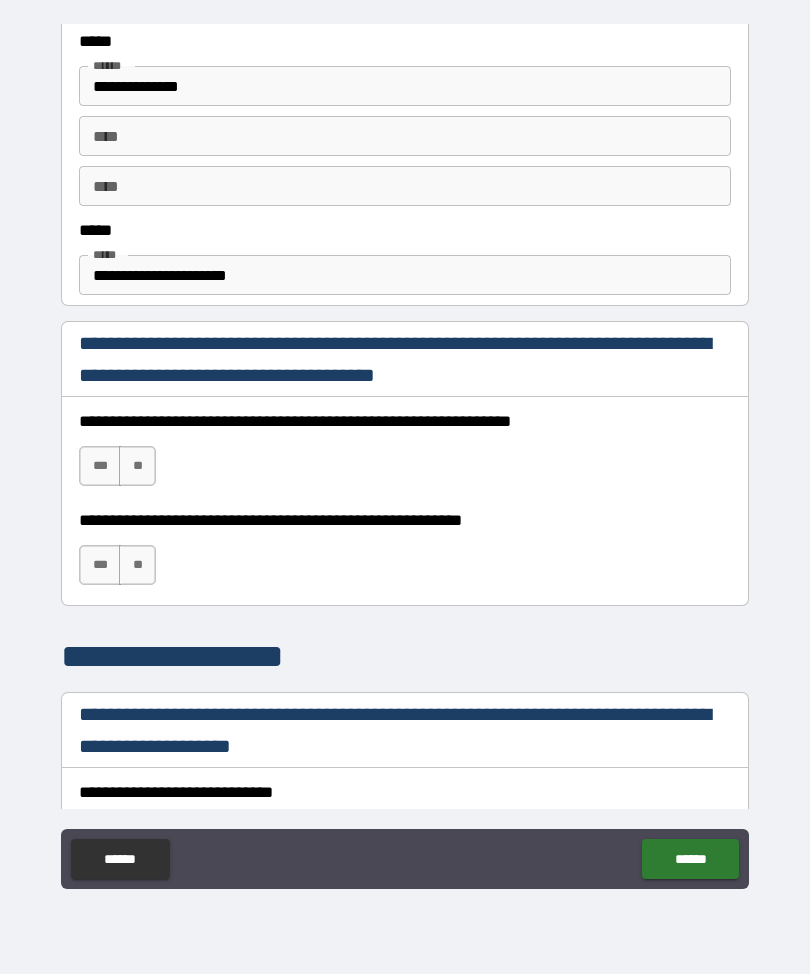 scroll, scrollTop: 1142, scrollLeft: 0, axis: vertical 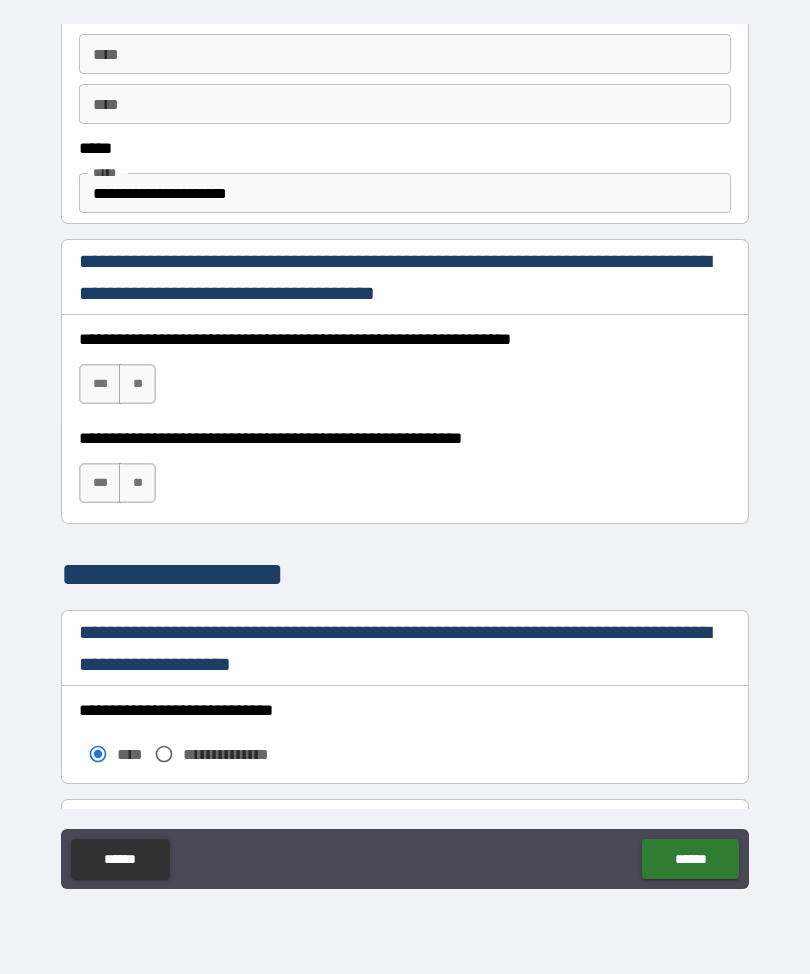 type on "********" 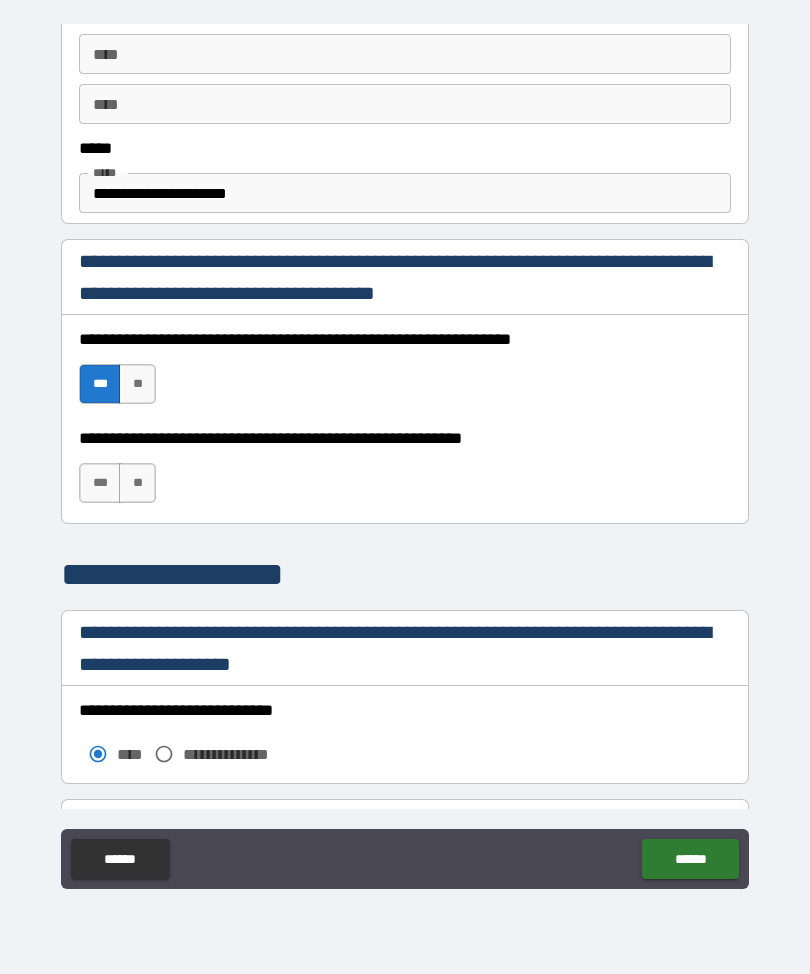 click on "***" at bounding box center (100, 483) 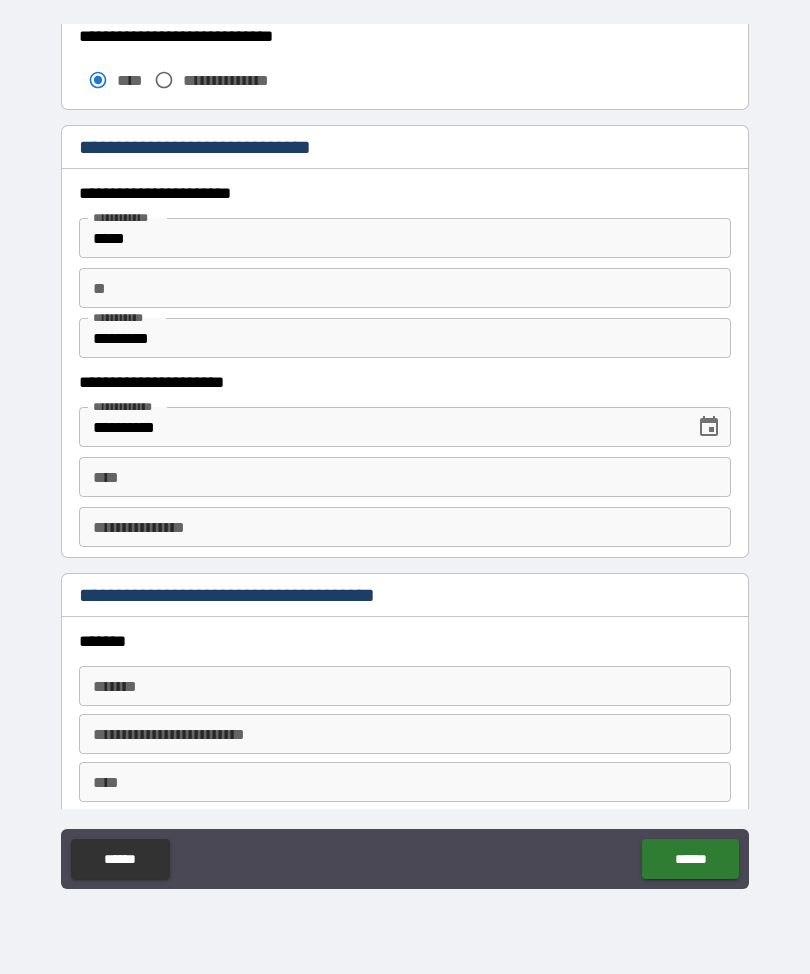 scroll, scrollTop: 1817, scrollLeft: 0, axis: vertical 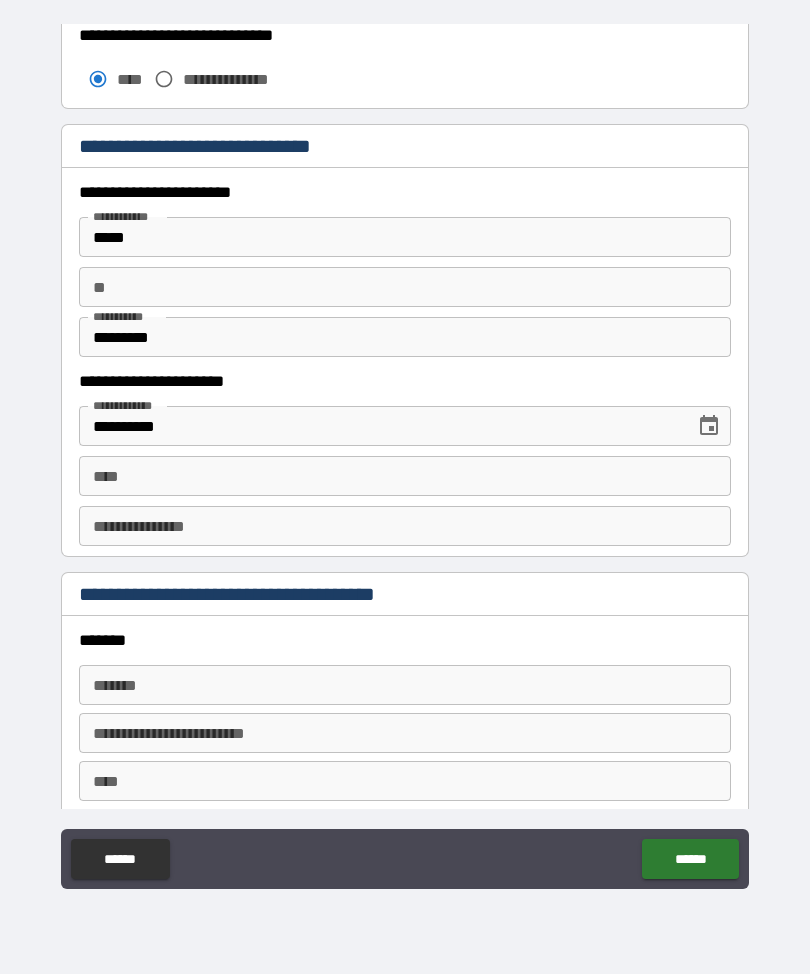 click on "****" at bounding box center [405, 476] 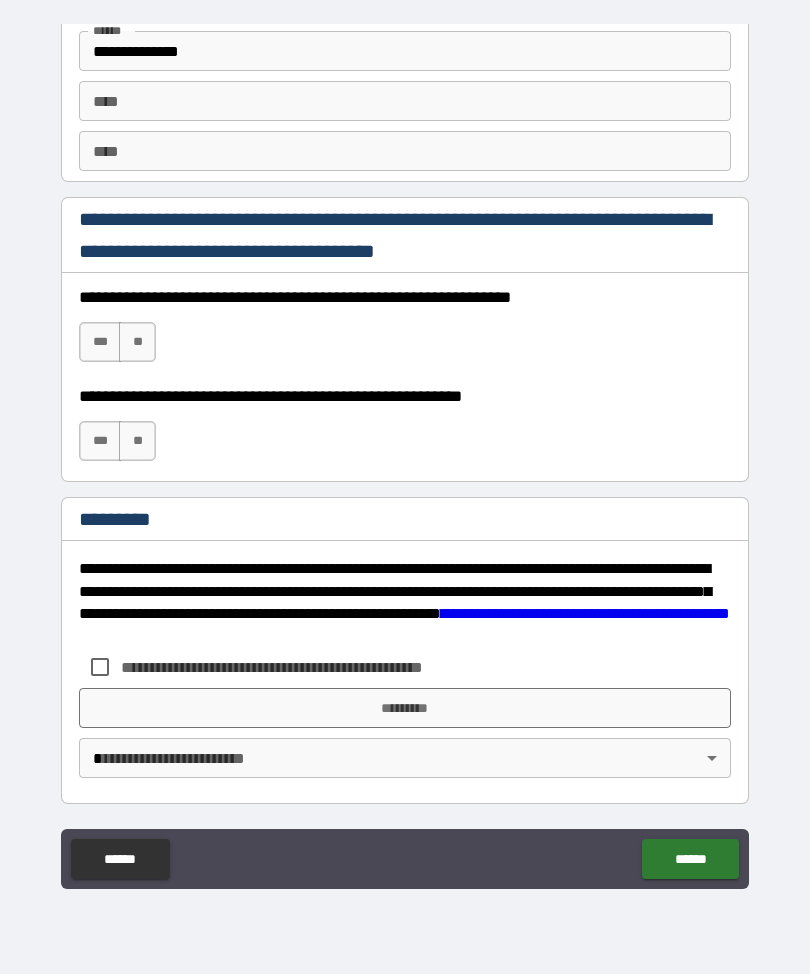 scroll, scrollTop: 2821, scrollLeft: 0, axis: vertical 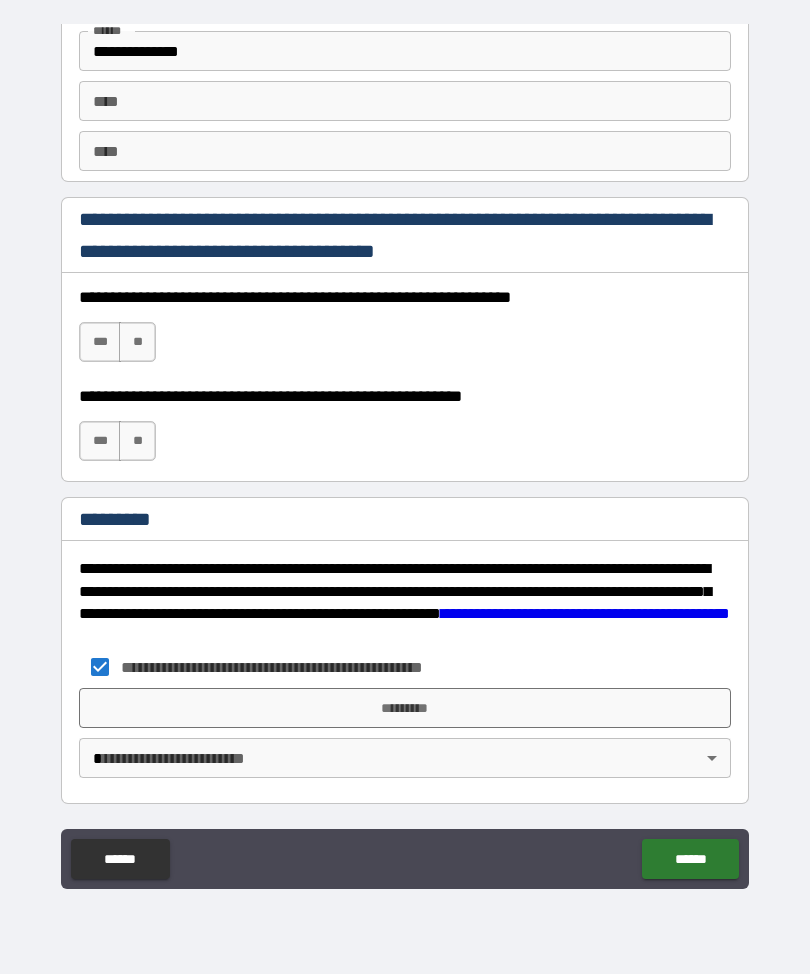 click on "*********" at bounding box center [405, 708] 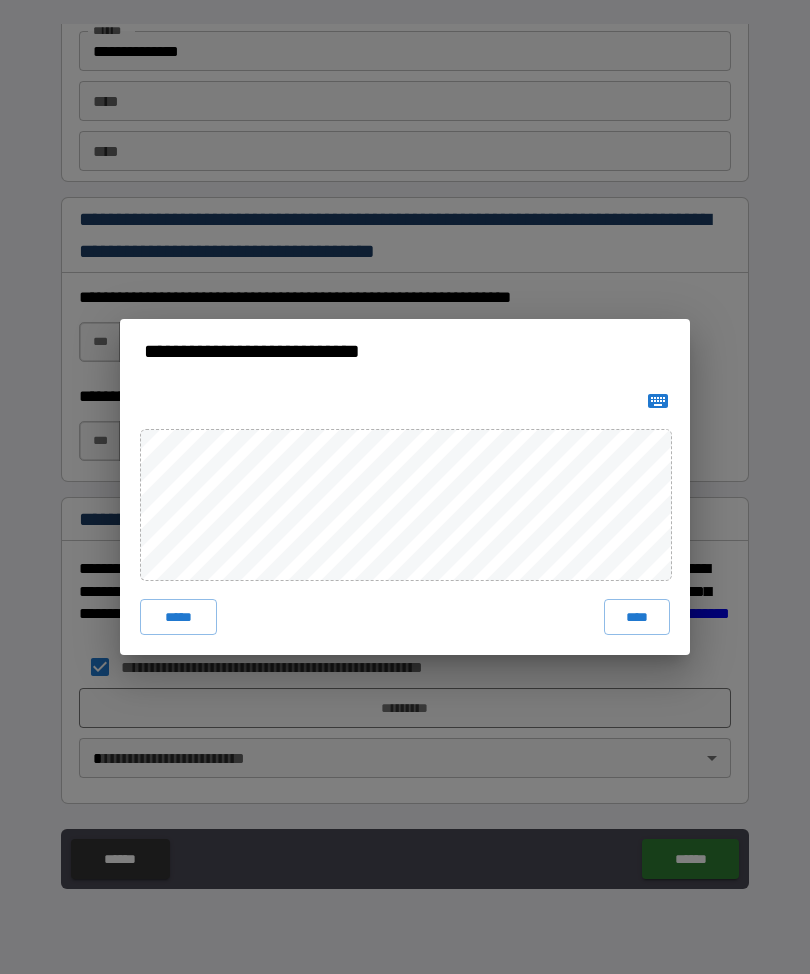 click on "****" at bounding box center (637, 617) 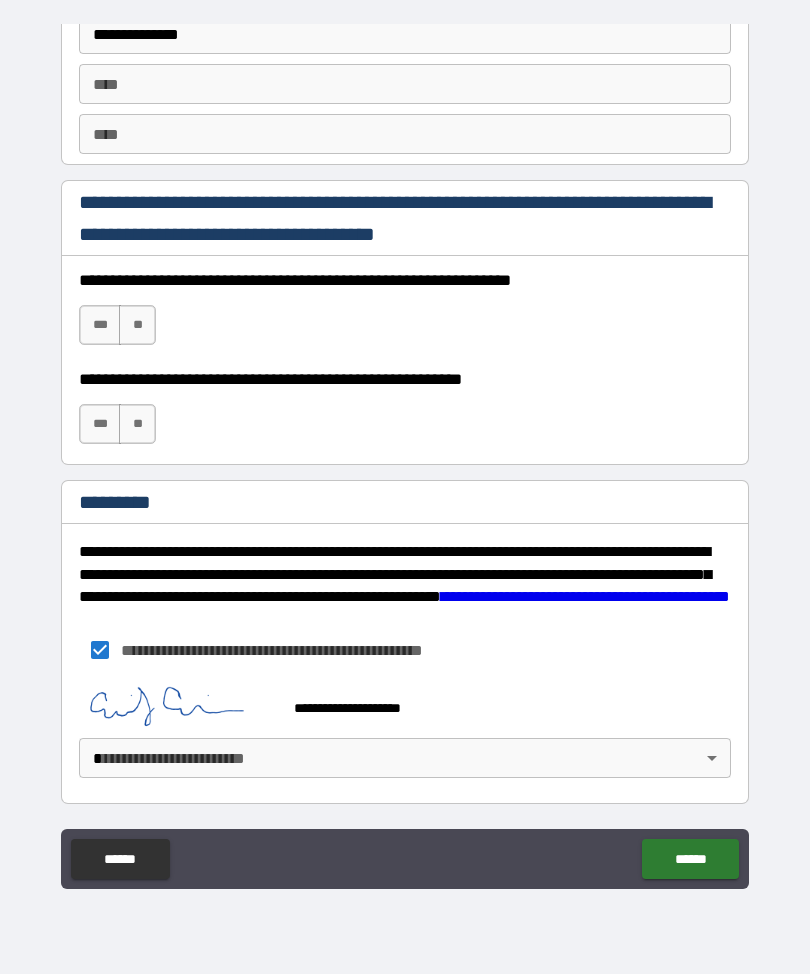 scroll, scrollTop: 2838, scrollLeft: 0, axis: vertical 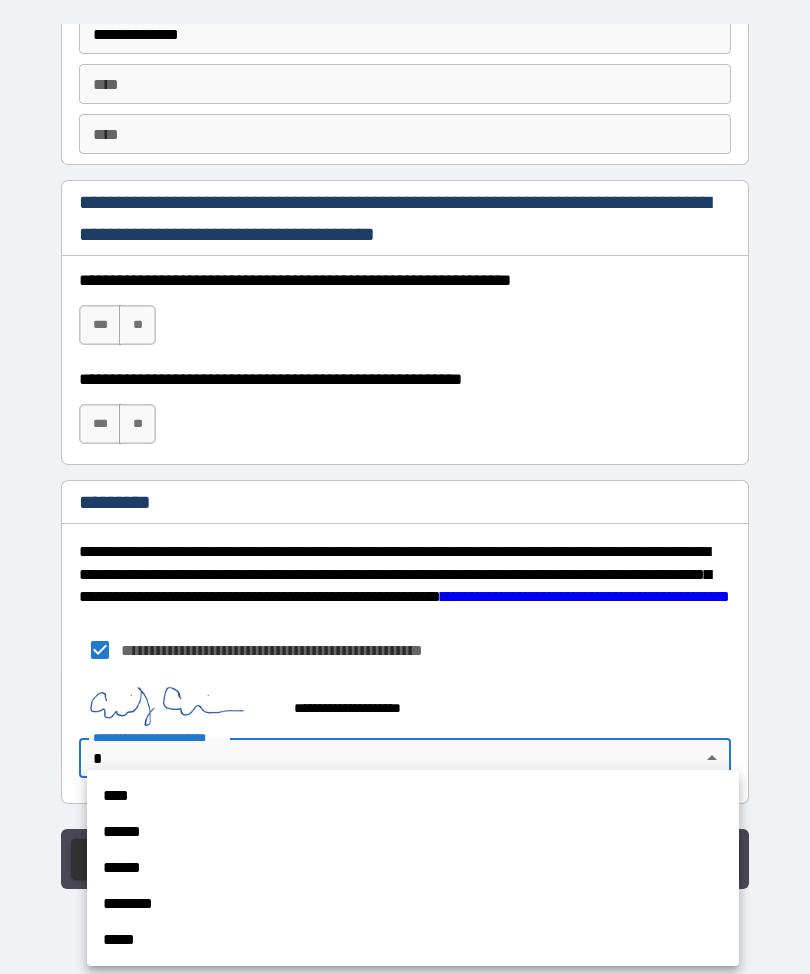 click on "****" at bounding box center [413, 796] 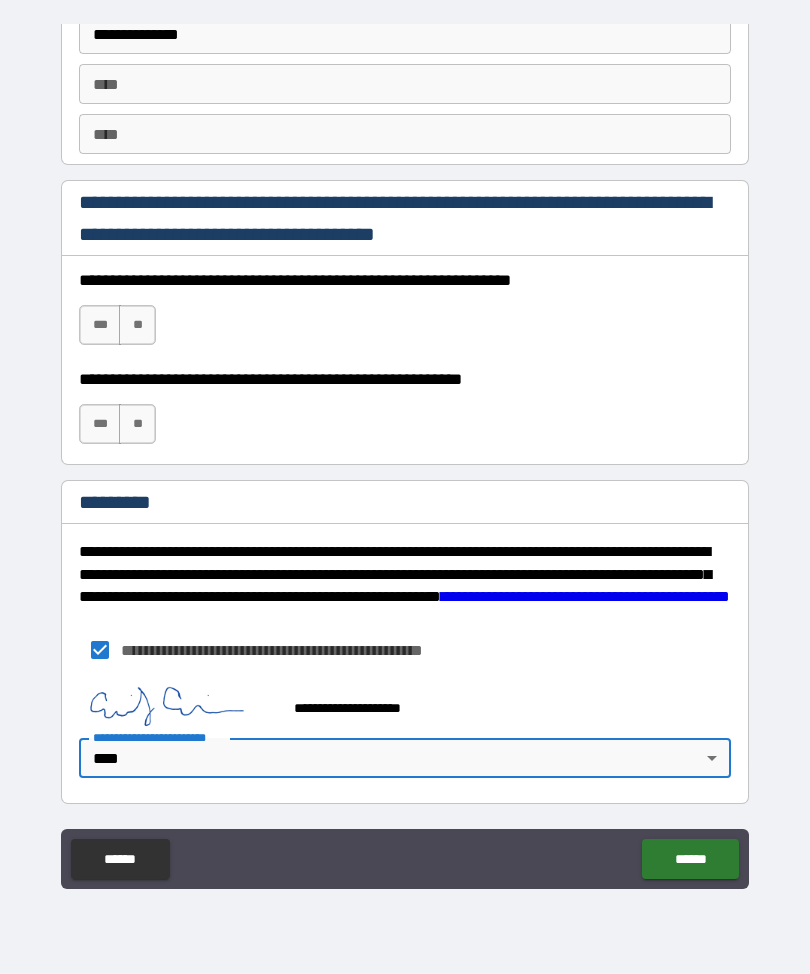 click on "******" at bounding box center [690, 859] 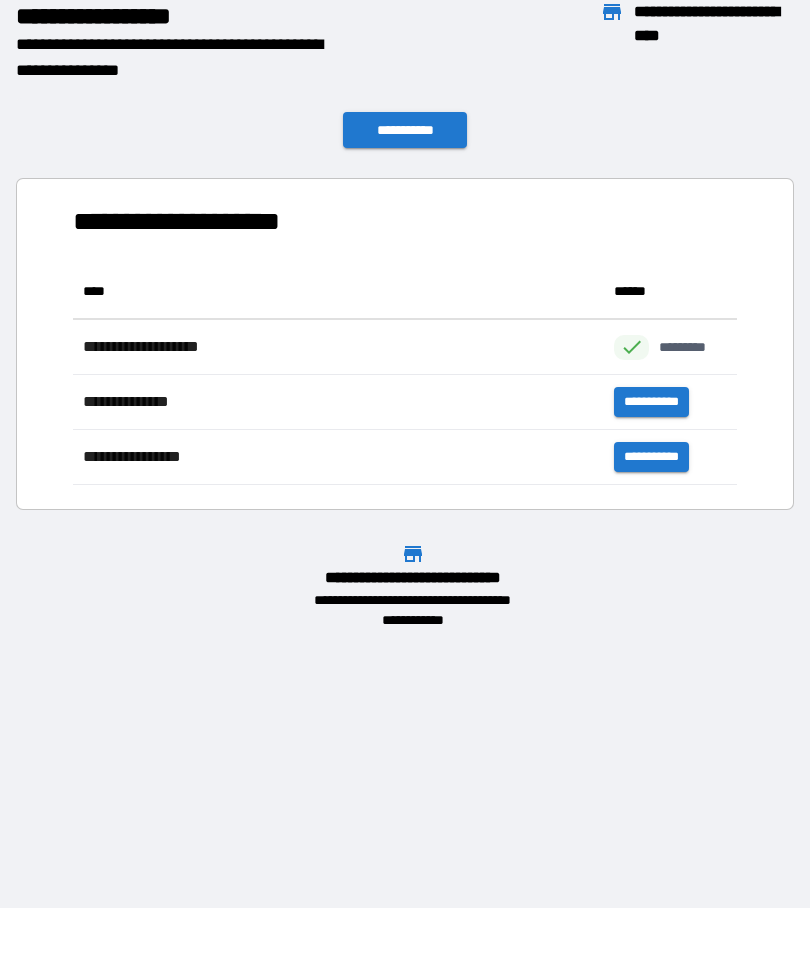 scroll, scrollTop: 221, scrollLeft: 664, axis: both 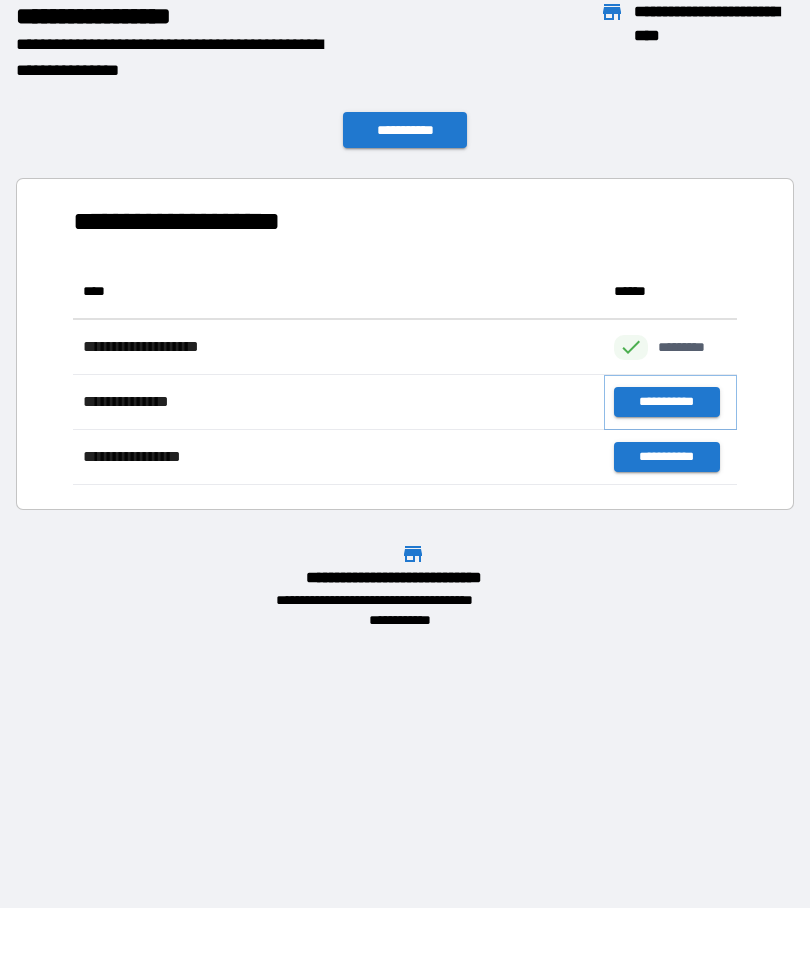 click on "**********" at bounding box center [666, 402] 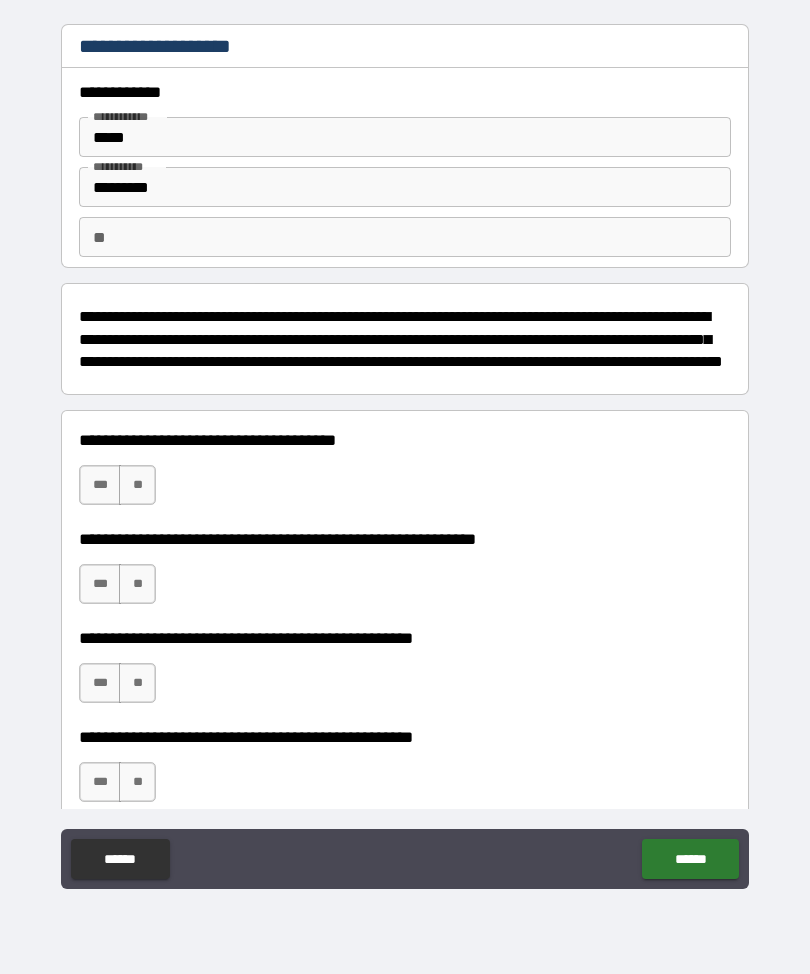 click on "**" at bounding box center (137, 485) 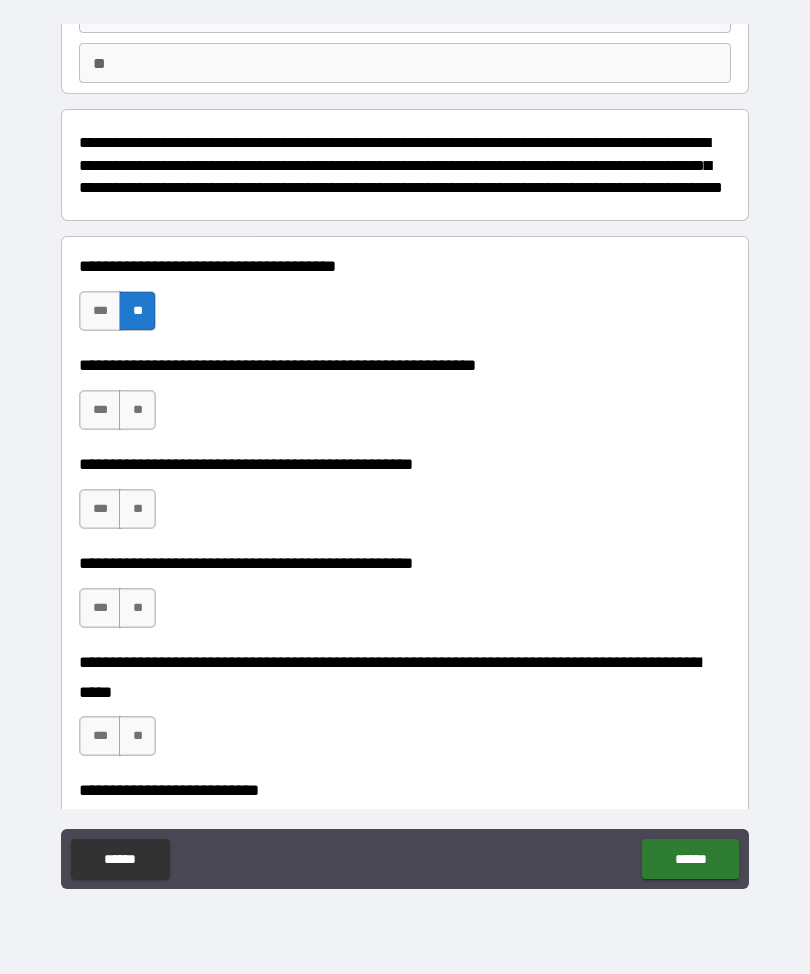 scroll, scrollTop: 194, scrollLeft: 0, axis: vertical 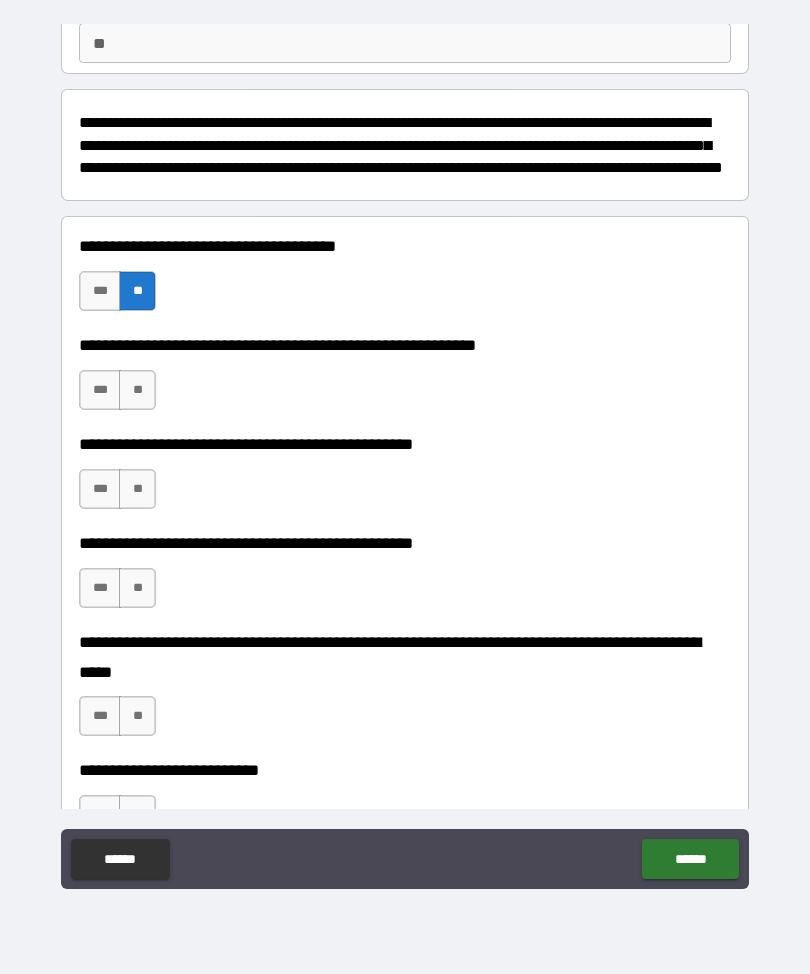 click on "**" at bounding box center (137, 390) 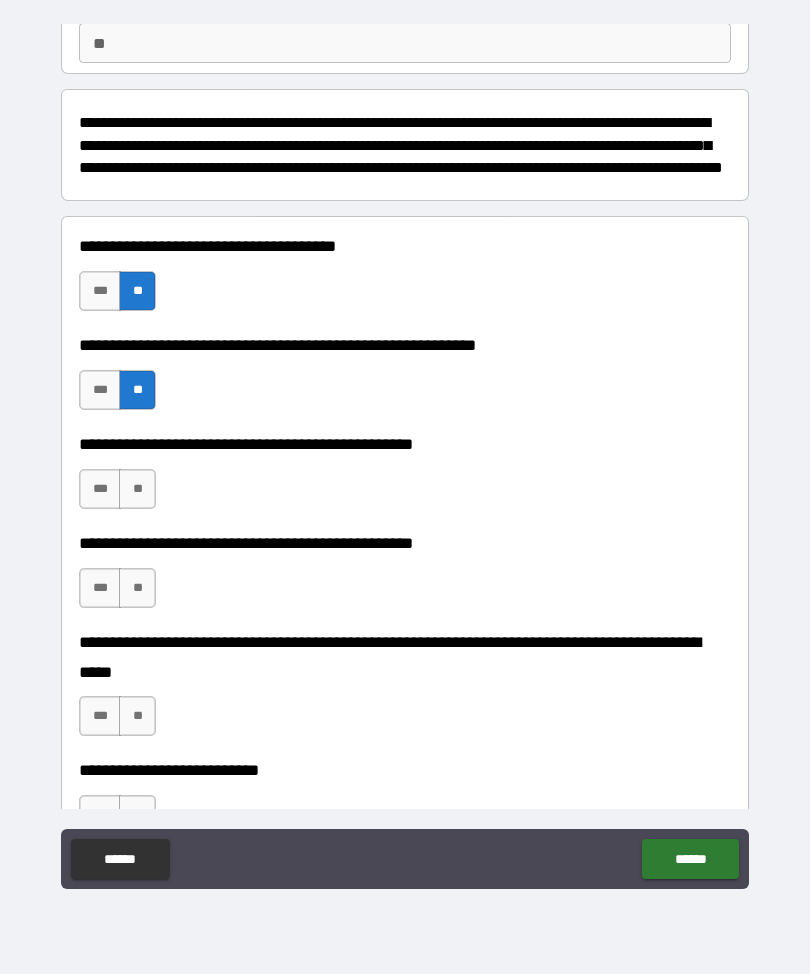 click on "**" at bounding box center (137, 489) 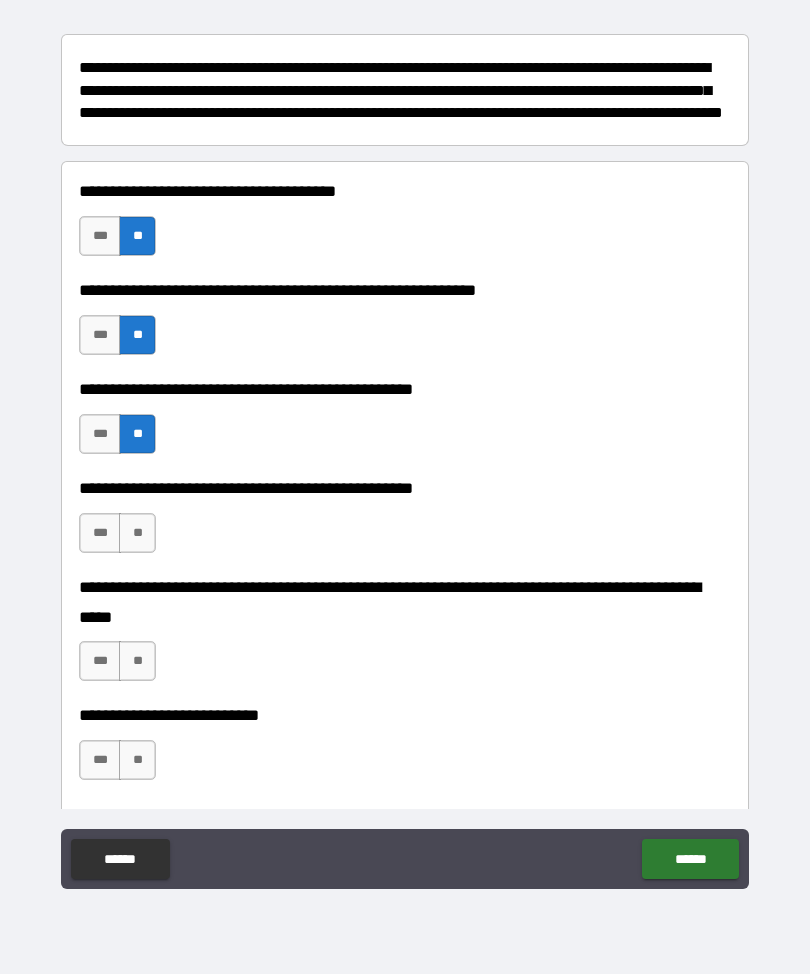 scroll, scrollTop: 260, scrollLeft: 0, axis: vertical 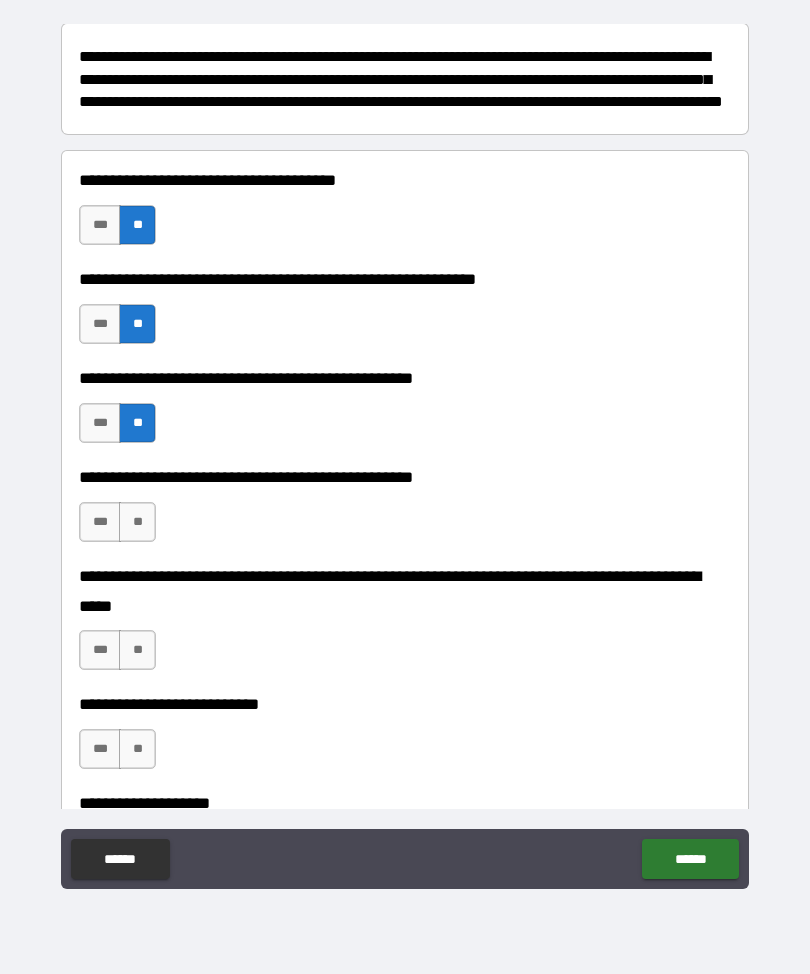 click on "**" at bounding box center (137, 522) 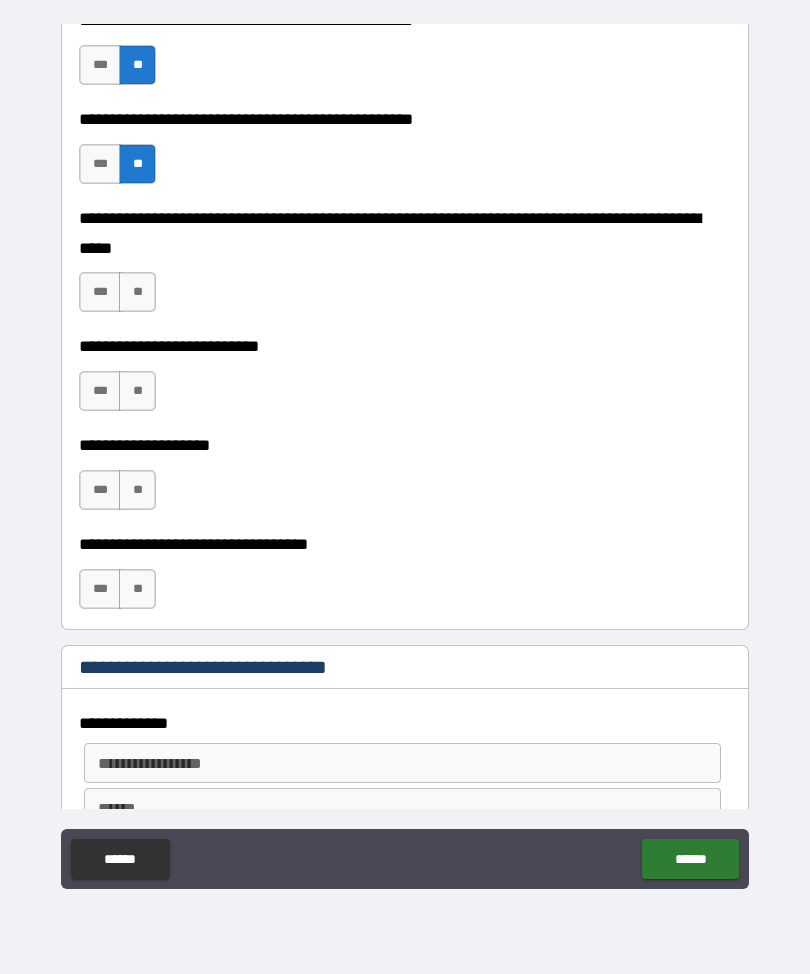 scroll, scrollTop: 688, scrollLeft: 0, axis: vertical 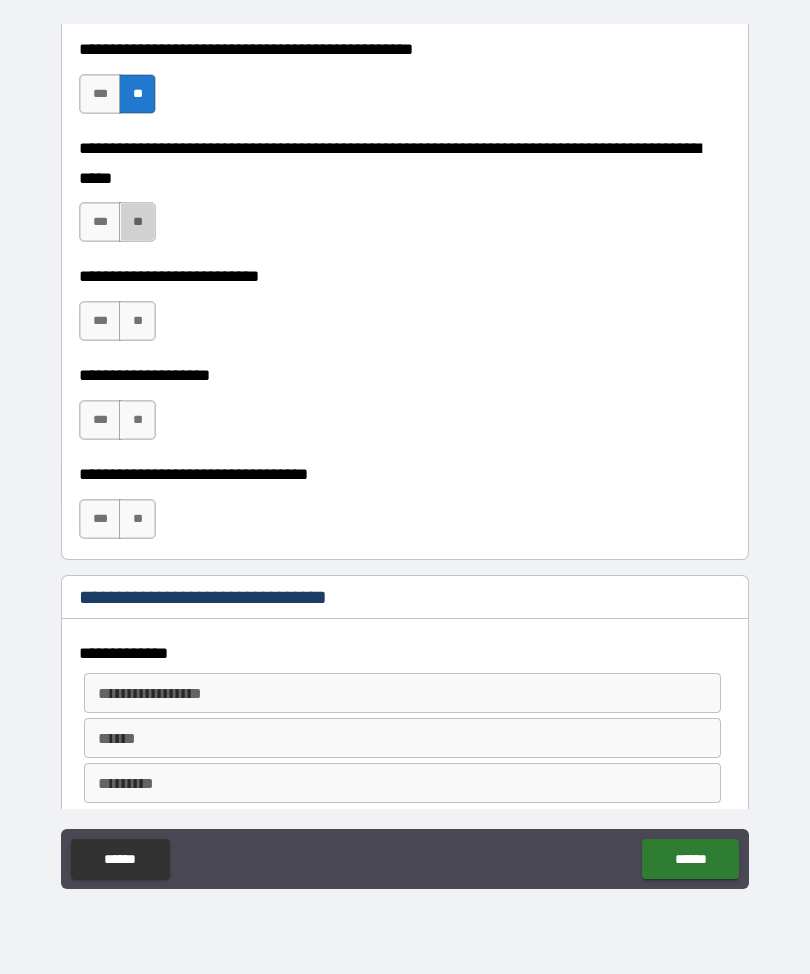 click on "**" at bounding box center [137, 222] 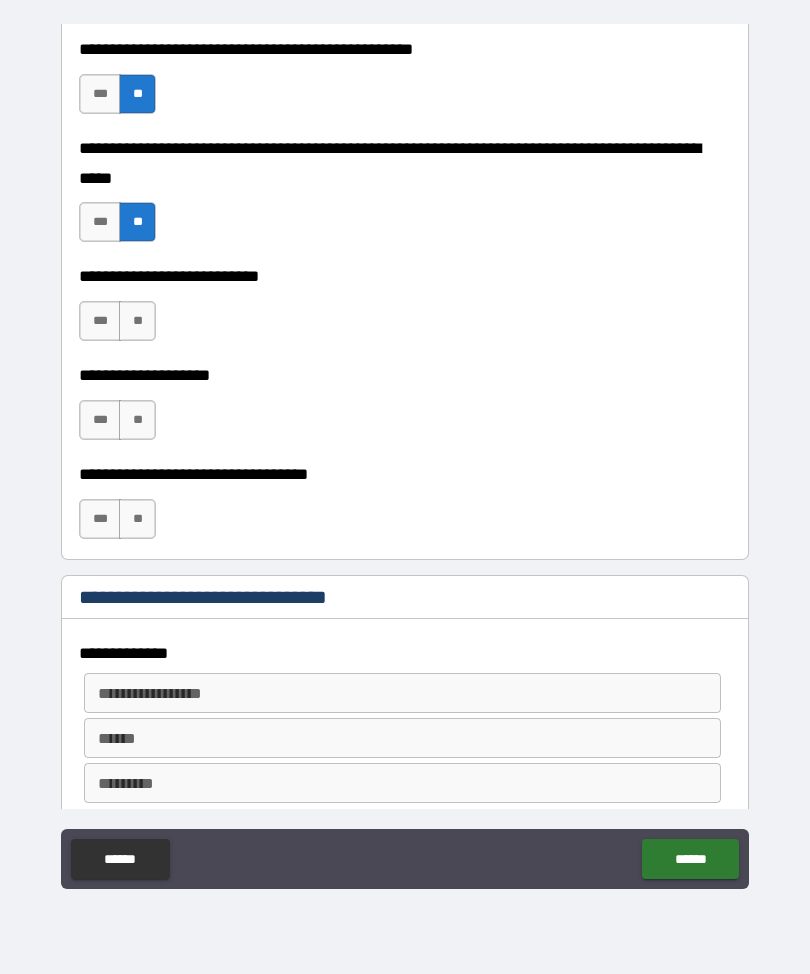 click on "**" at bounding box center [137, 321] 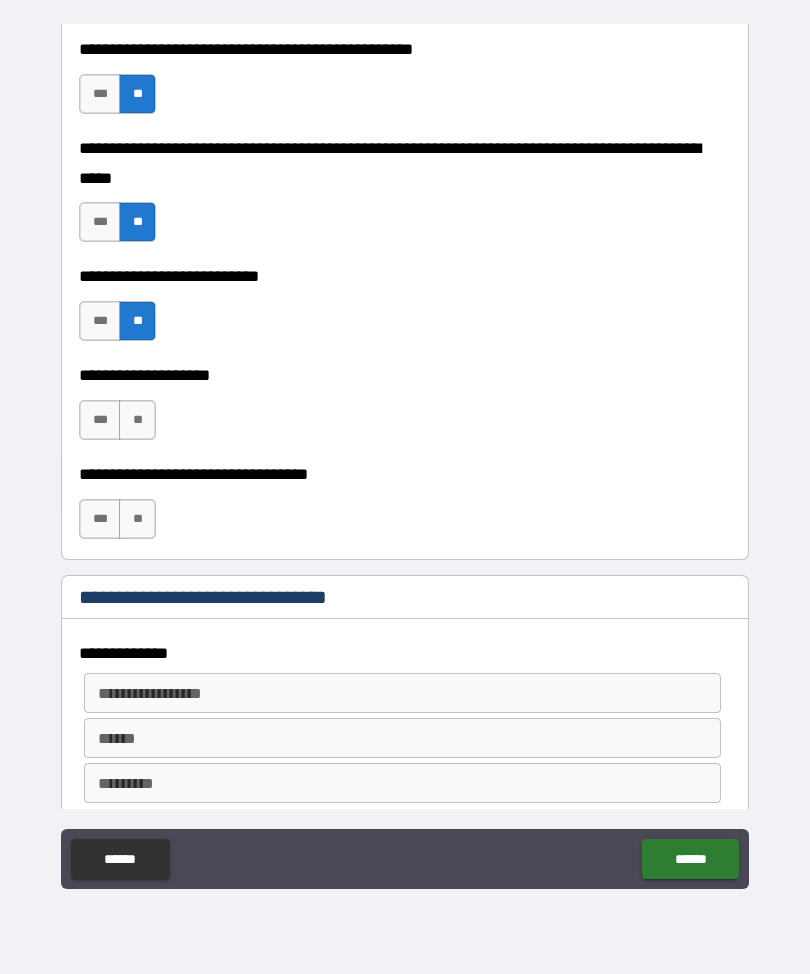 click on "**" at bounding box center [137, 420] 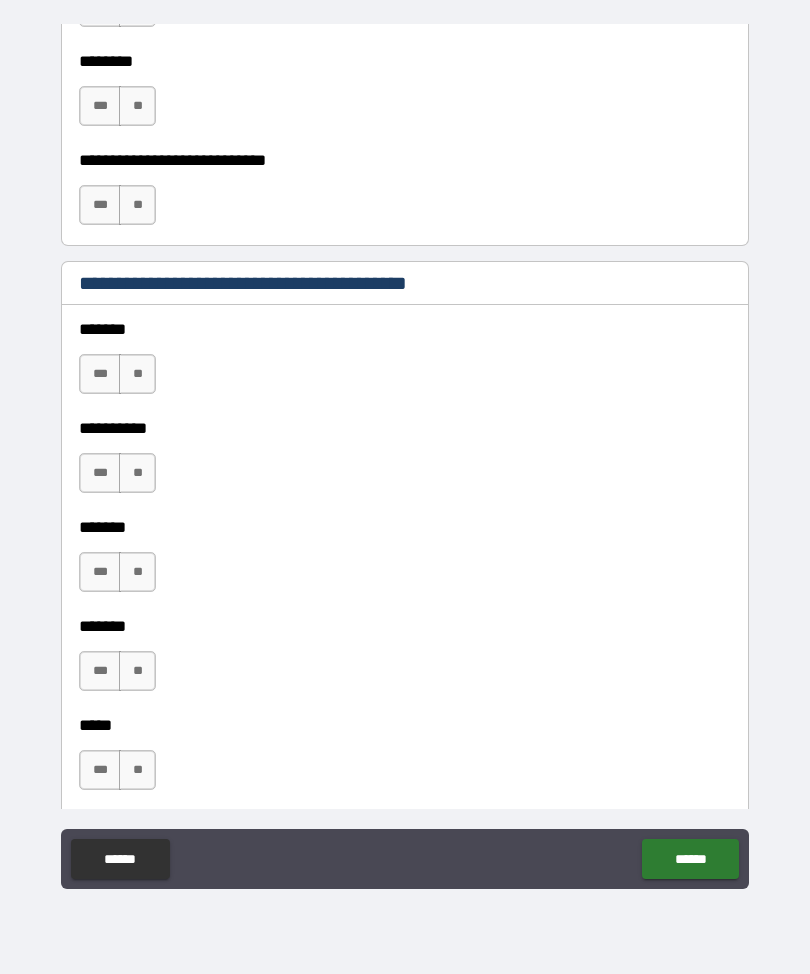 scroll, scrollTop: 1514, scrollLeft: 0, axis: vertical 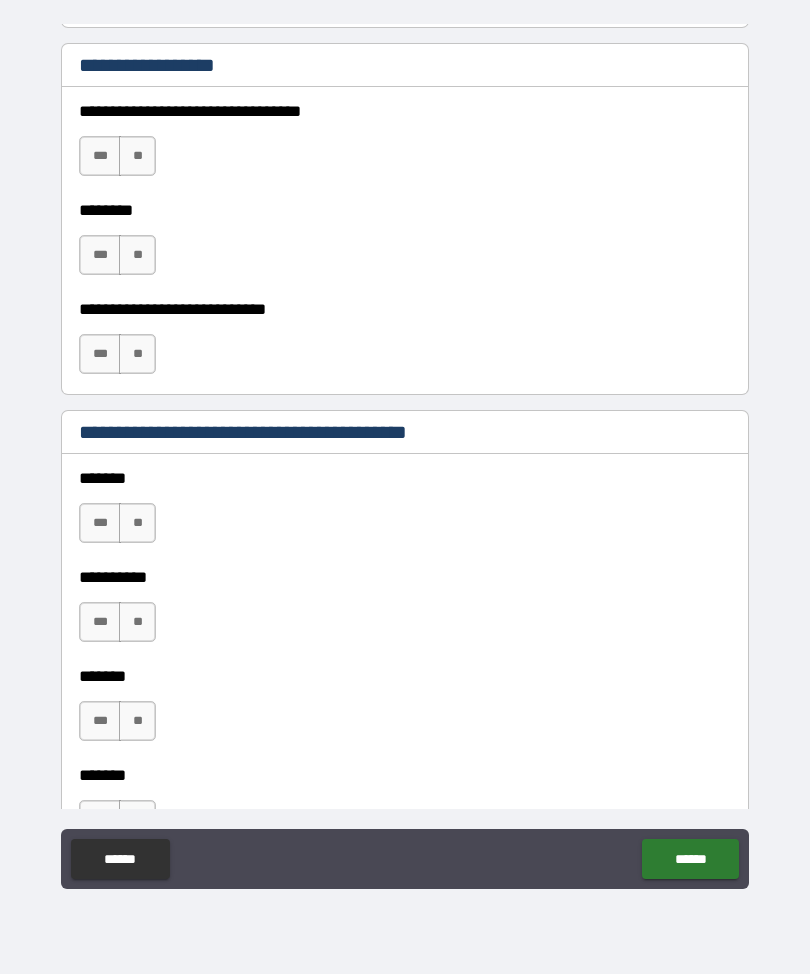 click on "**" at bounding box center [137, 156] 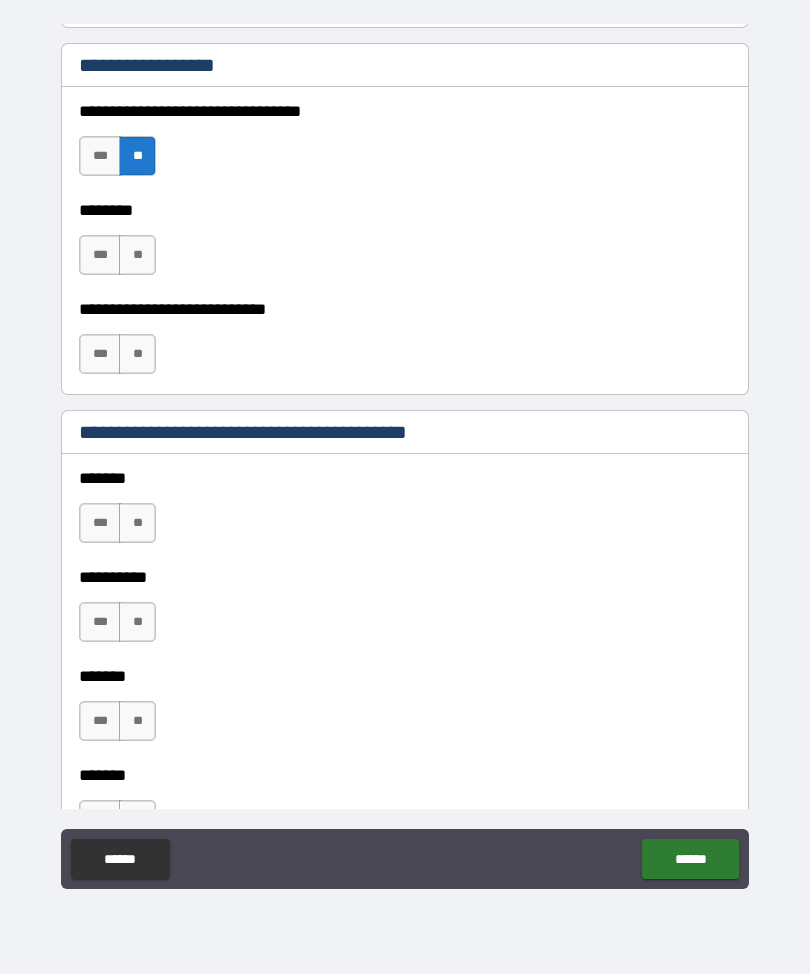 click on "**" at bounding box center [137, 255] 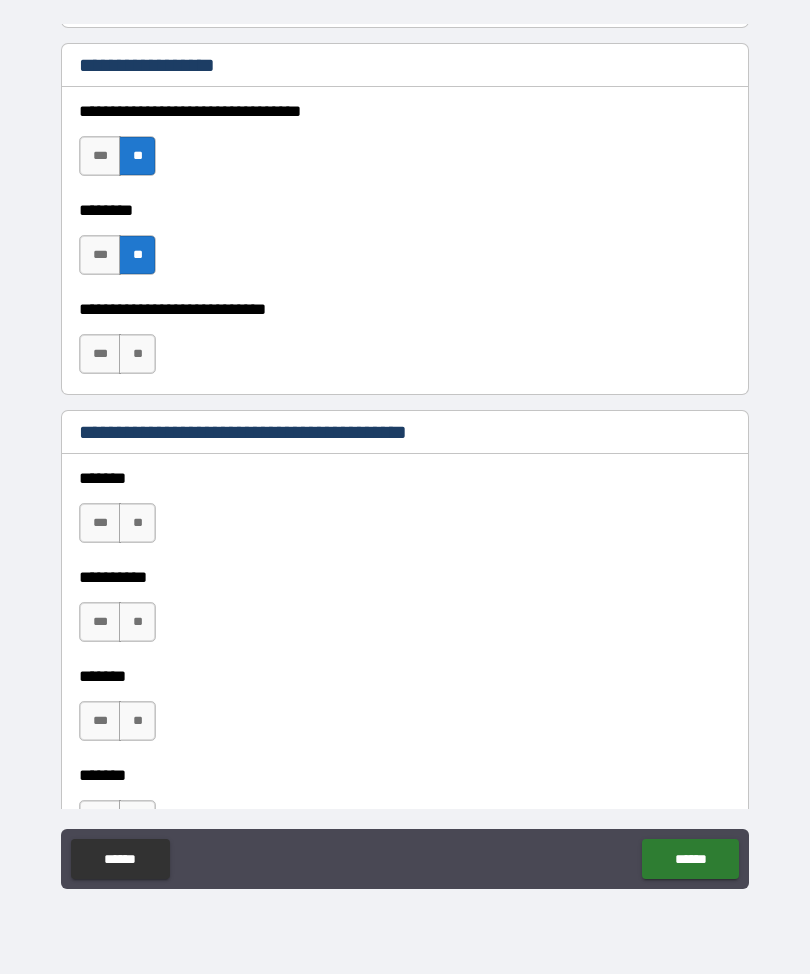 click on "**" at bounding box center [137, 354] 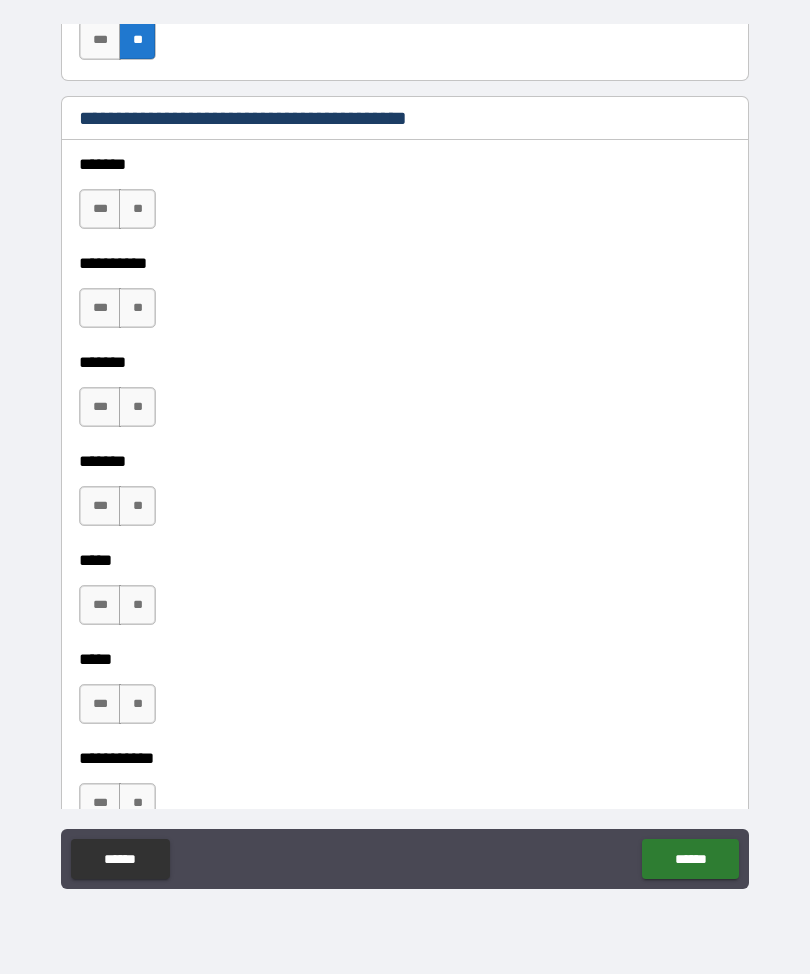 scroll, scrollTop: 1843, scrollLeft: 0, axis: vertical 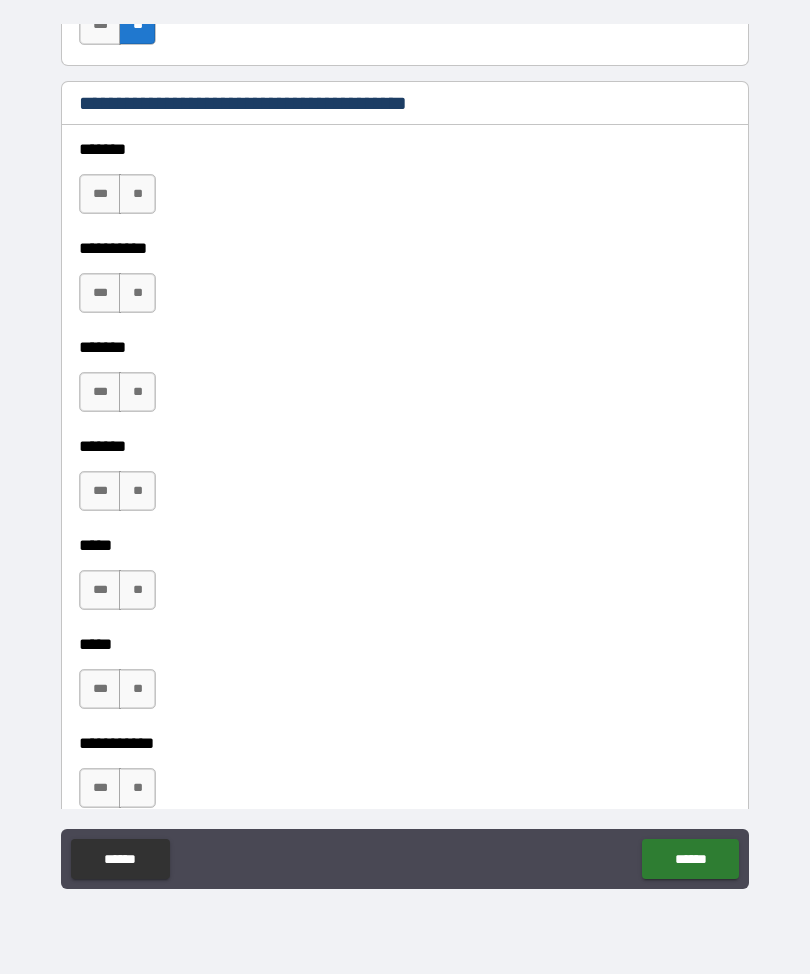 click on "**" at bounding box center (137, 194) 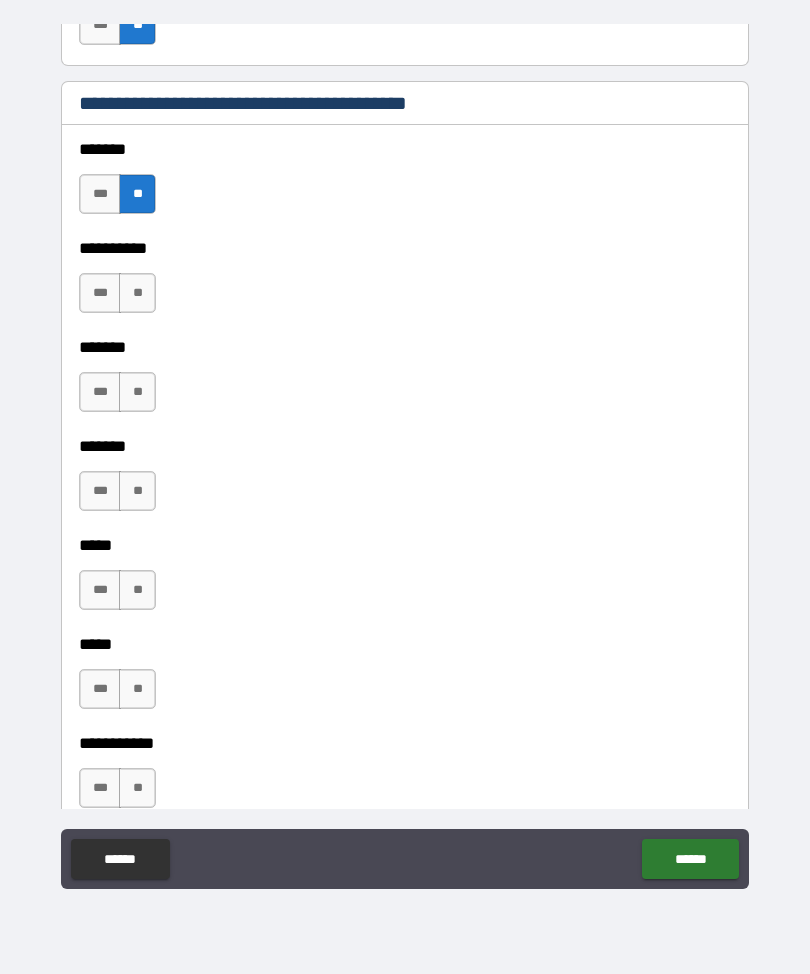 click on "**" at bounding box center (137, 293) 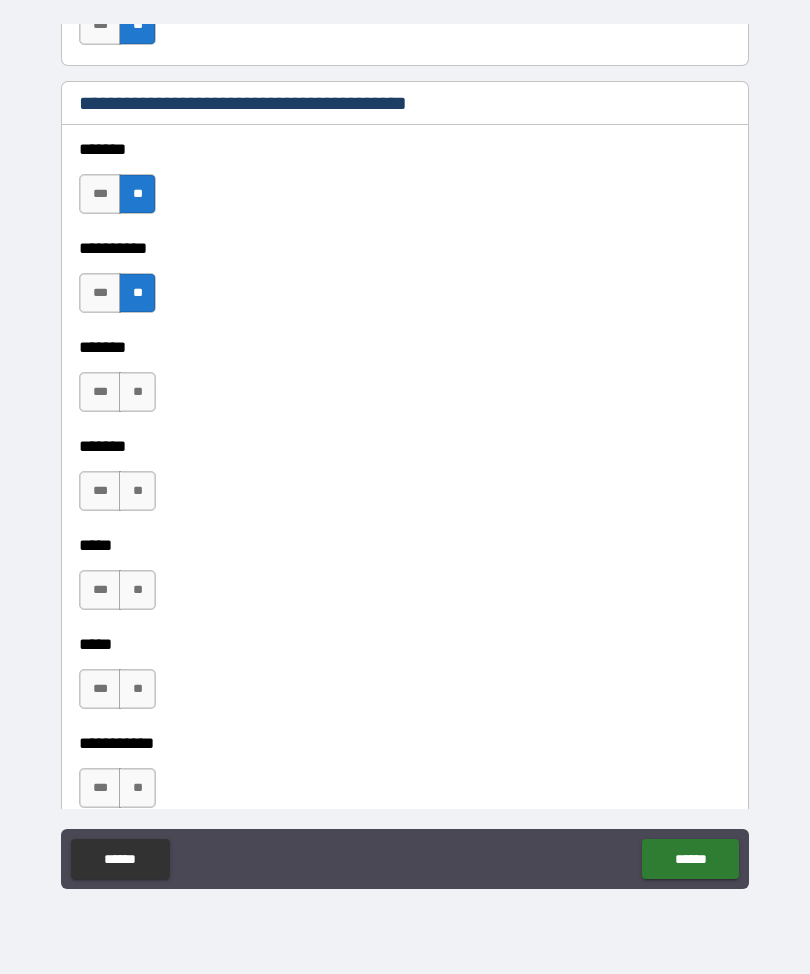 click on "**" at bounding box center [137, 392] 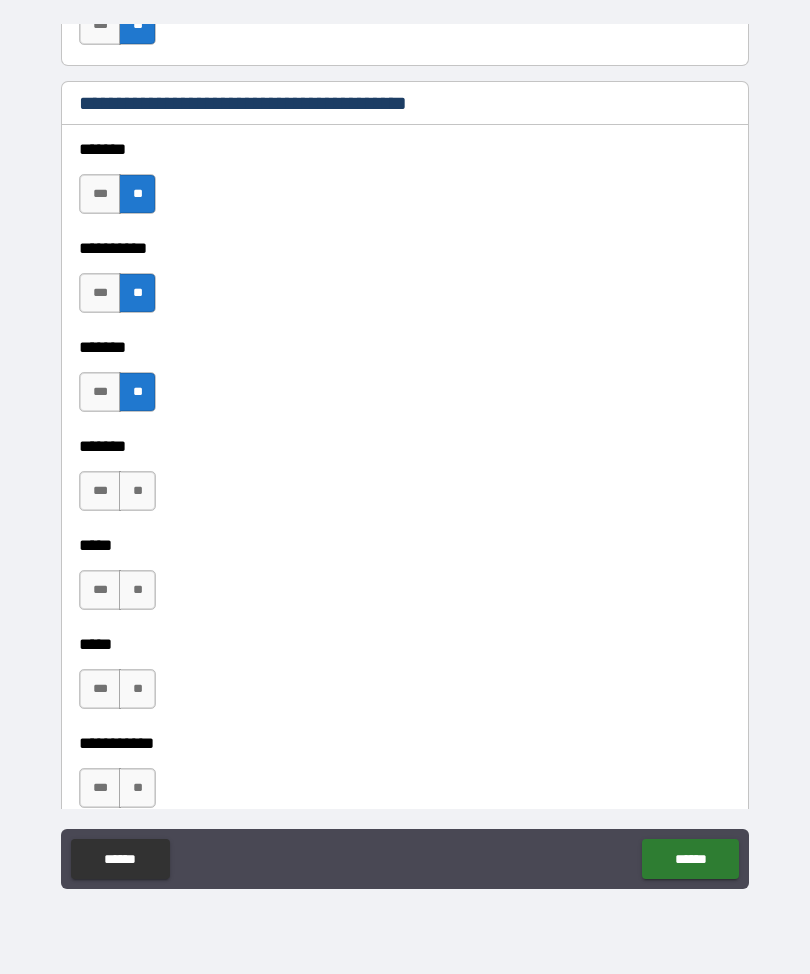 click on "**" at bounding box center [137, 491] 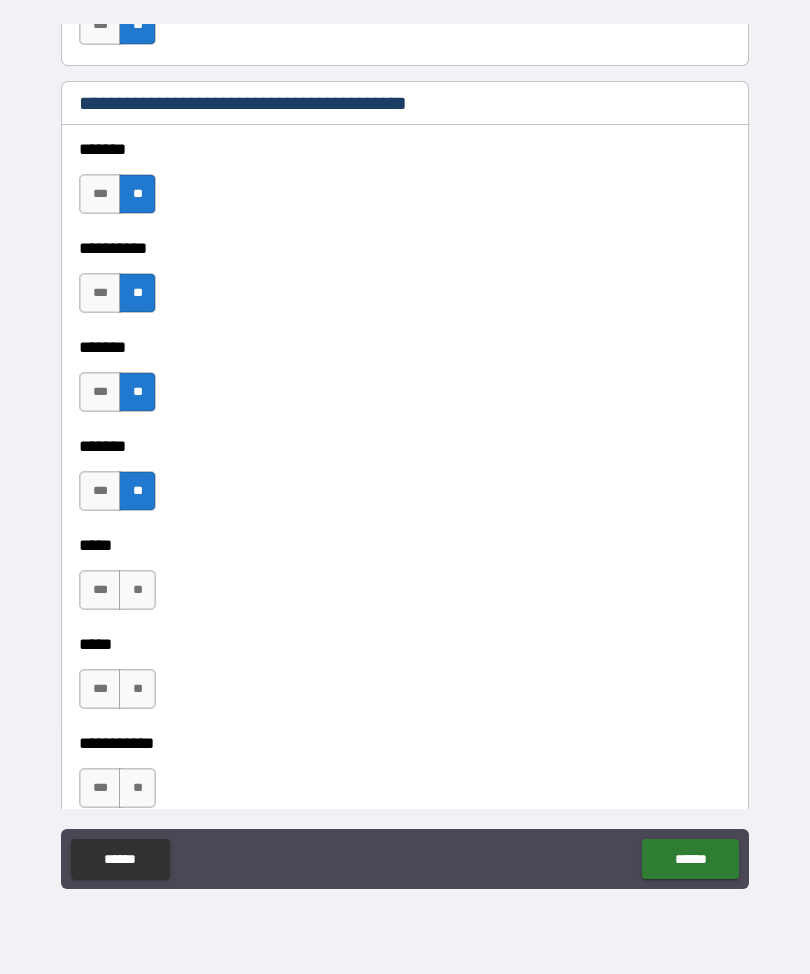 click on "**" at bounding box center [137, 590] 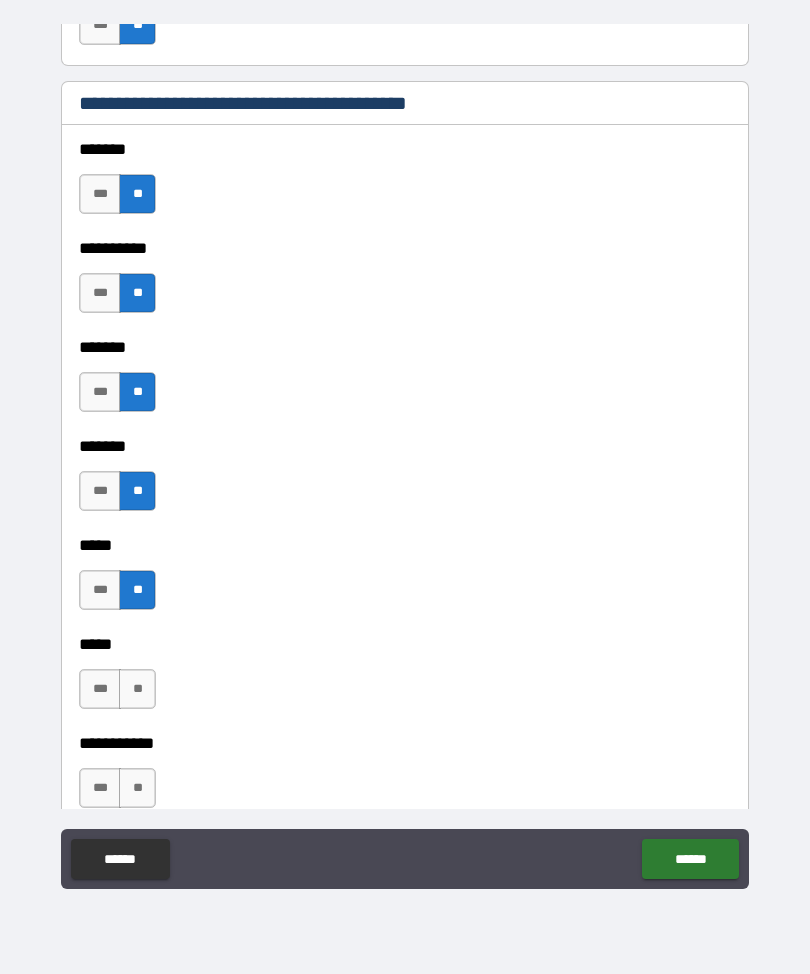 click on "**" at bounding box center (137, 689) 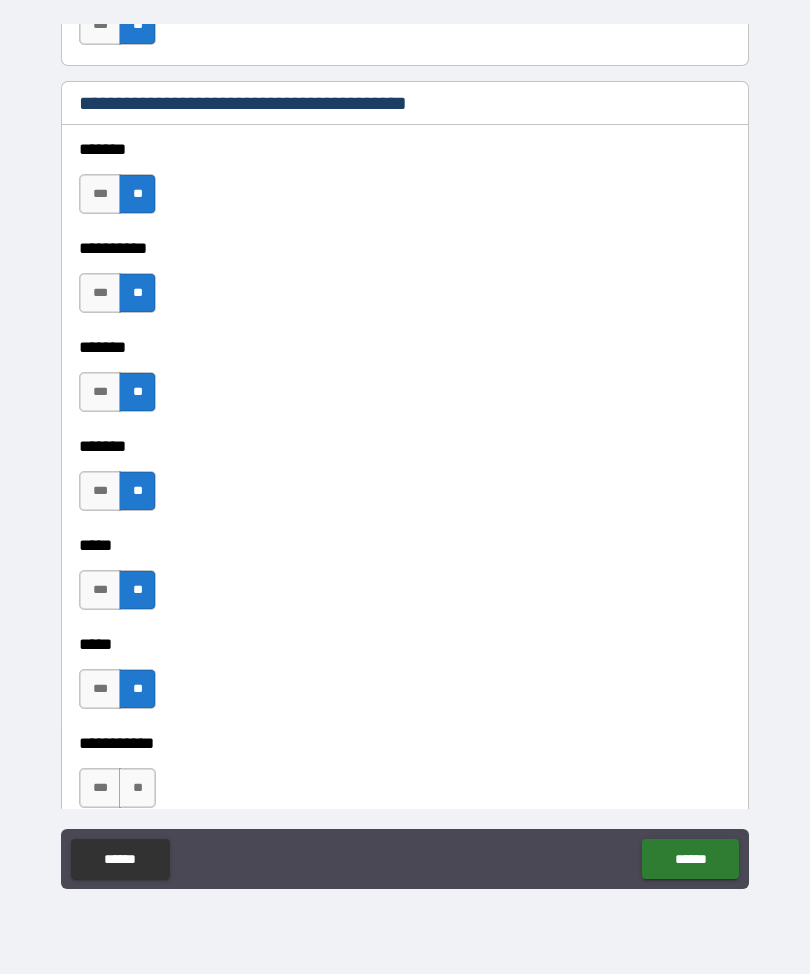 click on "**" at bounding box center [137, 788] 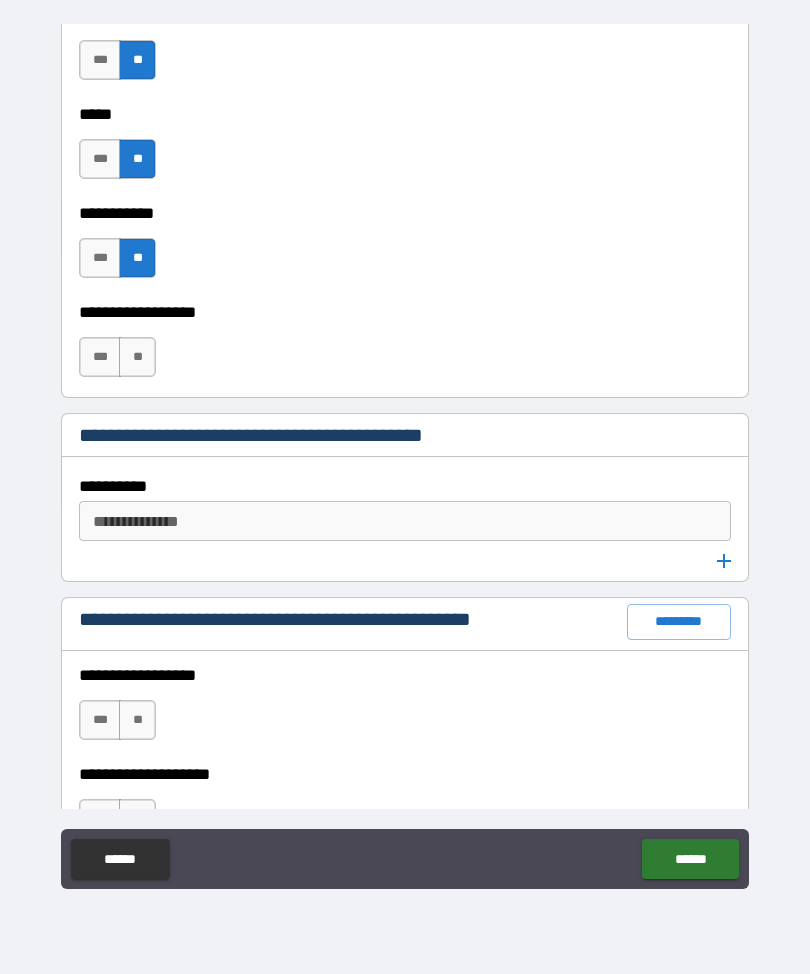 scroll, scrollTop: 2404, scrollLeft: 0, axis: vertical 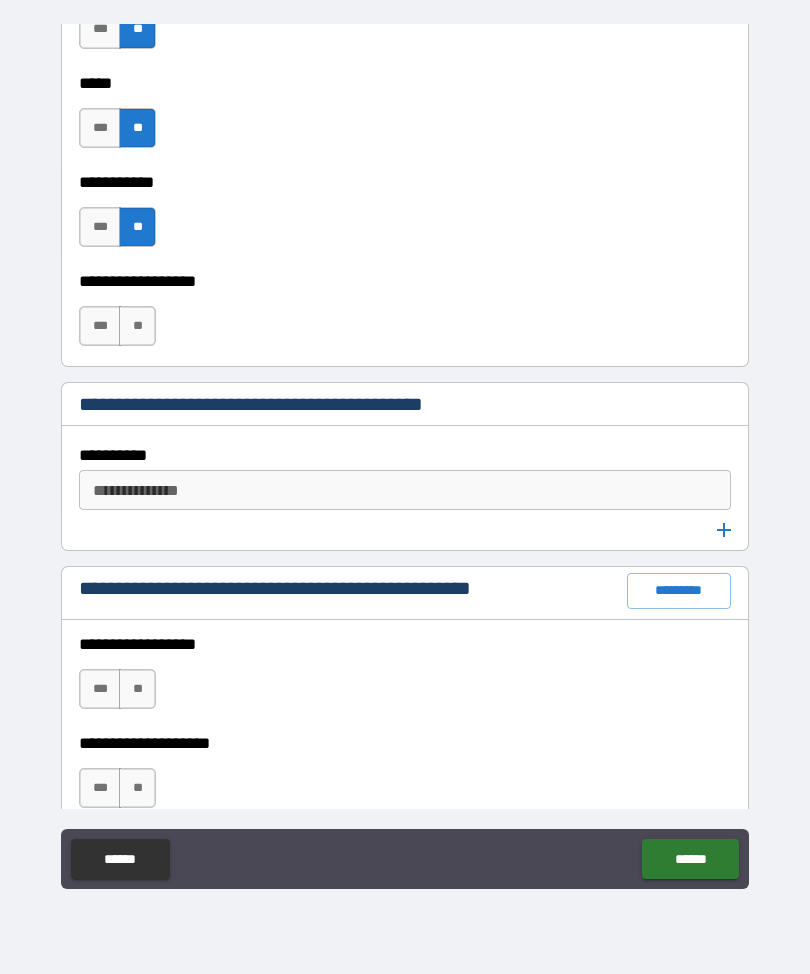 click on "**" at bounding box center [137, 326] 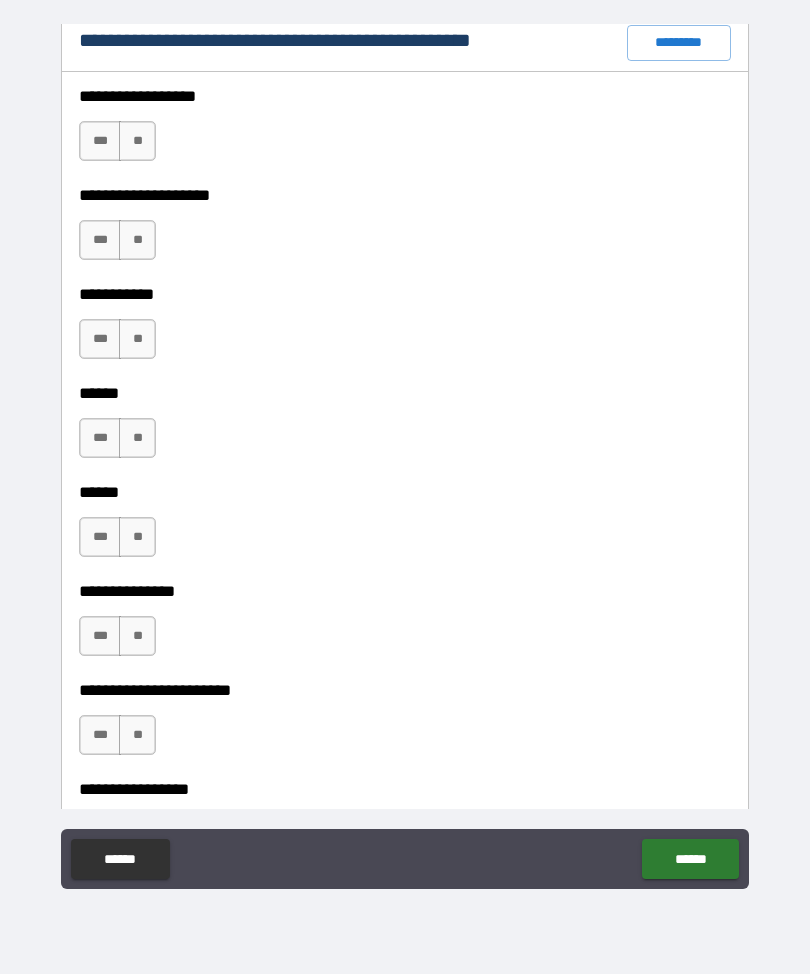 scroll, scrollTop: 2951, scrollLeft: 0, axis: vertical 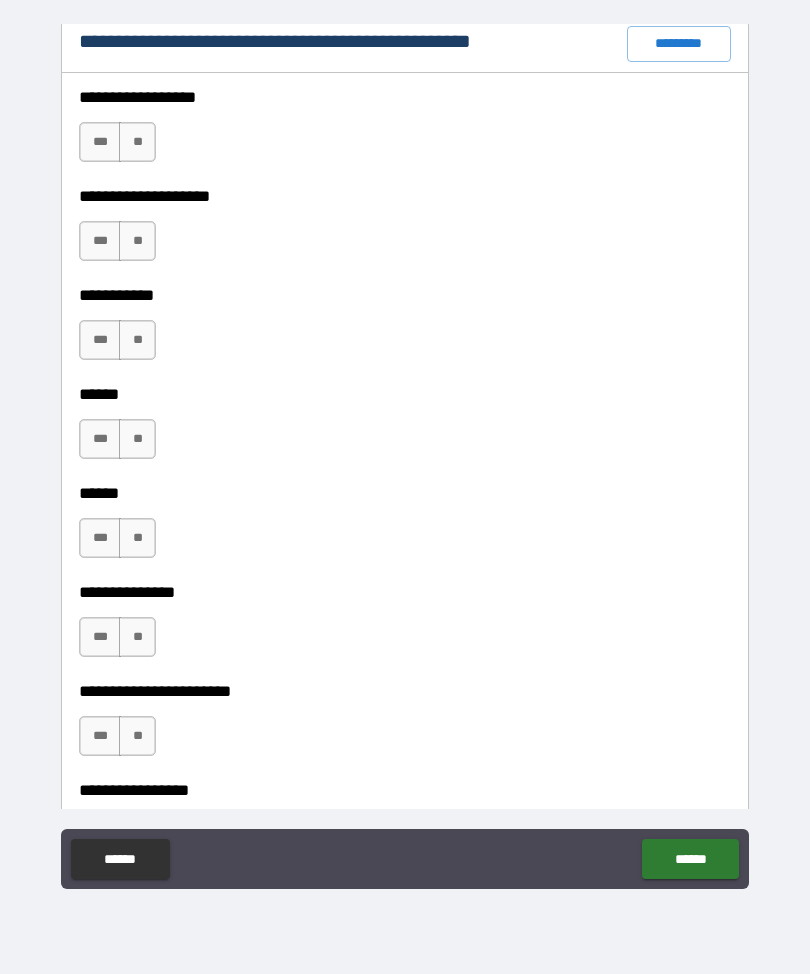 click on "**" at bounding box center (137, 142) 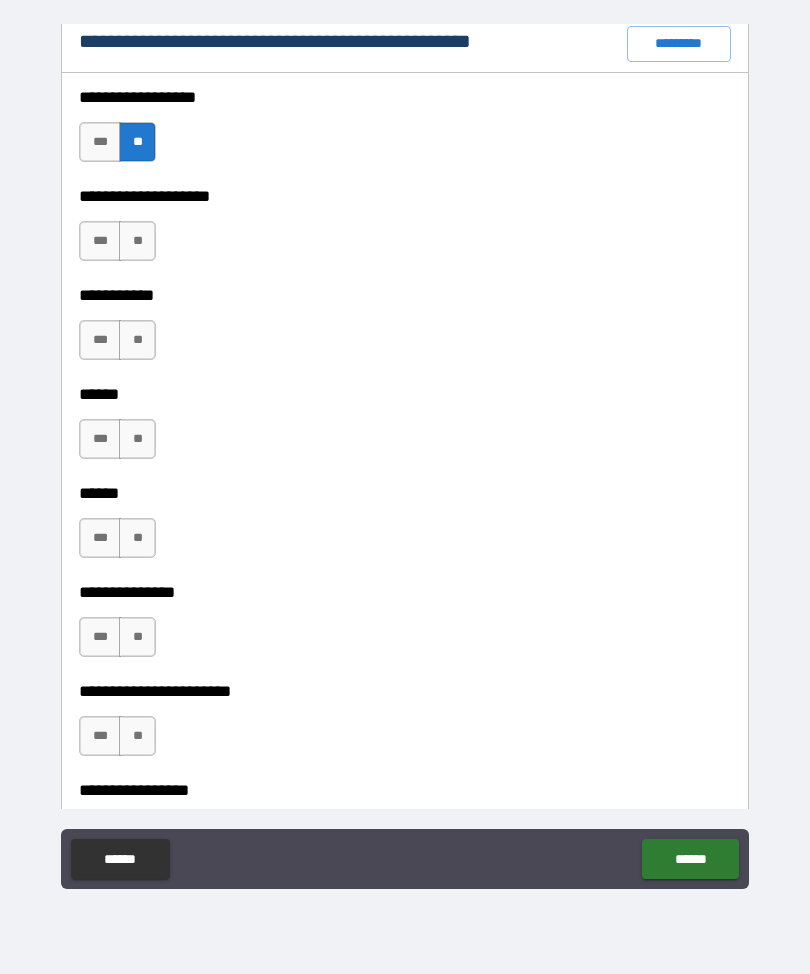 click on "**" at bounding box center (137, 241) 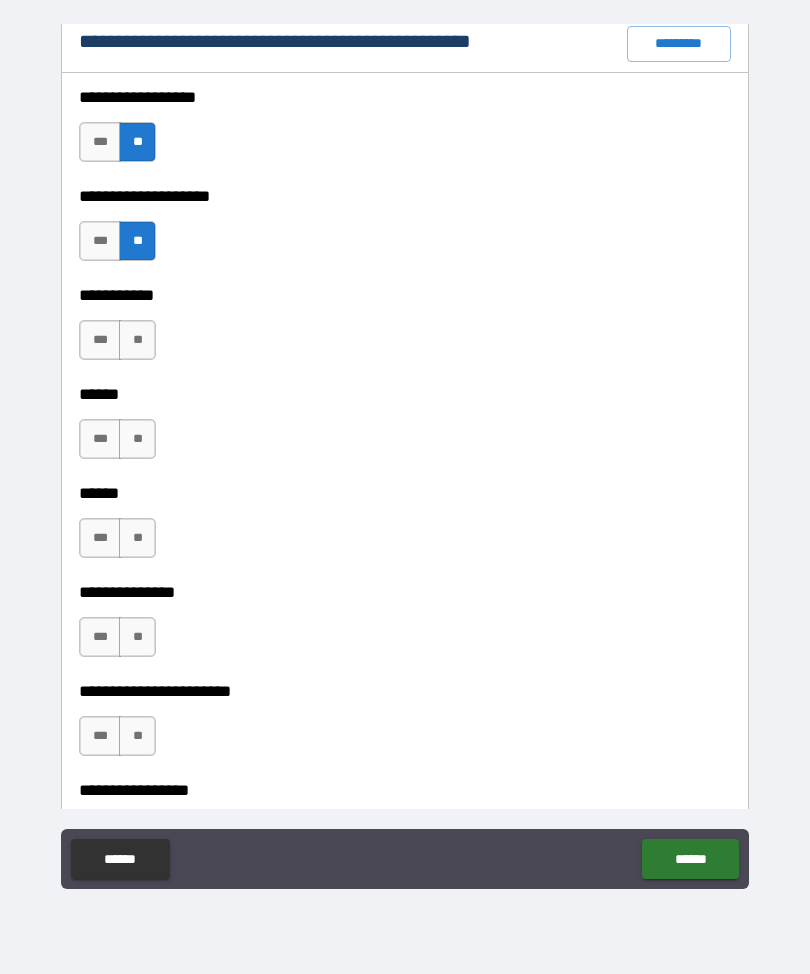 click on "**" at bounding box center [137, 340] 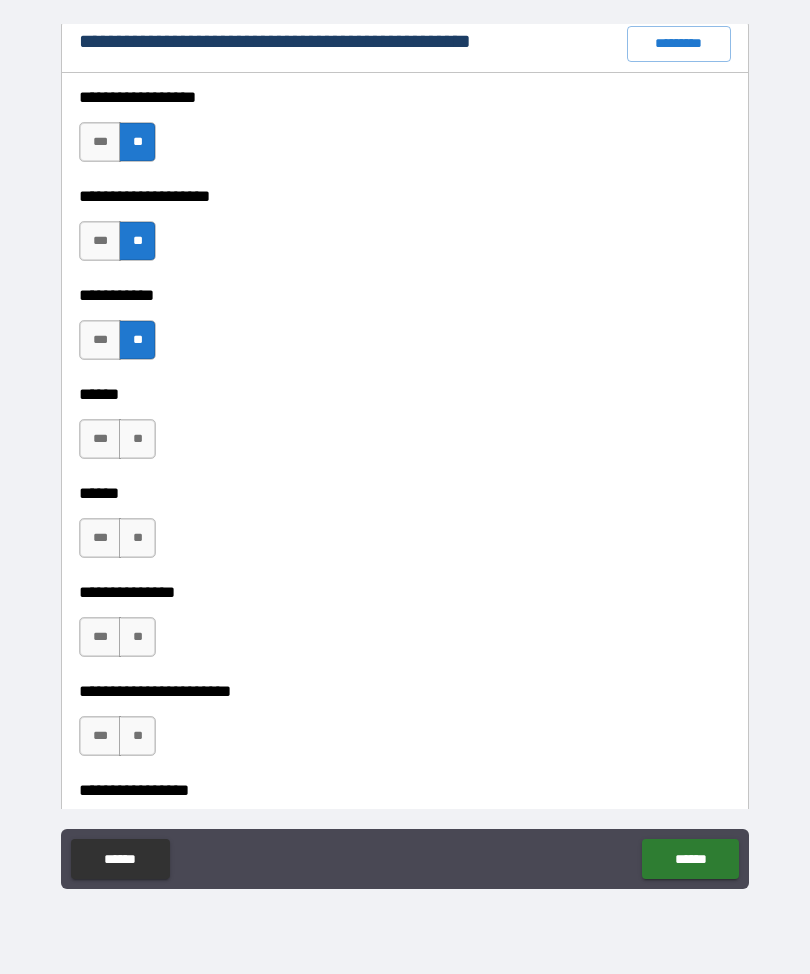 click on "**" at bounding box center [137, 439] 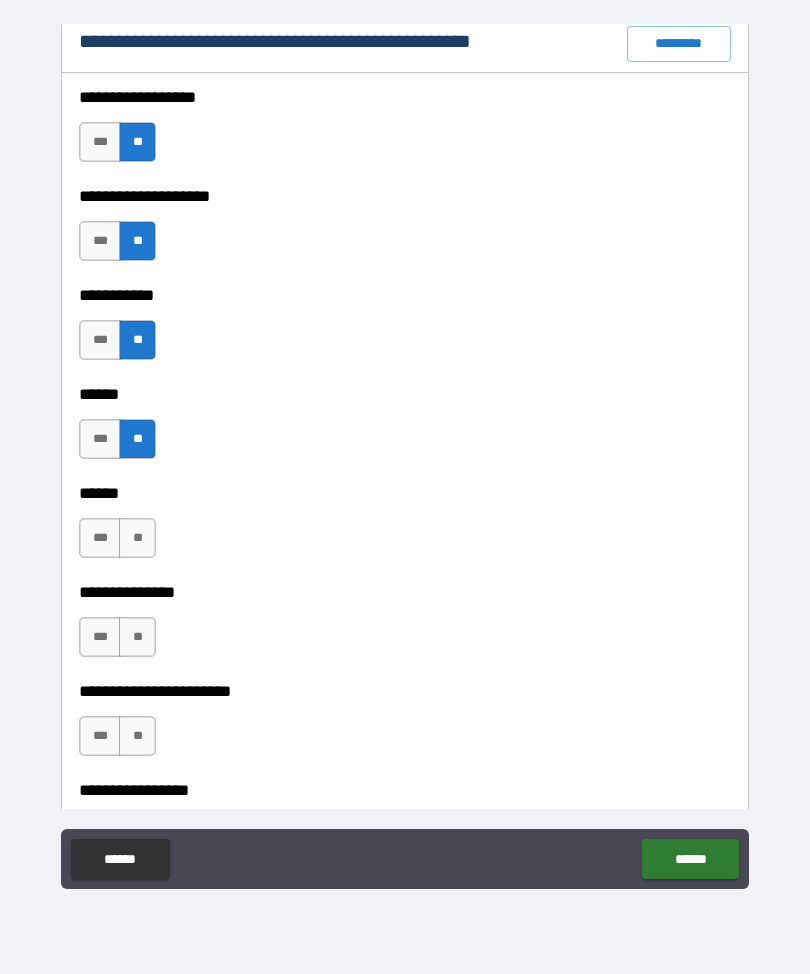 click on "**" at bounding box center [137, 538] 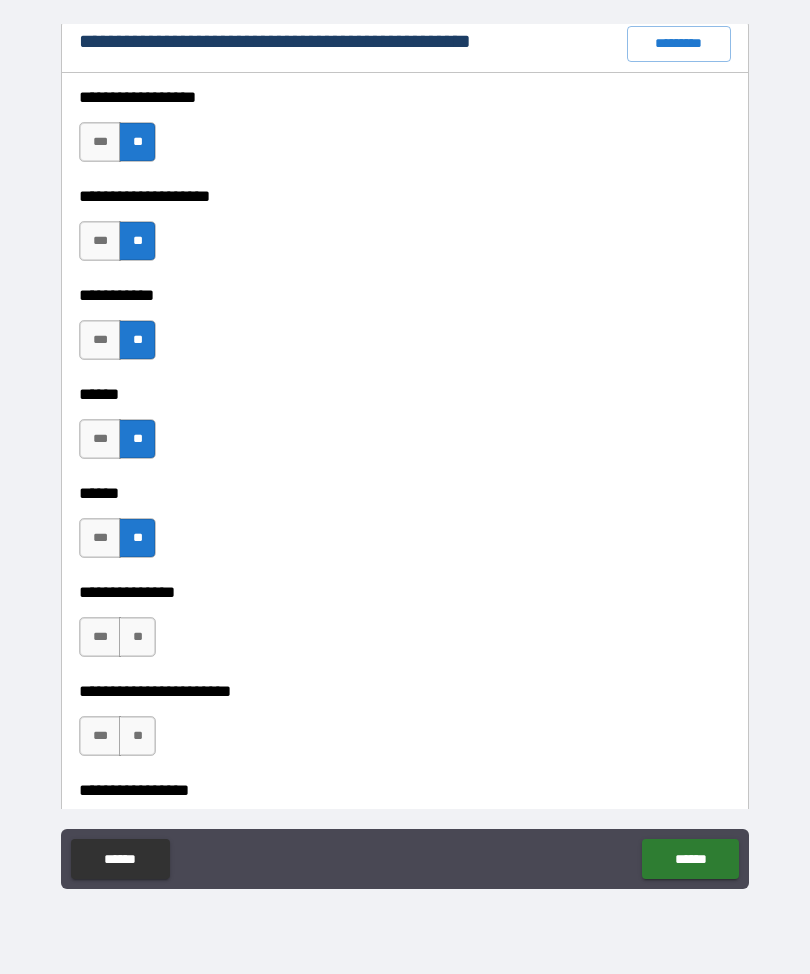 click on "**" at bounding box center (137, 637) 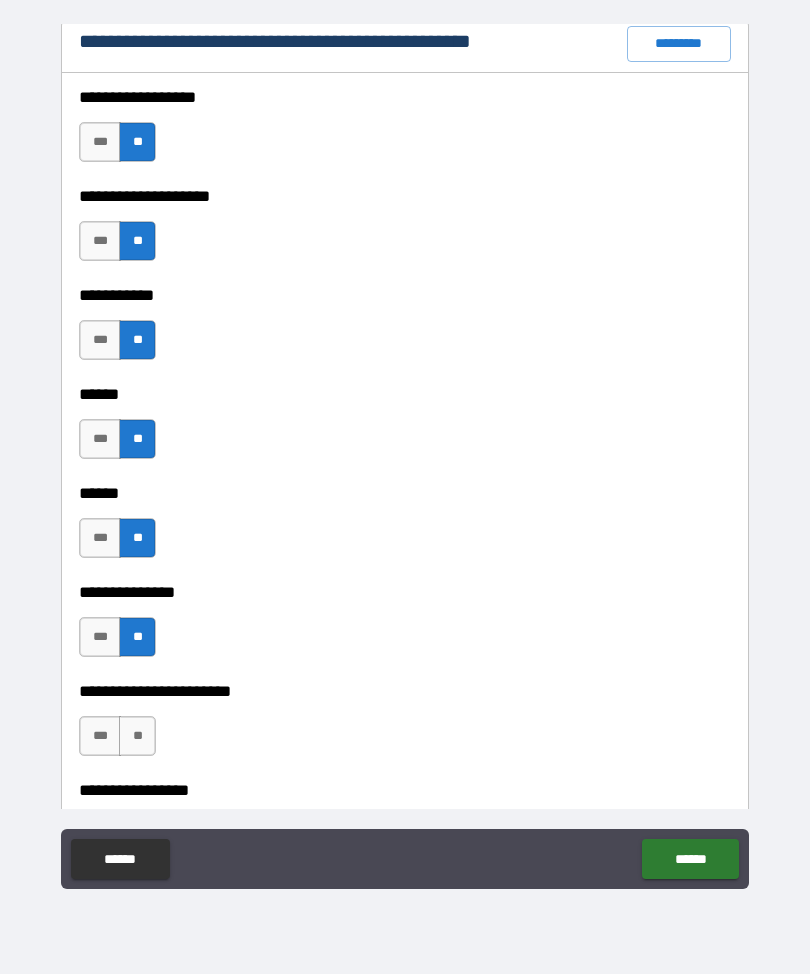 click on "**" at bounding box center (137, 736) 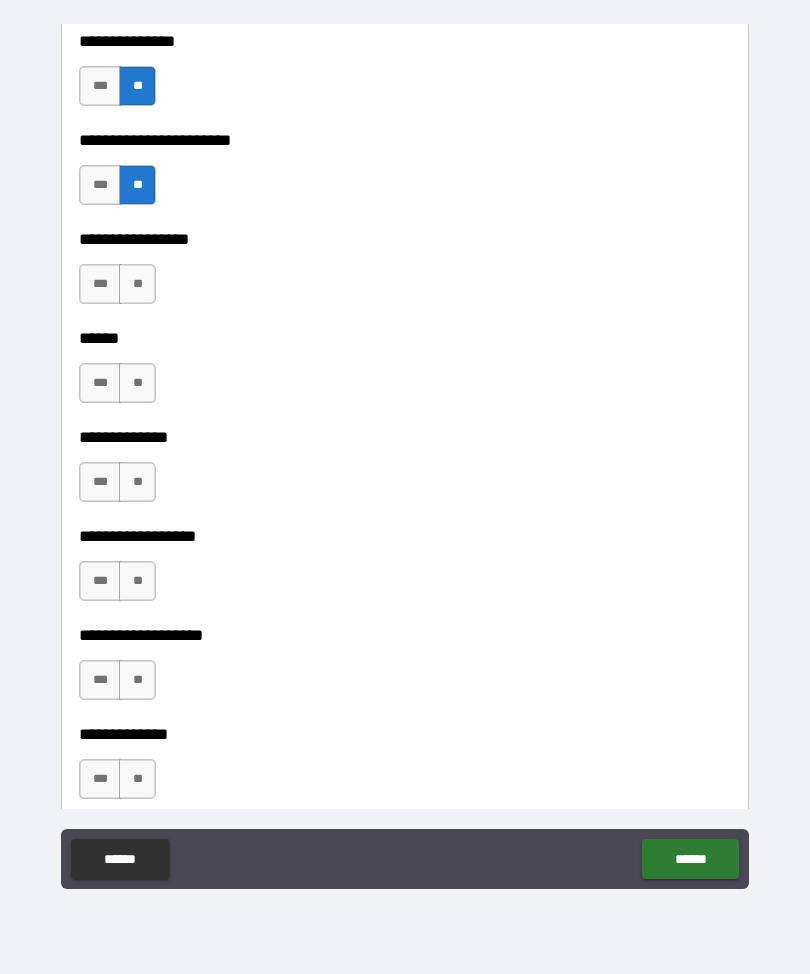 scroll, scrollTop: 3533, scrollLeft: 0, axis: vertical 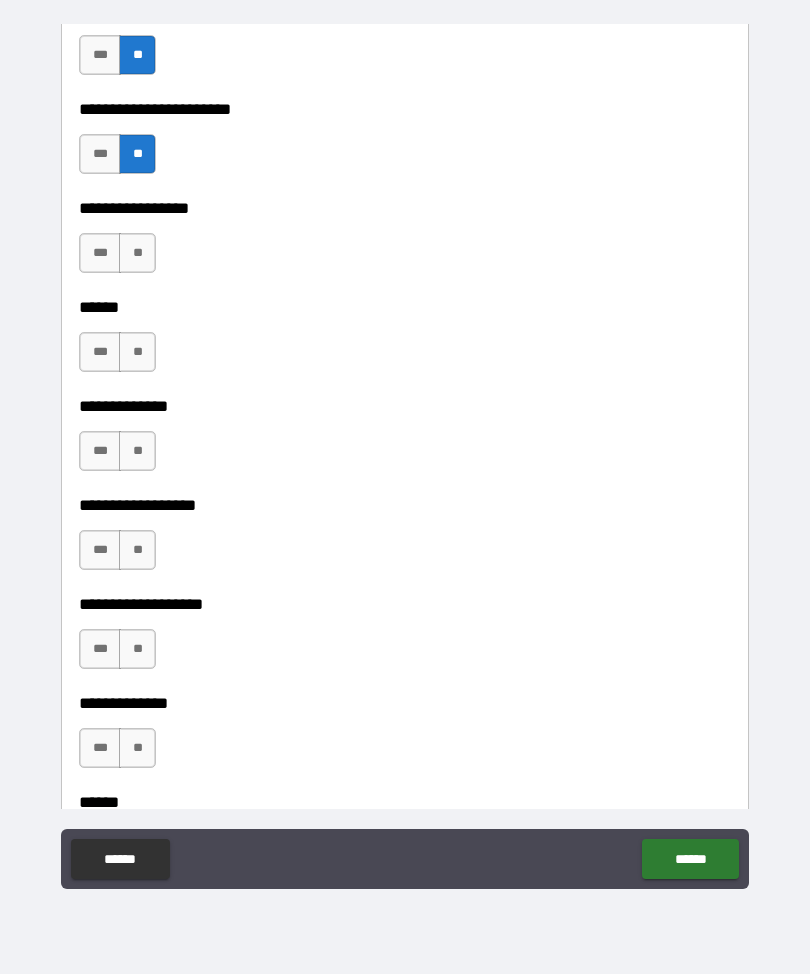 click on "**" at bounding box center (137, 253) 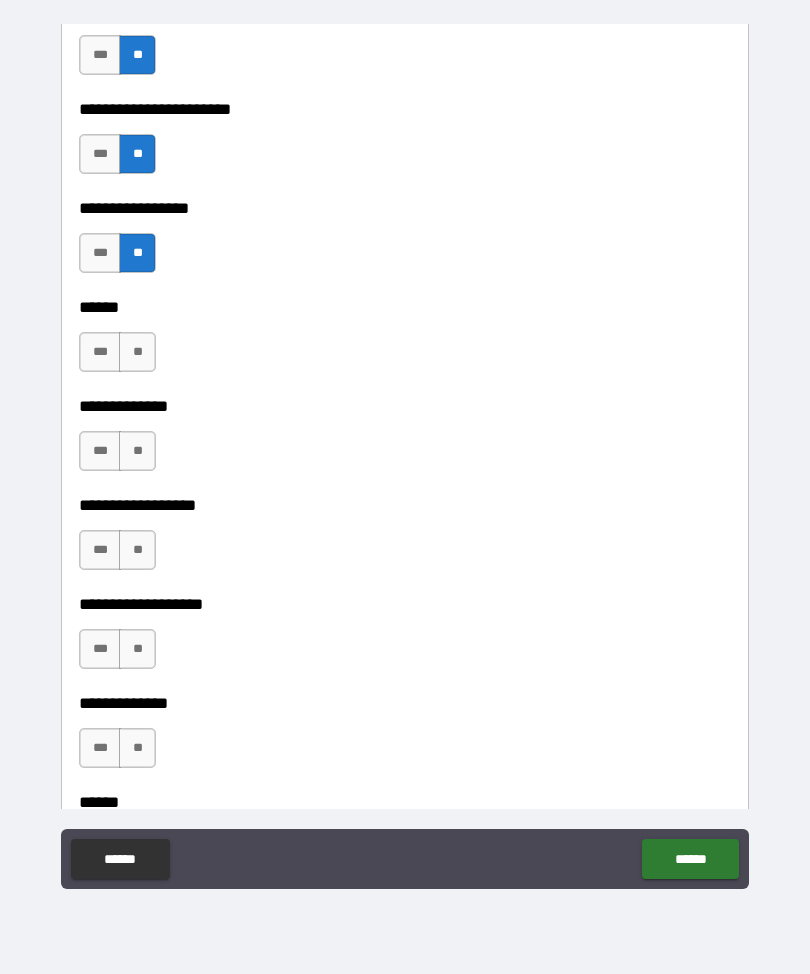 click on "**" at bounding box center [137, 352] 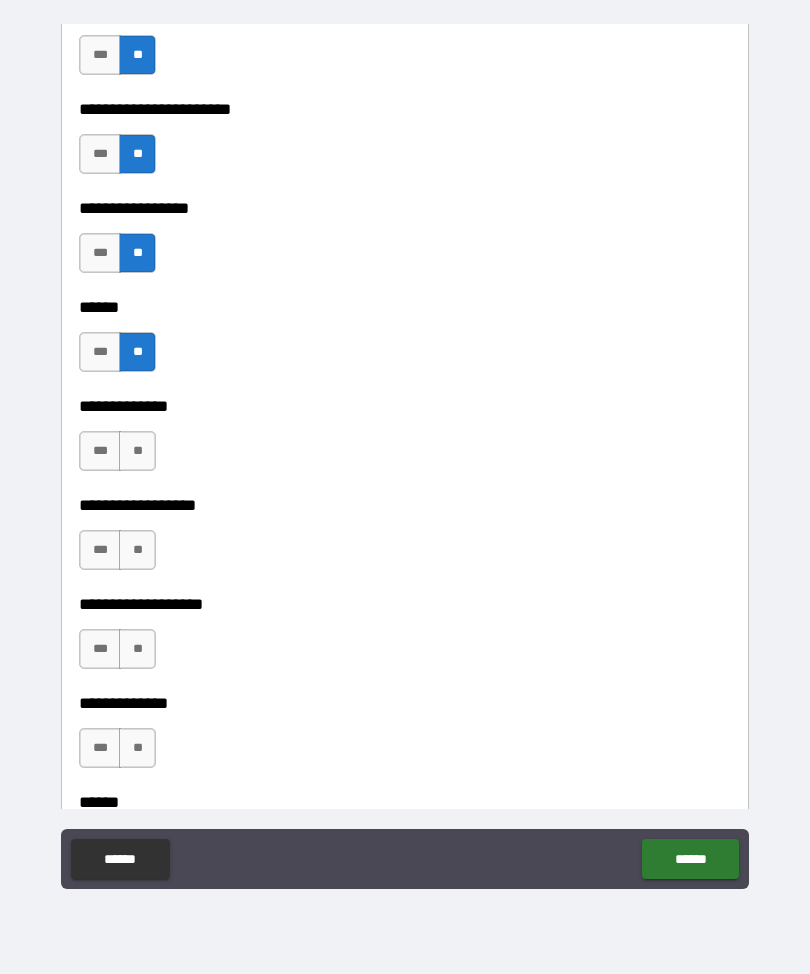 click on "**" at bounding box center [137, 451] 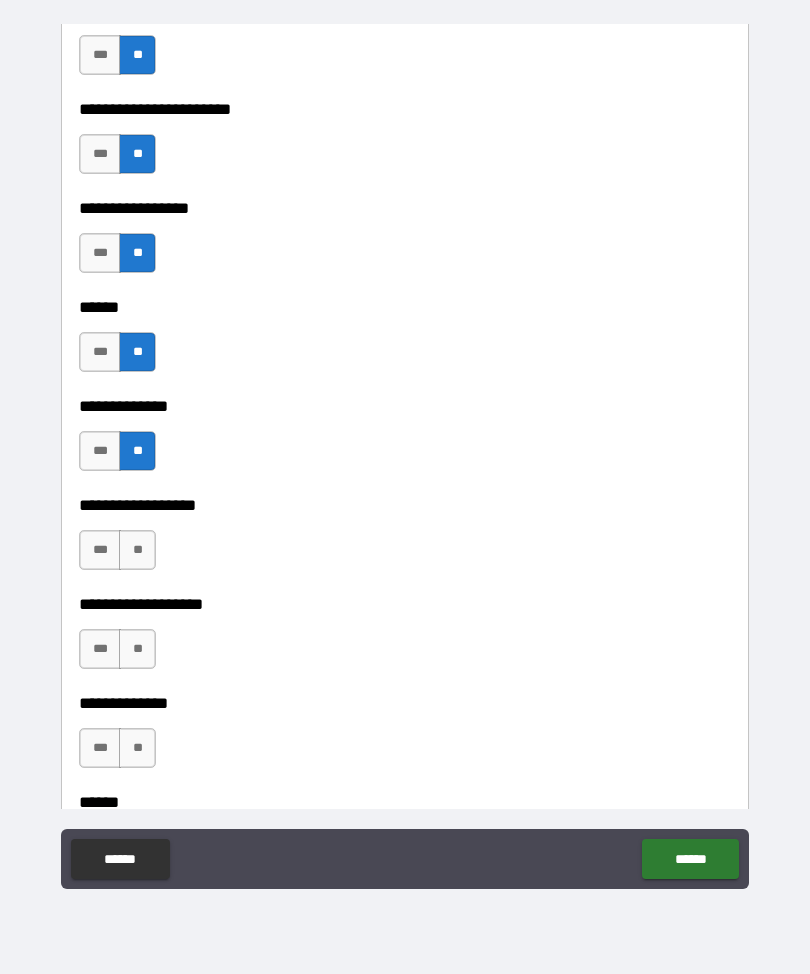 click on "**" at bounding box center [137, 550] 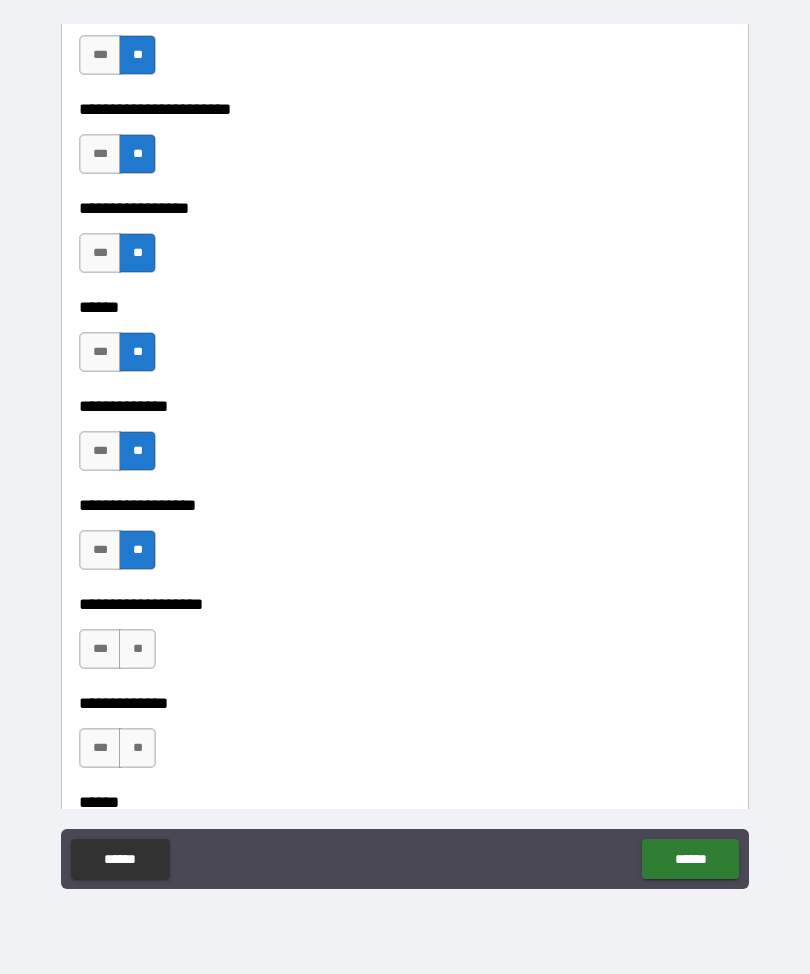 click on "**" at bounding box center (137, 649) 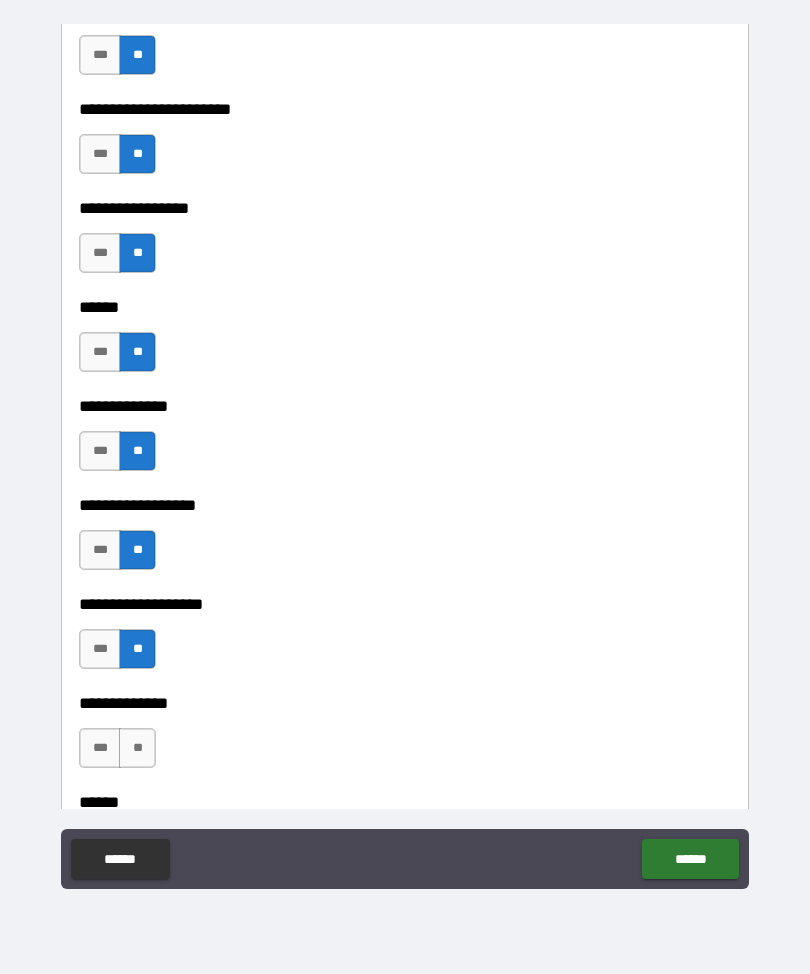 click on "**" at bounding box center (137, 748) 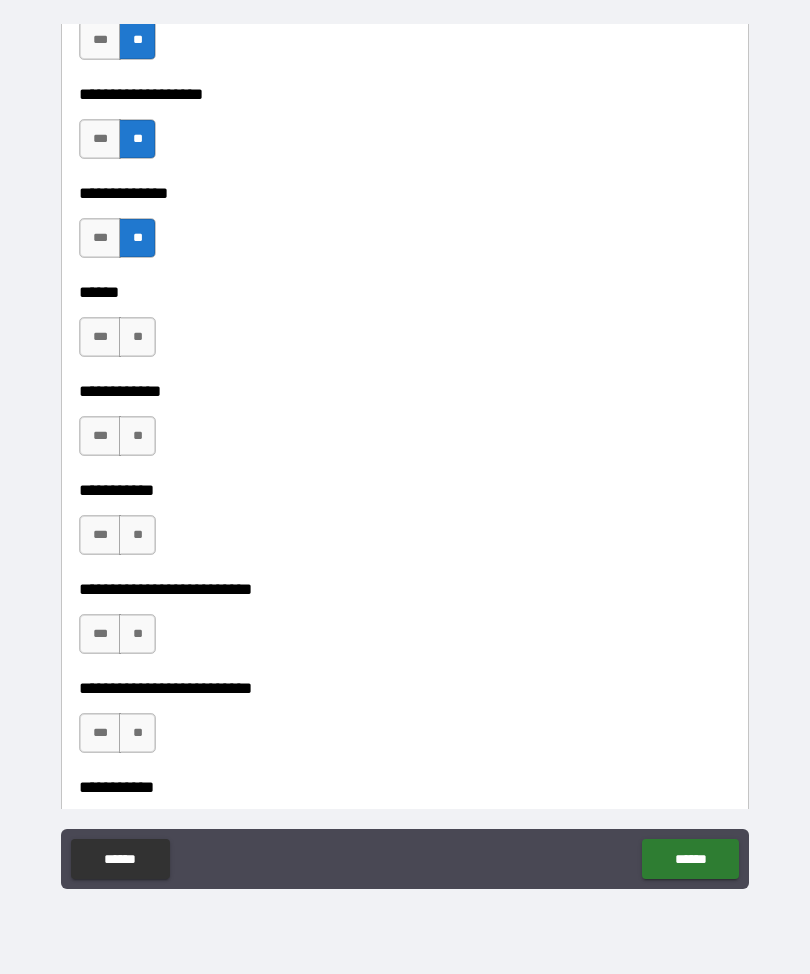 scroll, scrollTop: 4050, scrollLeft: 0, axis: vertical 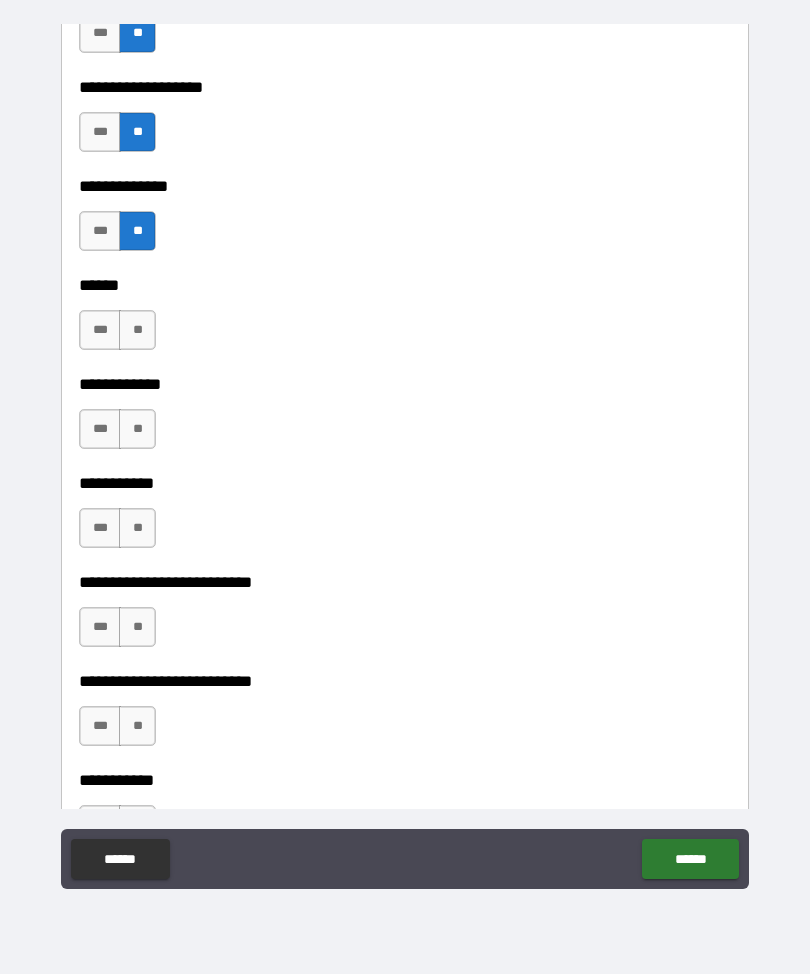 click on "**" at bounding box center (137, 330) 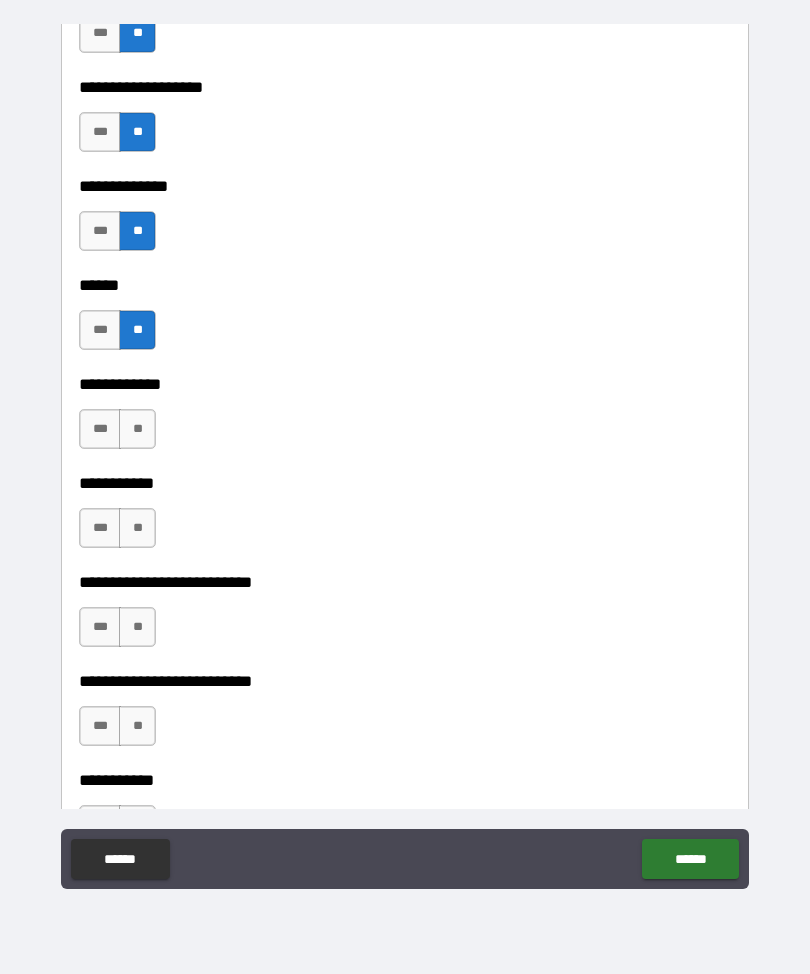 click on "**" at bounding box center (137, 429) 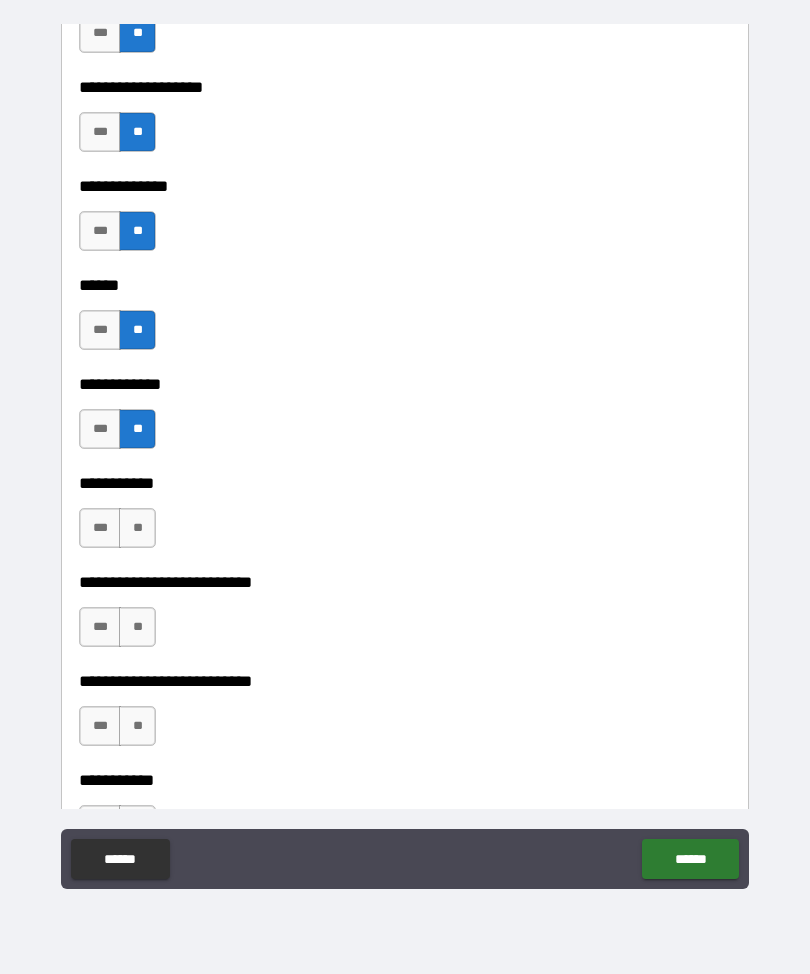 click on "**" at bounding box center [137, 528] 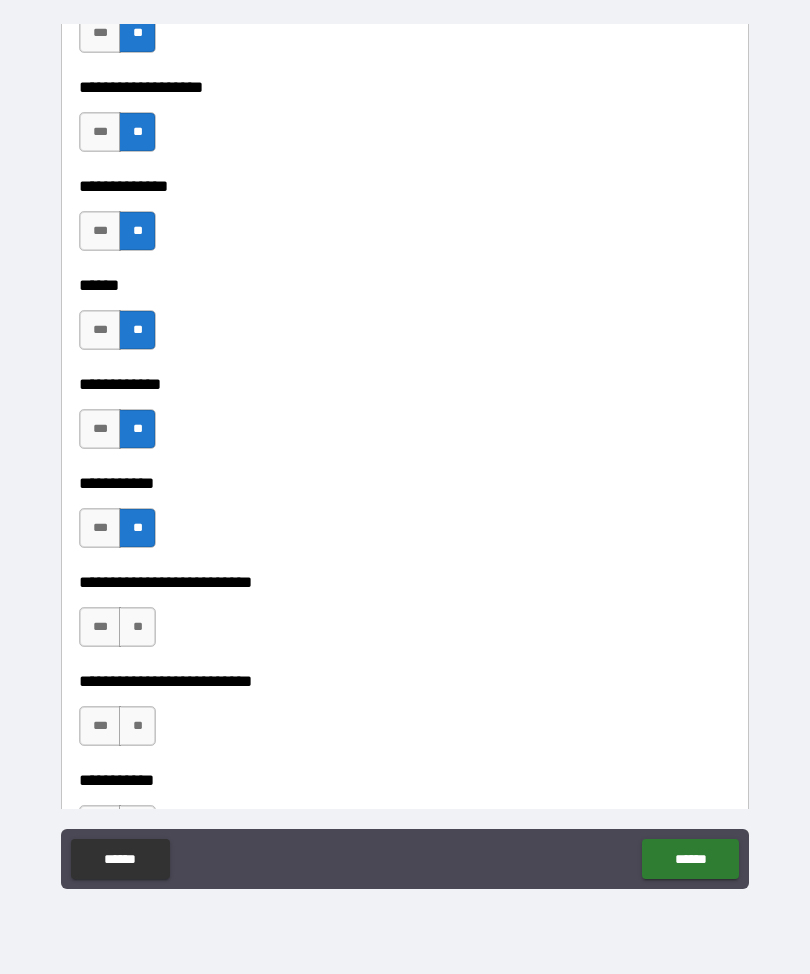 click on "**" at bounding box center [137, 627] 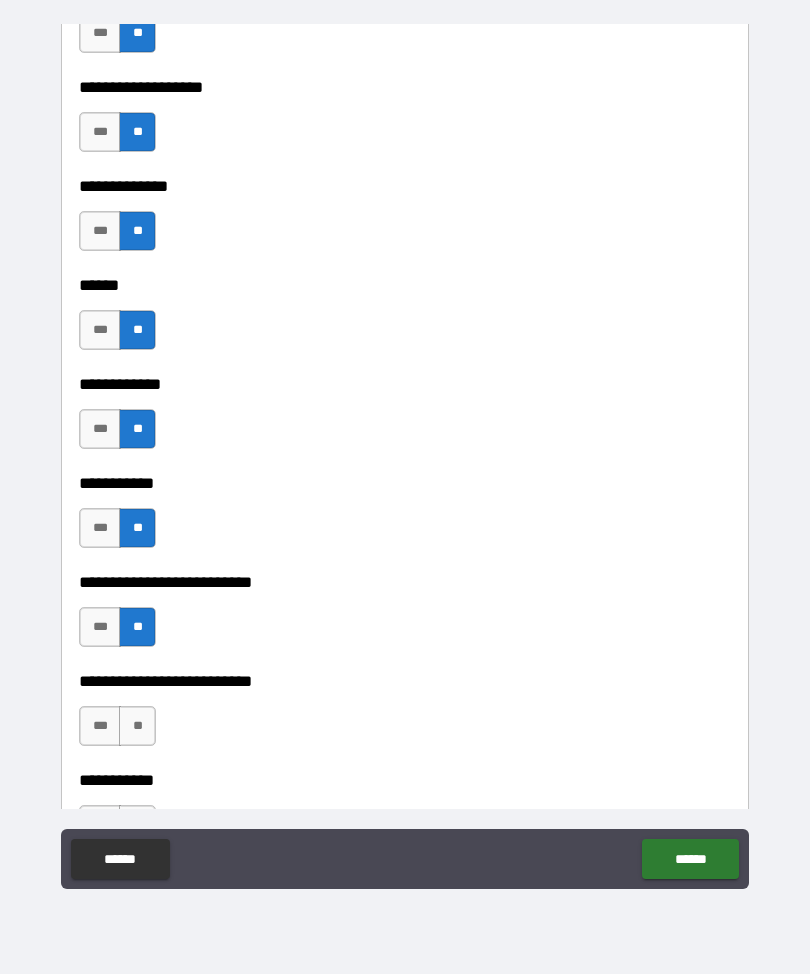 click on "**" at bounding box center [137, 726] 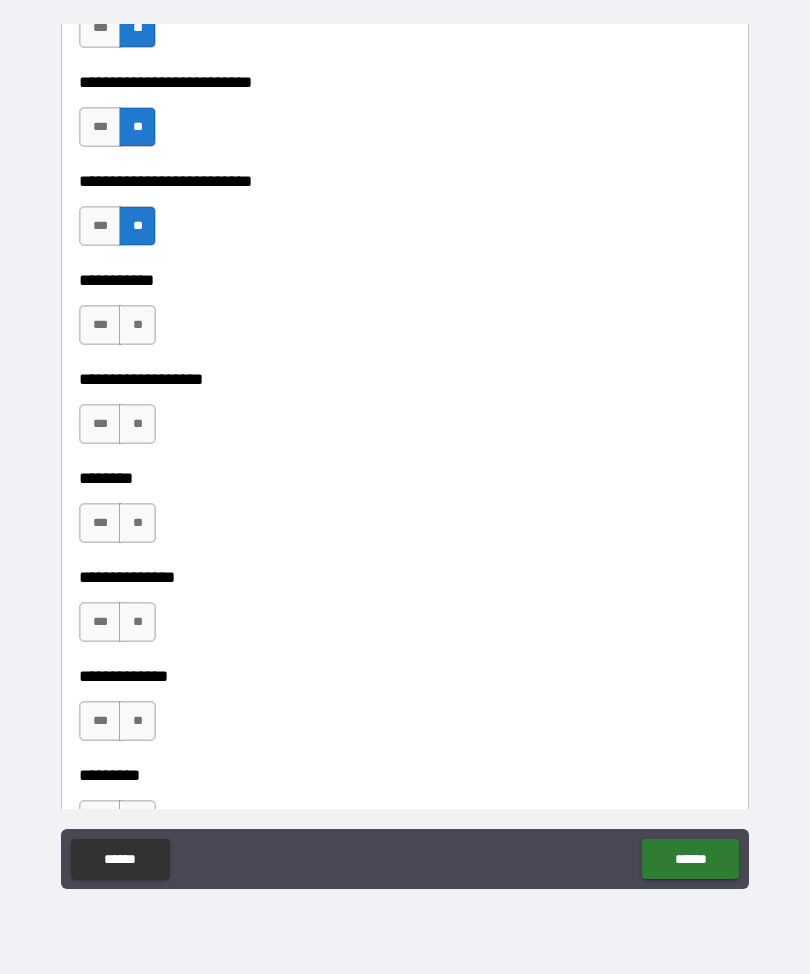 scroll, scrollTop: 4557, scrollLeft: 0, axis: vertical 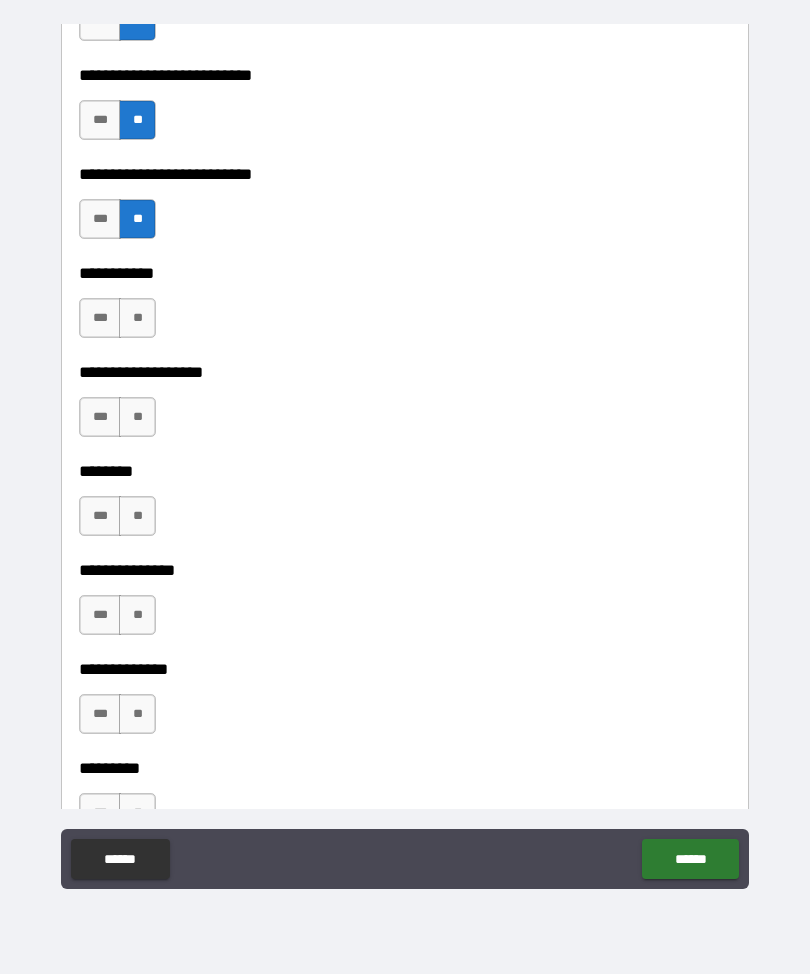 click on "**" at bounding box center (137, 318) 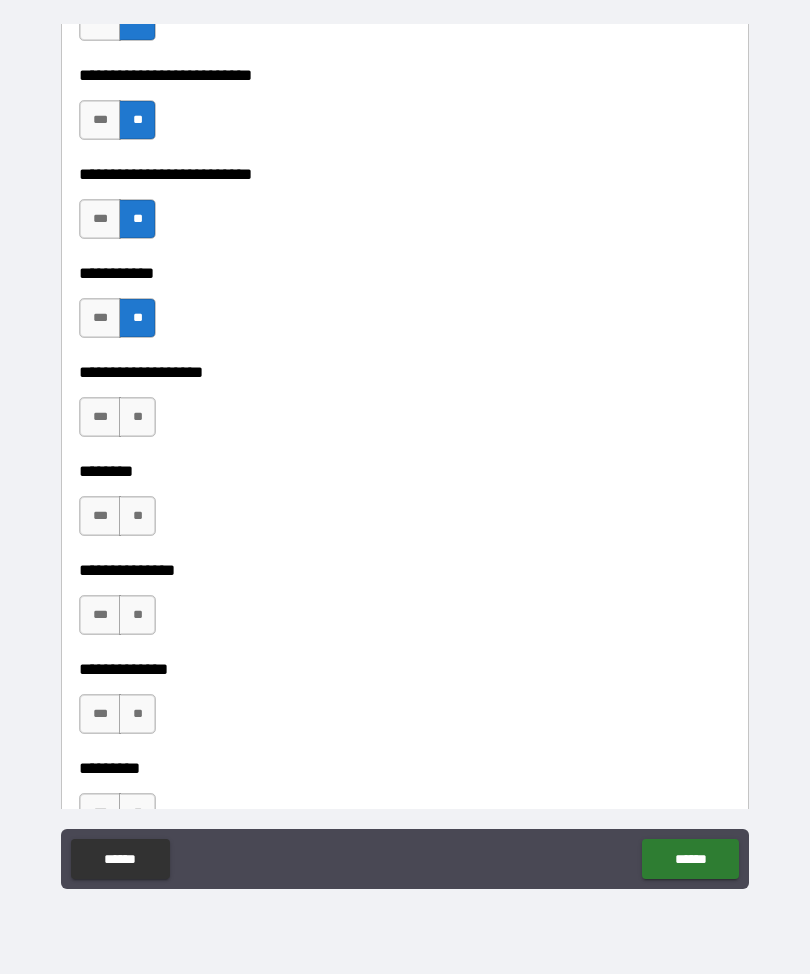 click on "**" at bounding box center [137, 417] 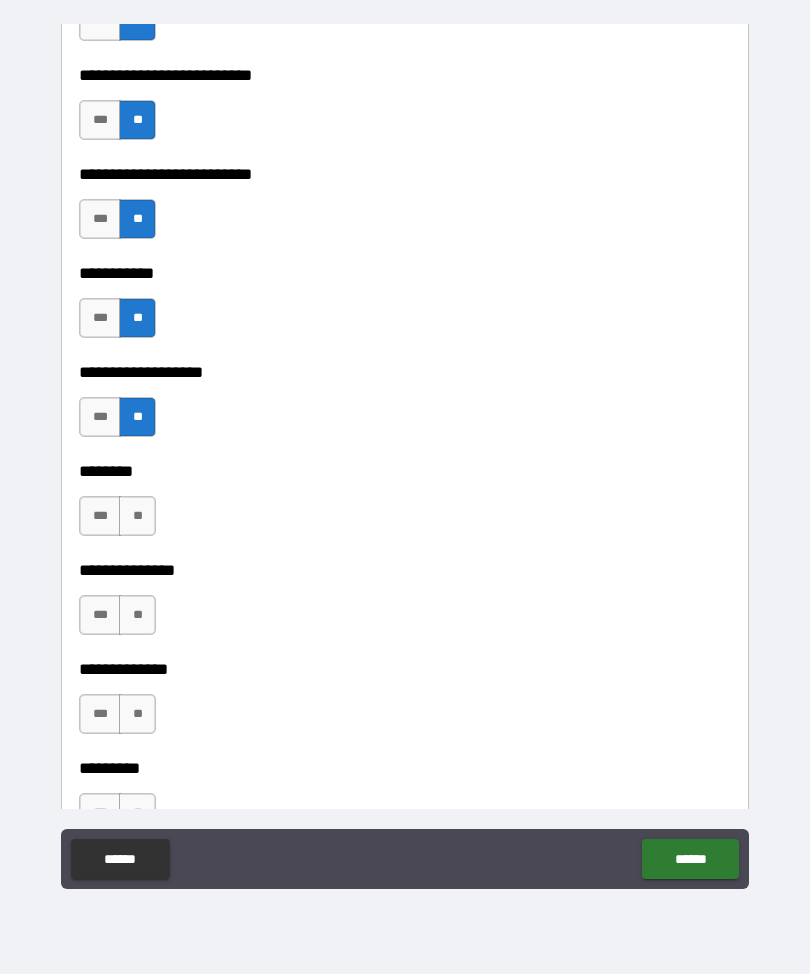 click on "**" at bounding box center [137, 516] 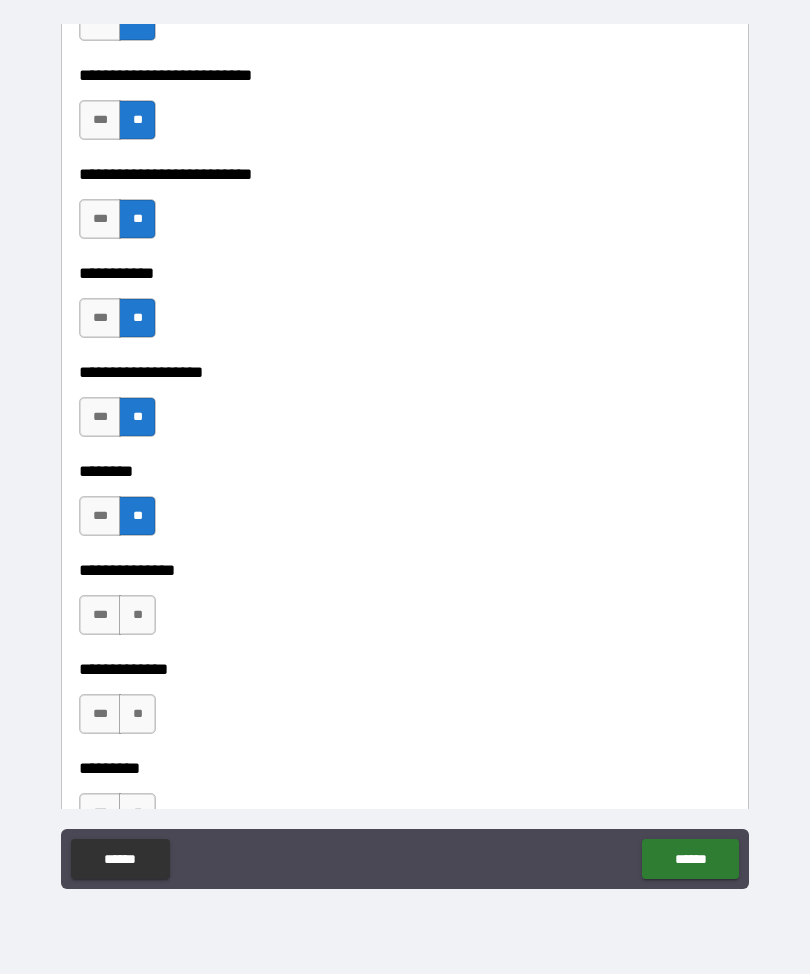 click on "**" at bounding box center (137, 615) 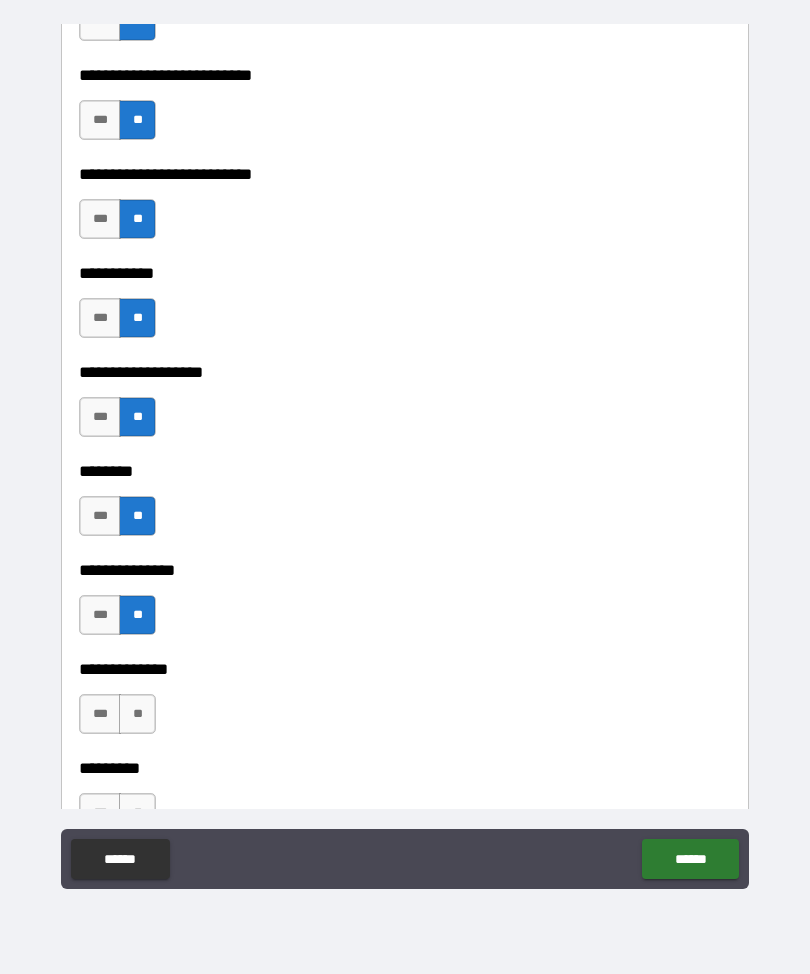 click on "**" at bounding box center (137, 714) 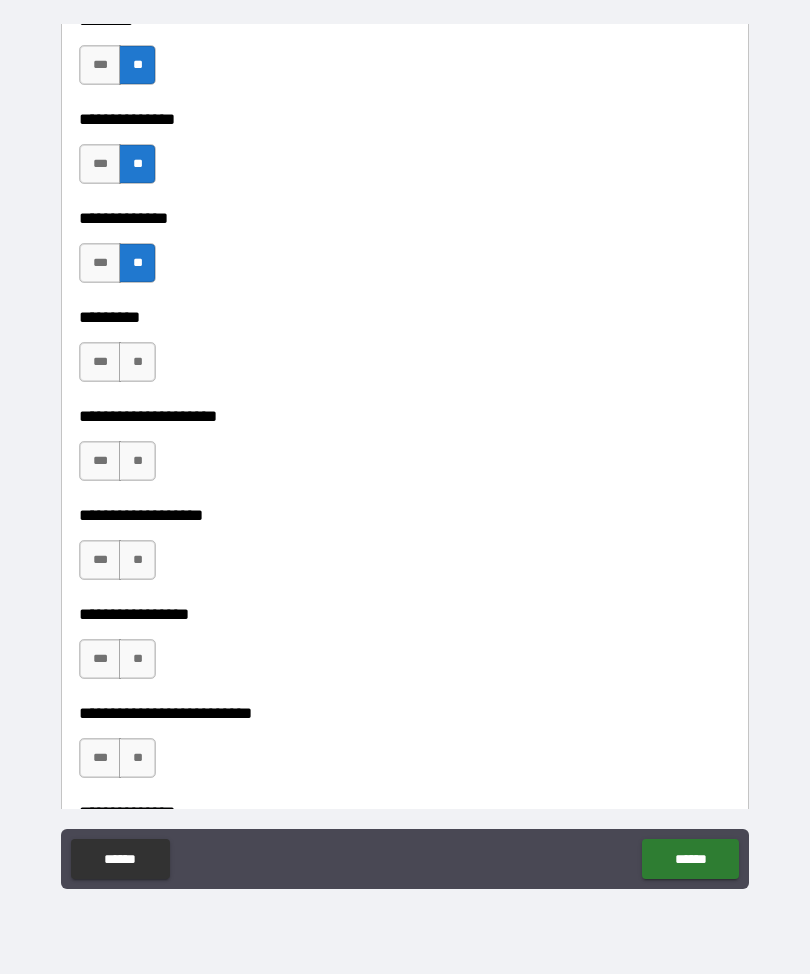 scroll, scrollTop: 5012, scrollLeft: 0, axis: vertical 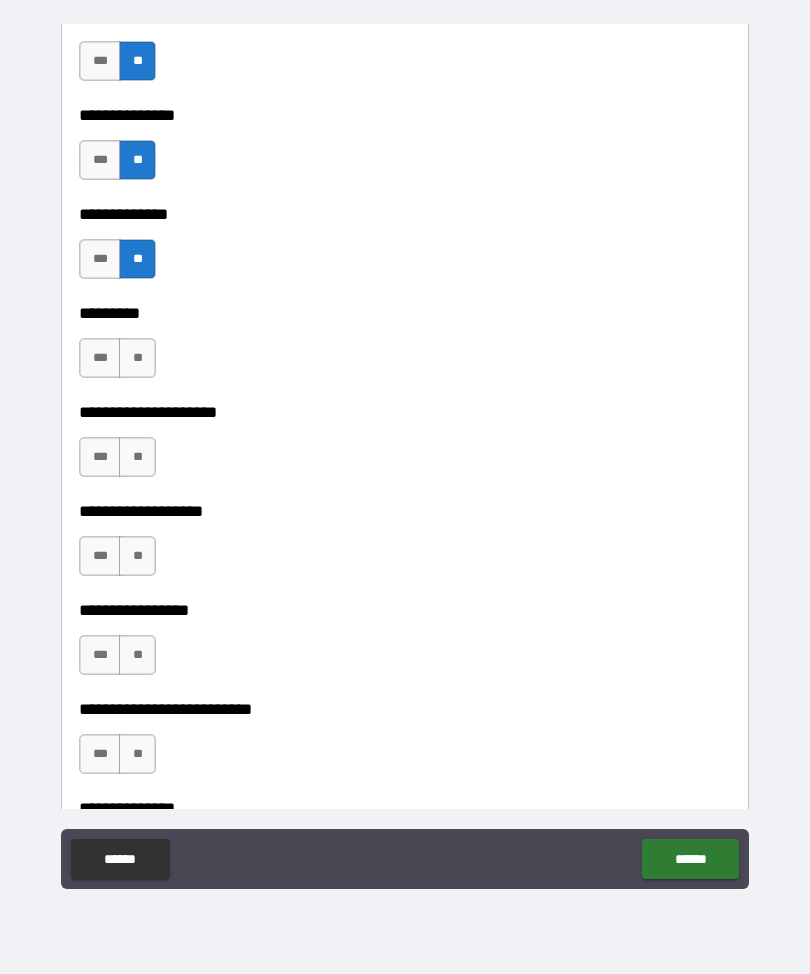 click on "**" at bounding box center [137, 358] 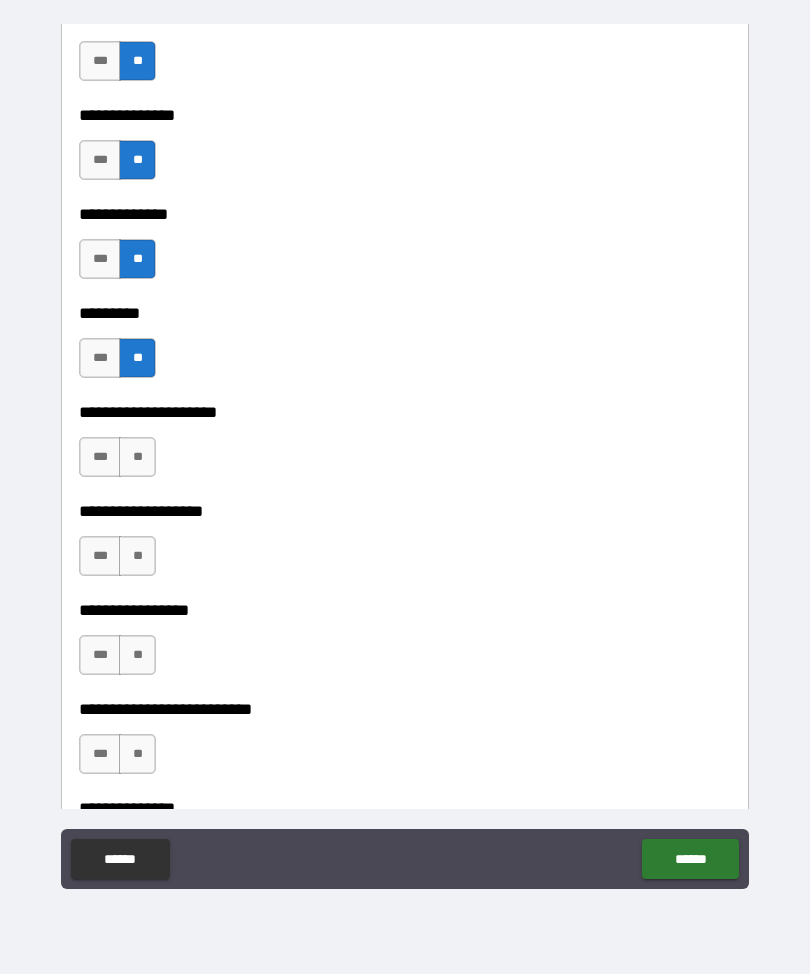 click on "**" at bounding box center (137, 457) 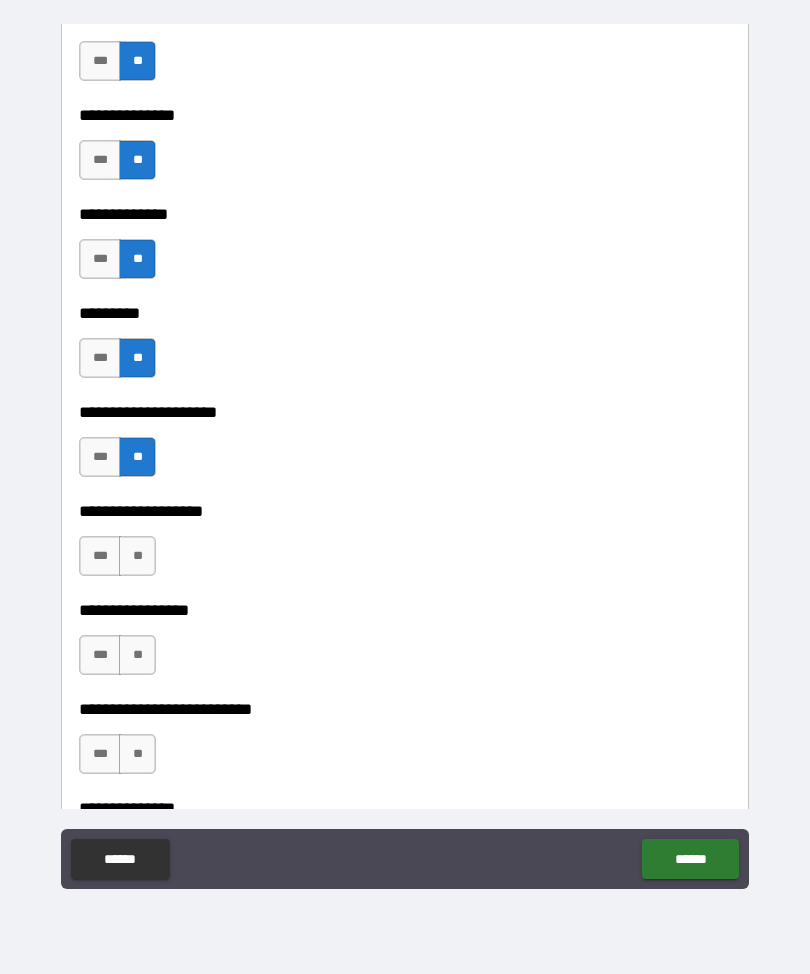 click on "**" at bounding box center [137, 556] 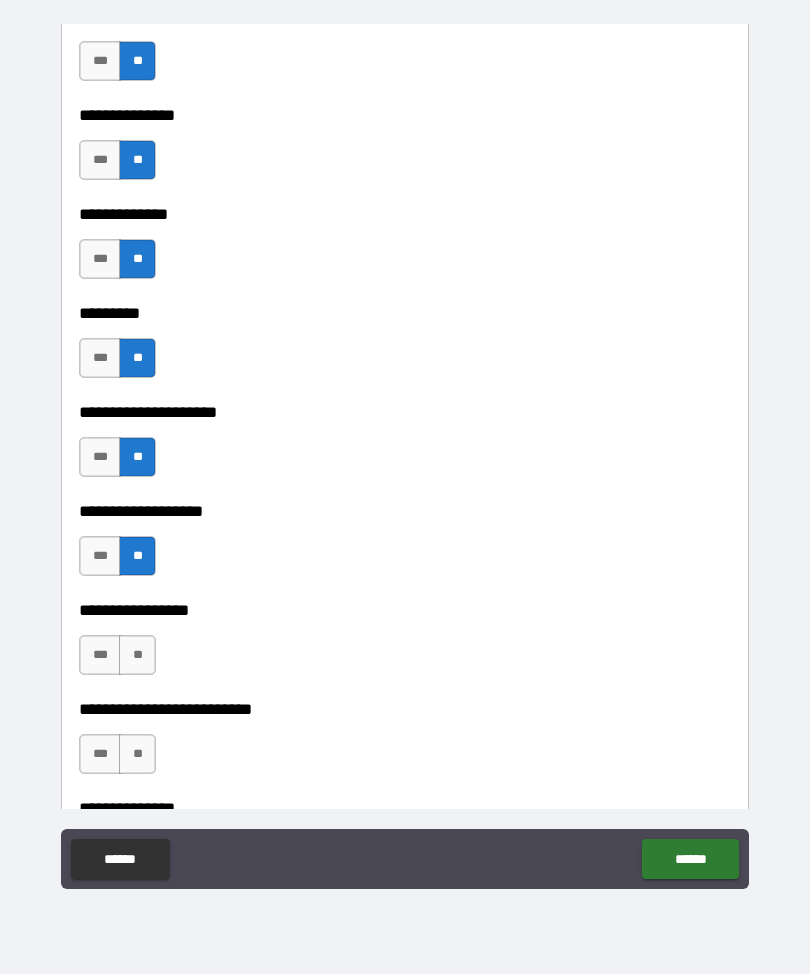 click on "**" at bounding box center (137, 655) 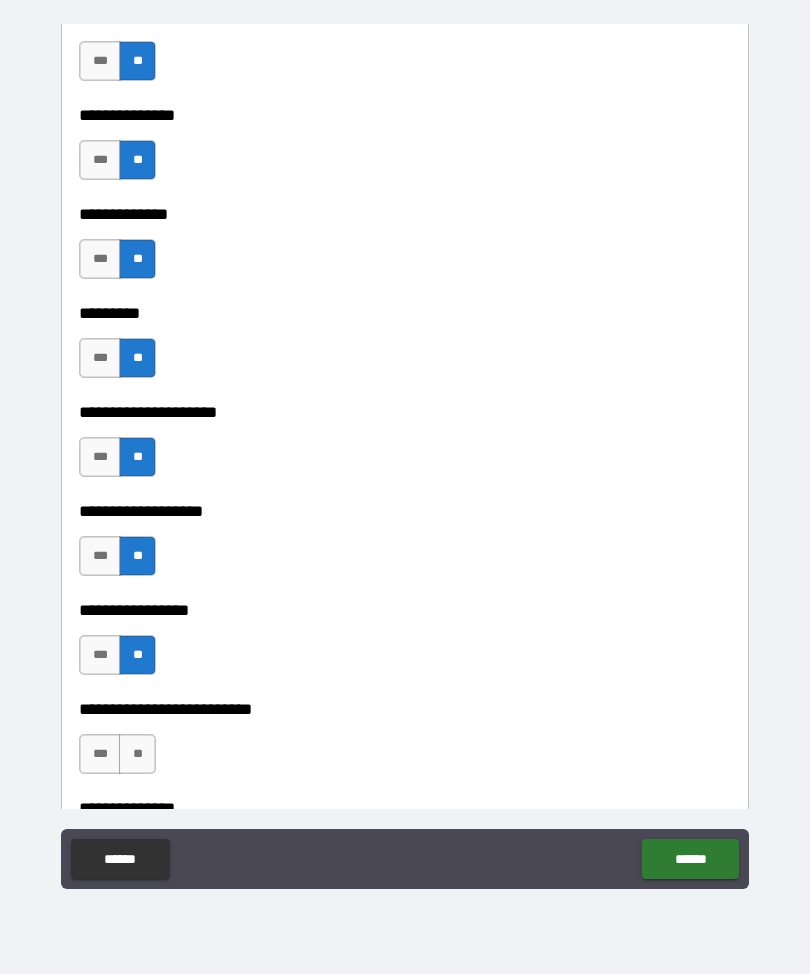 click on "**" at bounding box center (137, 754) 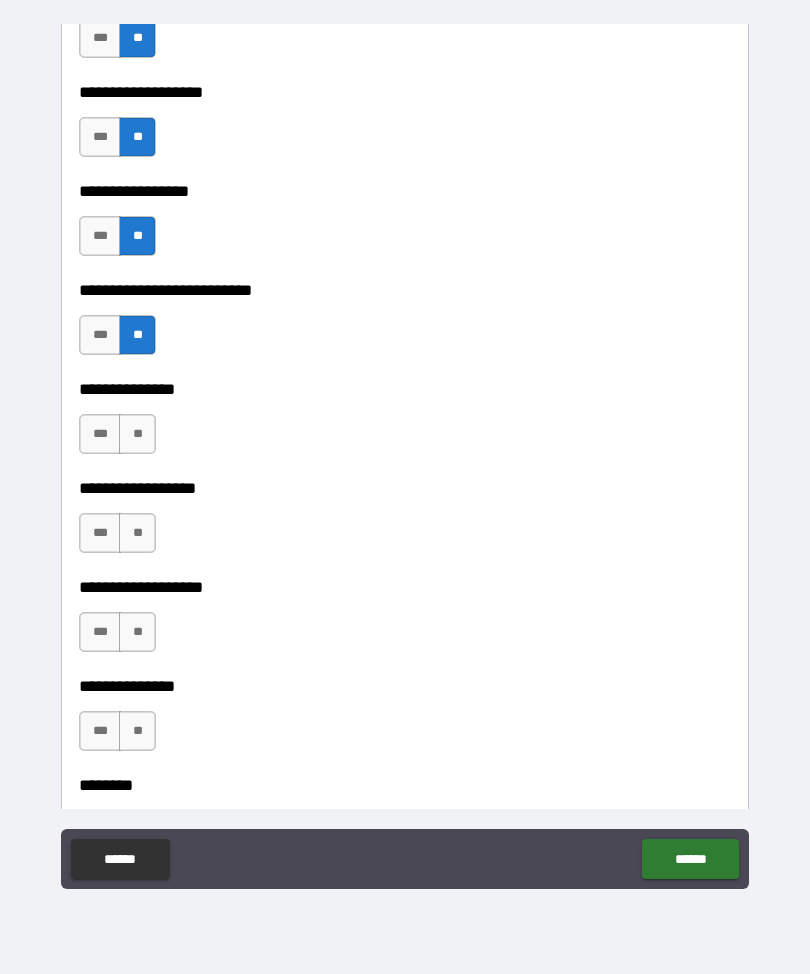 click on "**" at bounding box center [137, 434] 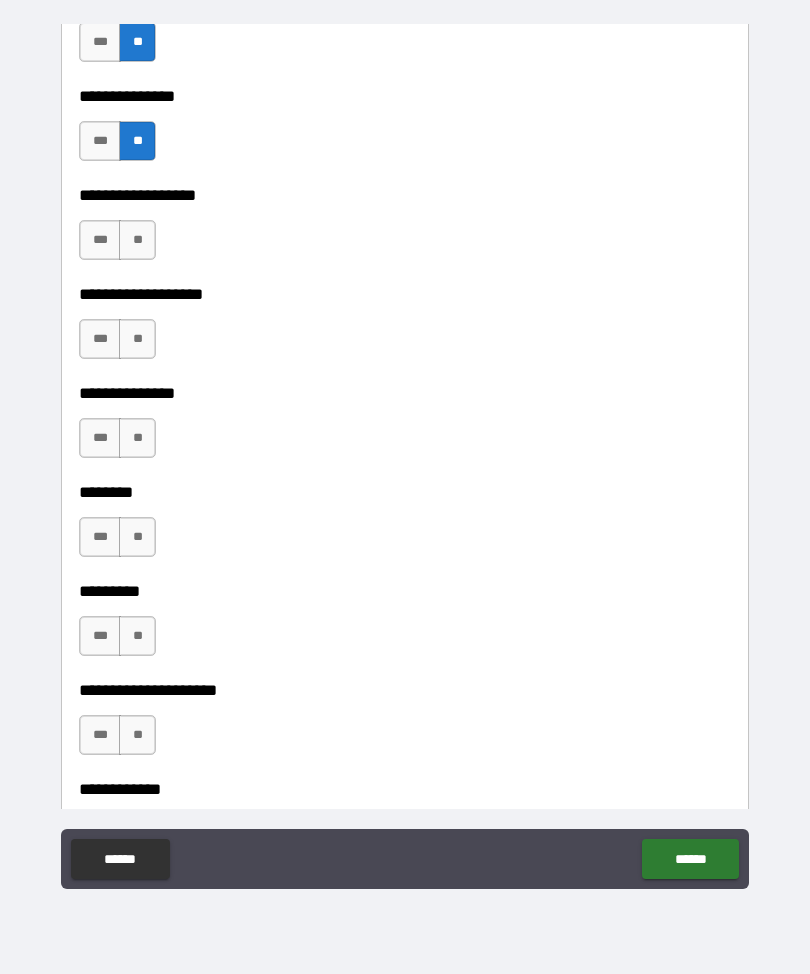 scroll, scrollTop: 5728, scrollLeft: 0, axis: vertical 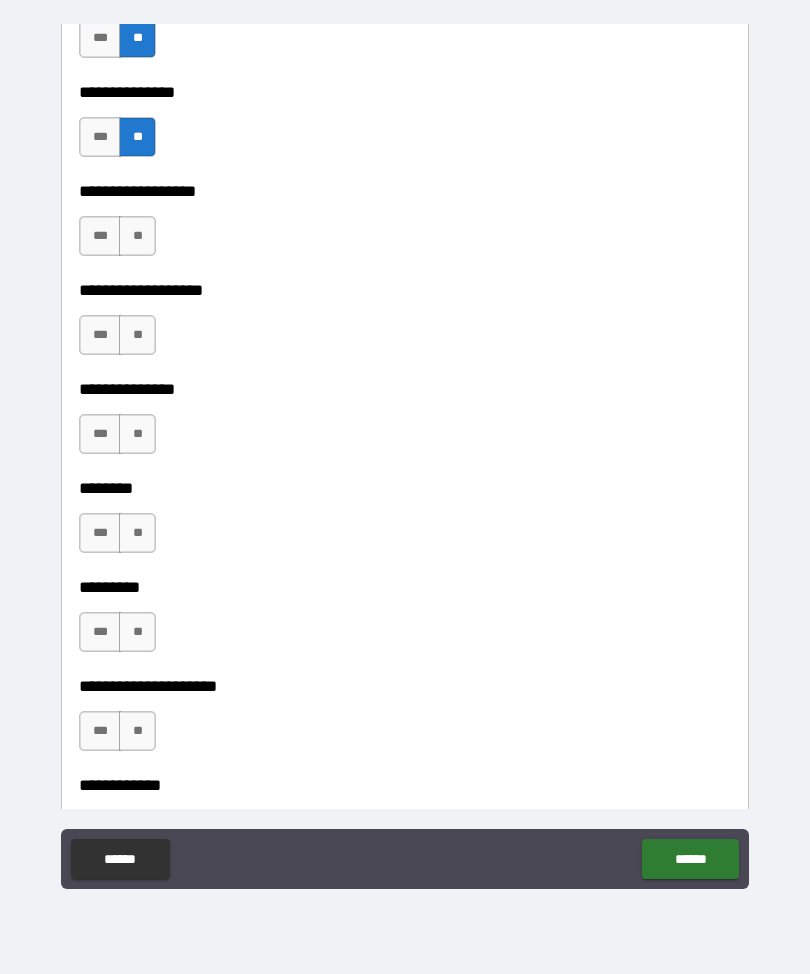 click on "**" at bounding box center (137, 236) 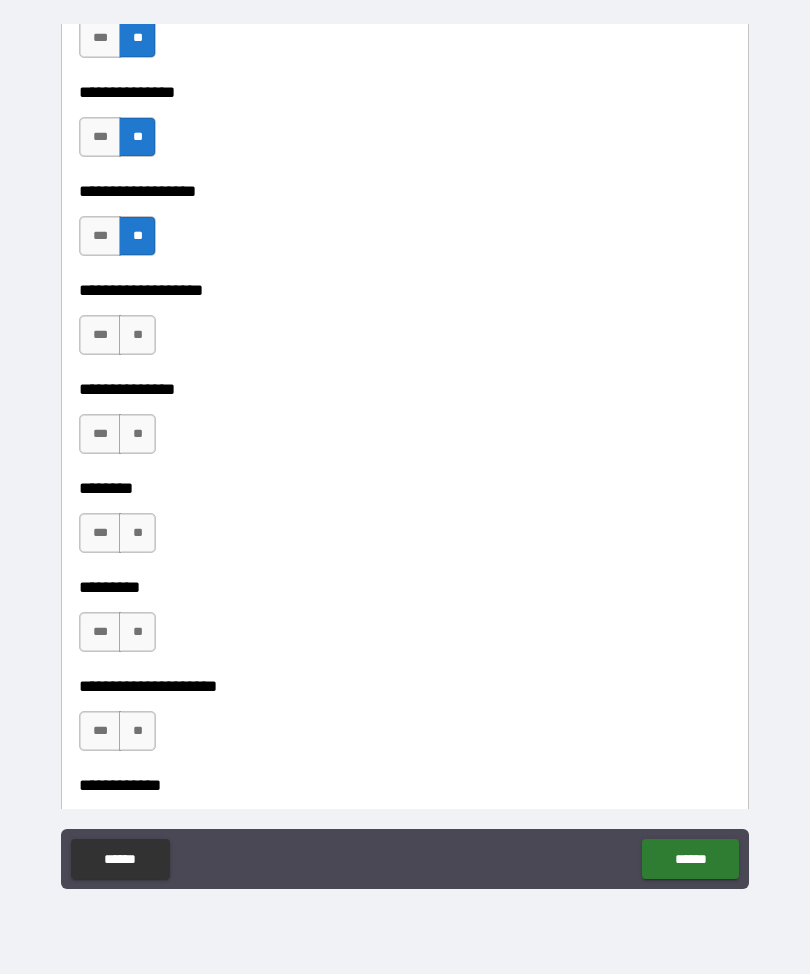 click on "**" at bounding box center (137, 335) 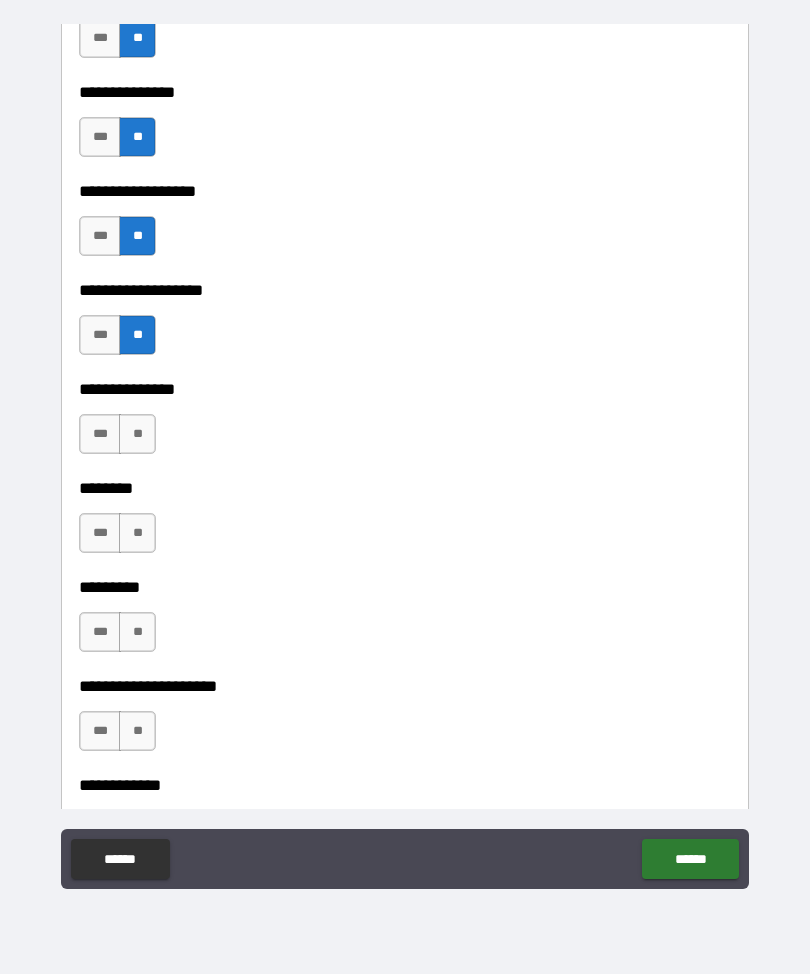 click on "**" at bounding box center (137, 434) 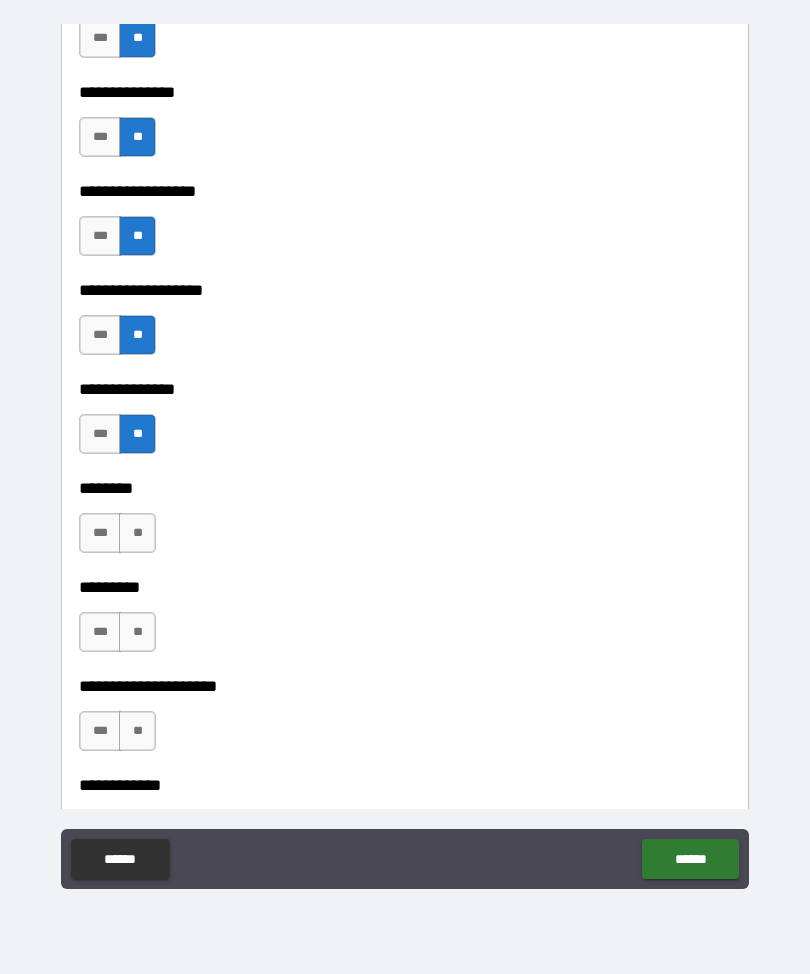 click on "**" at bounding box center (137, 533) 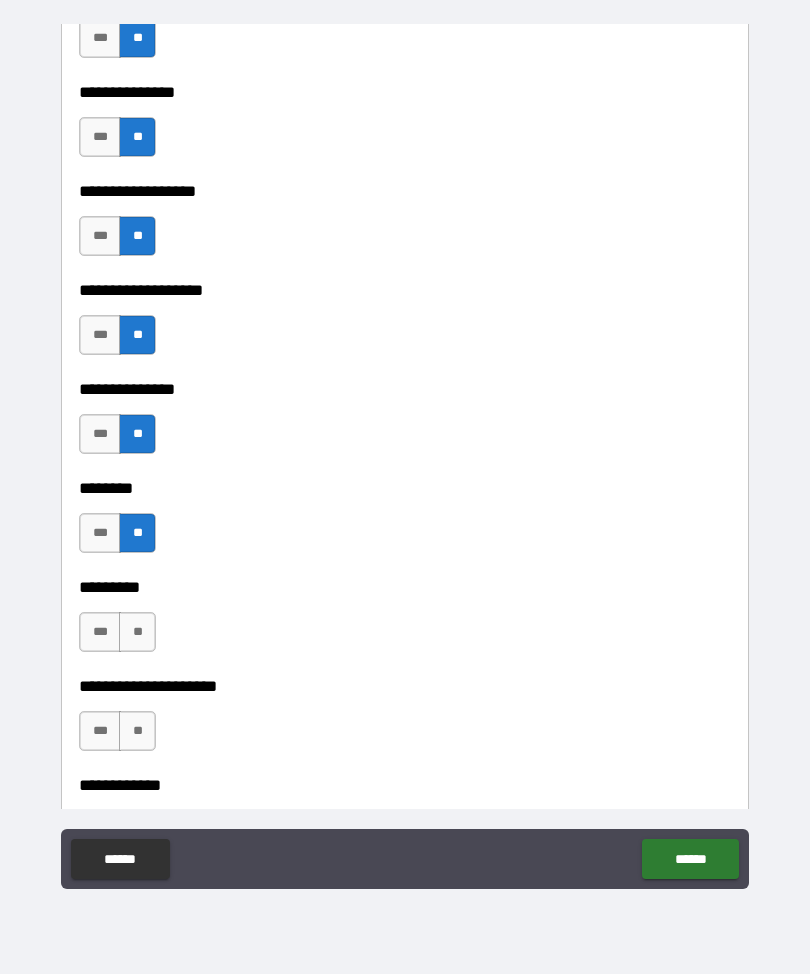 click on "**" at bounding box center [137, 632] 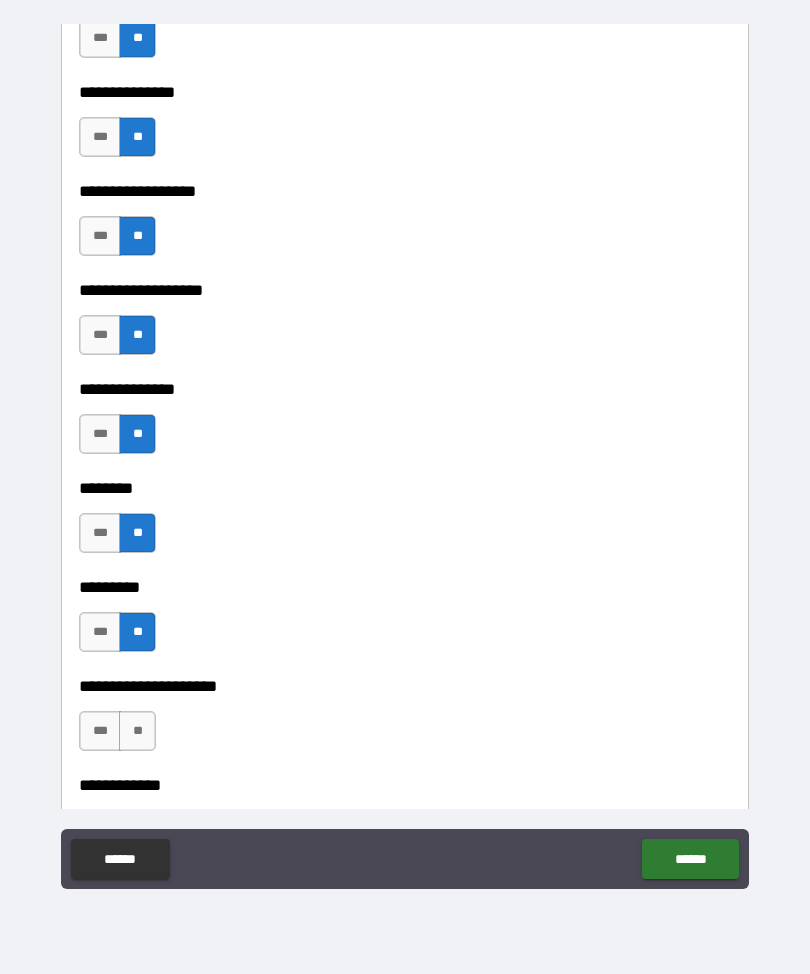 click on "**" at bounding box center (137, 731) 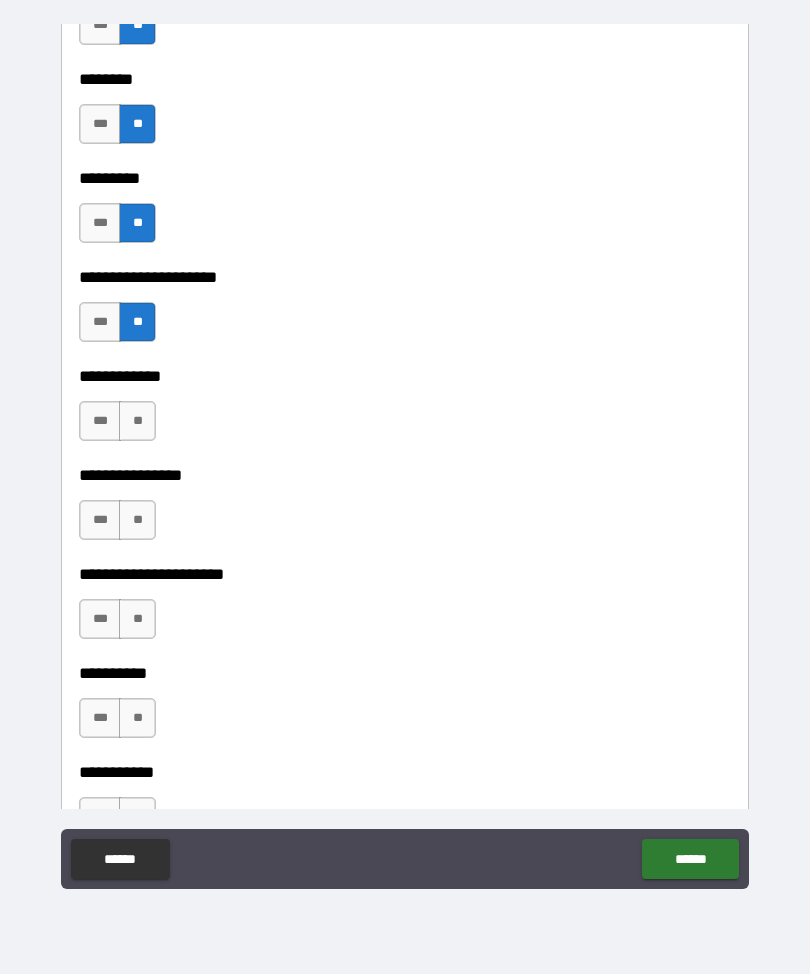 scroll, scrollTop: 6143, scrollLeft: 0, axis: vertical 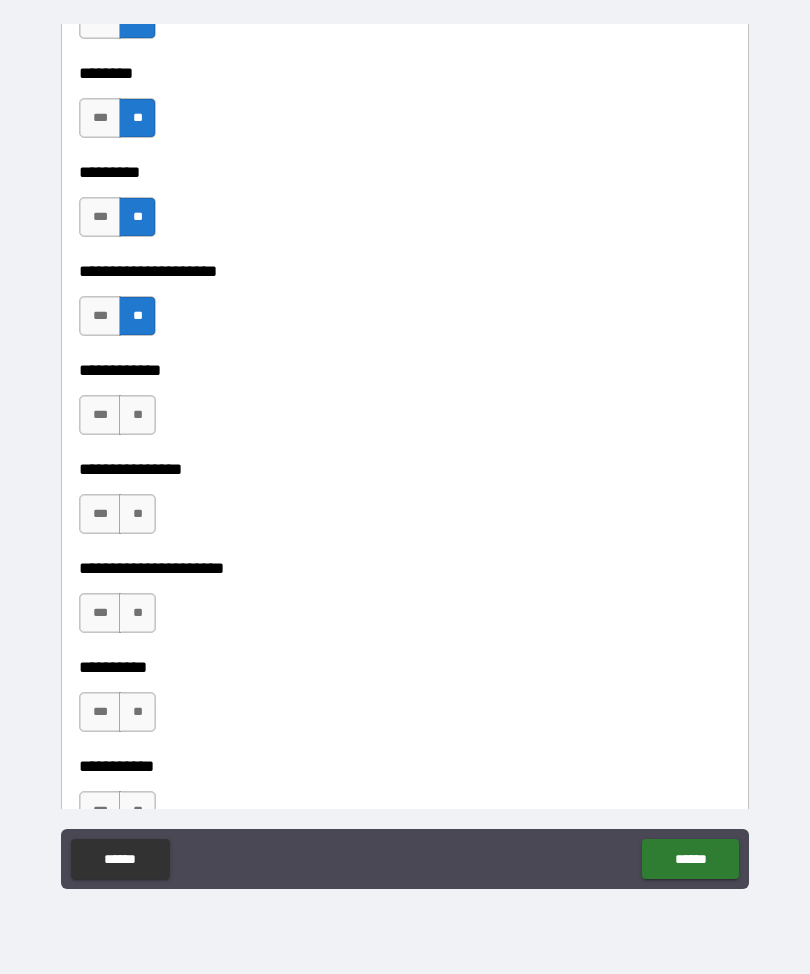 click on "**" at bounding box center [137, 415] 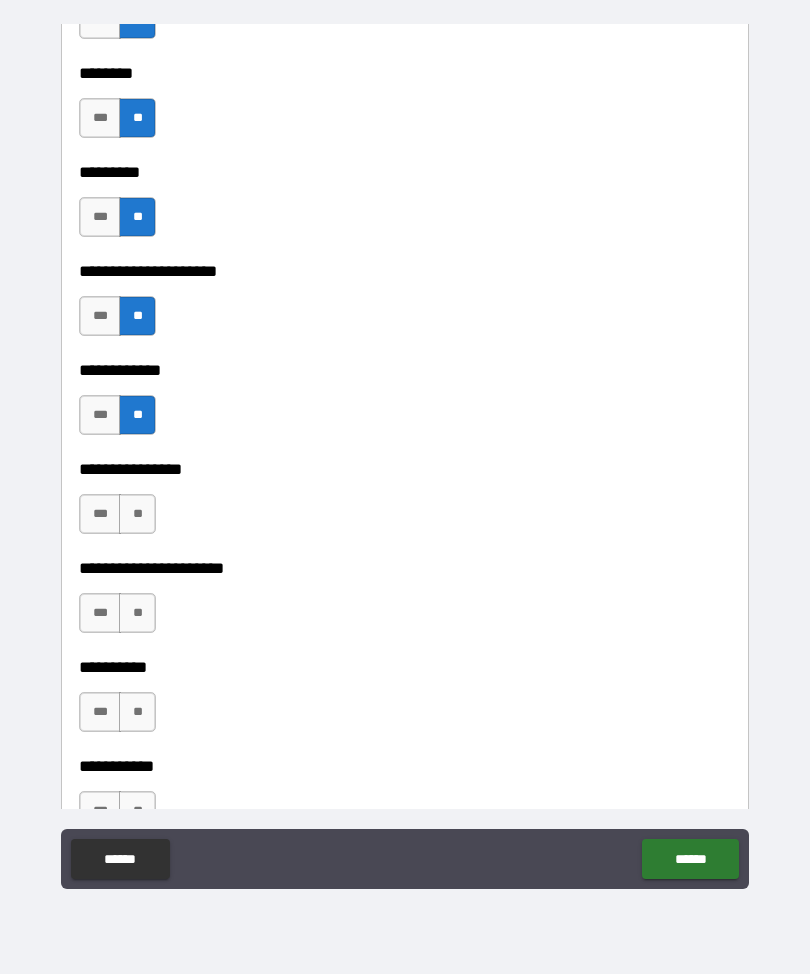 click on "**" at bounding box center (137, 514) 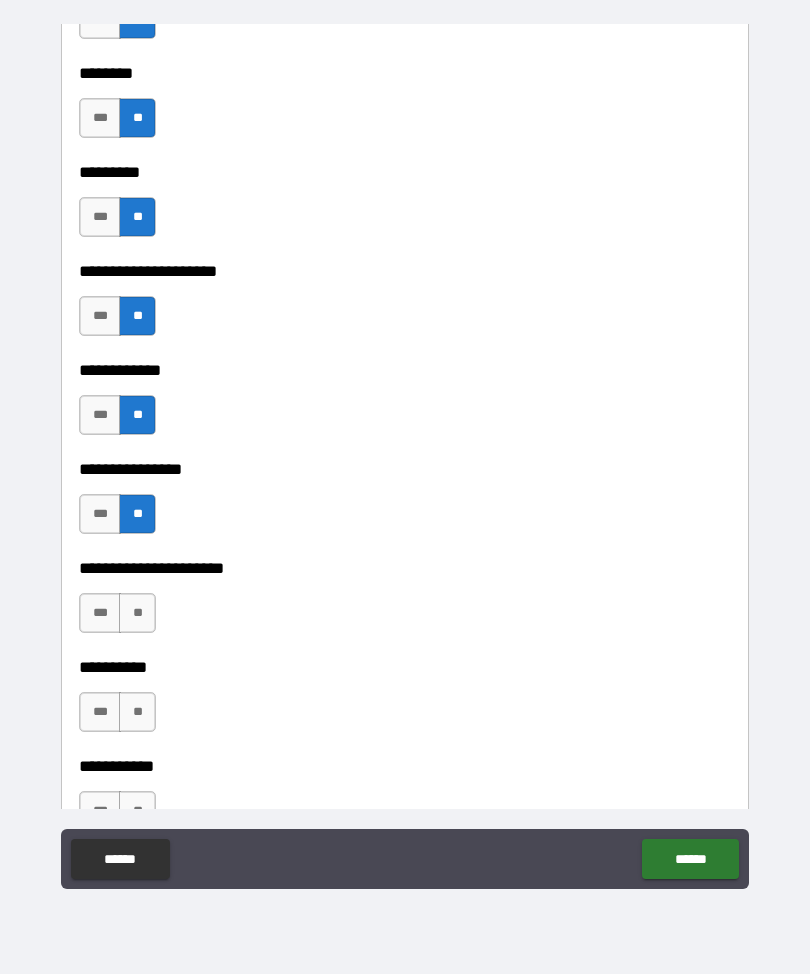 click on "**" at bounding box center (137, 613) 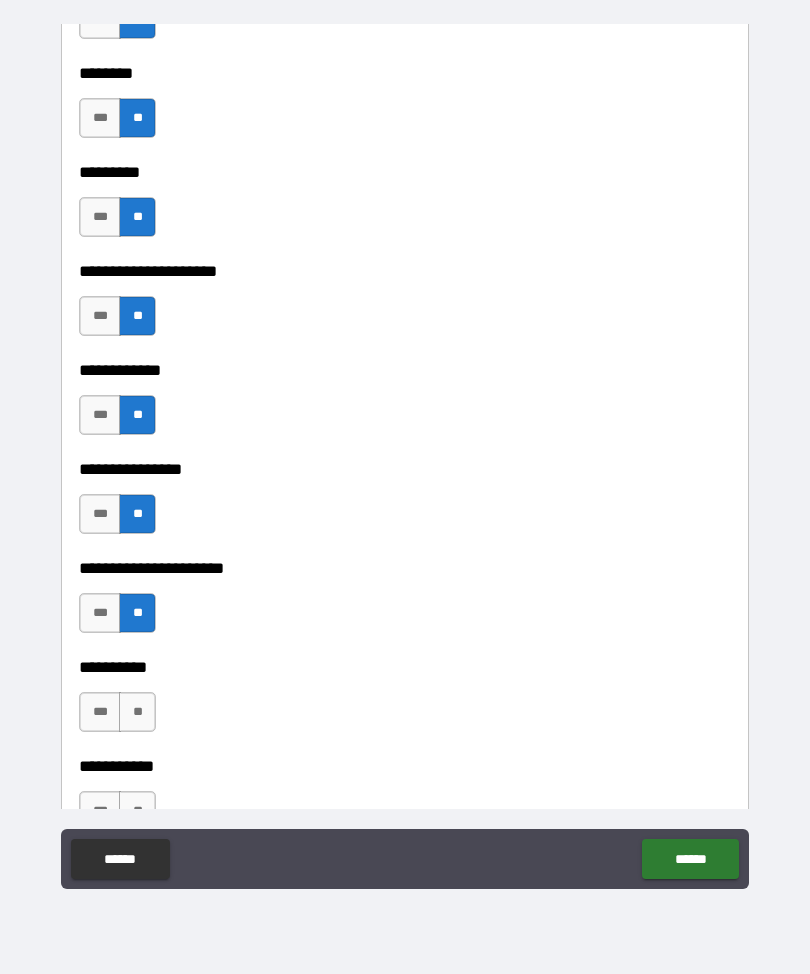 click on "**" at bounding box center (137, 712) 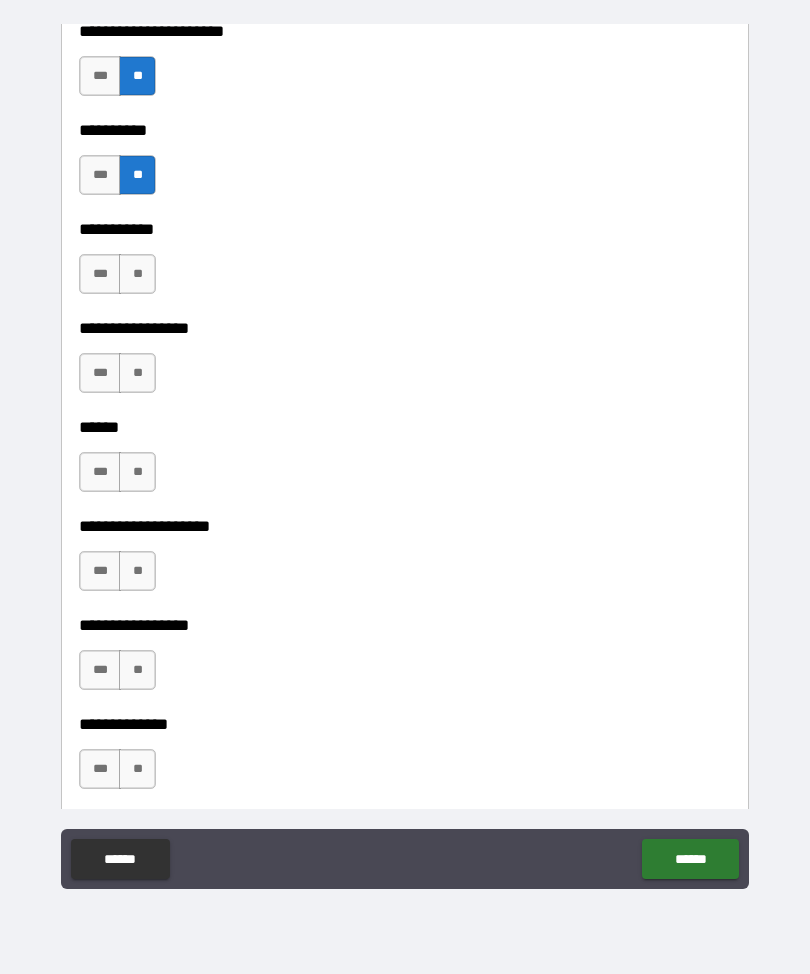 scroll, scrollTop: 6714, scrollLeft: 0, axis: vertical 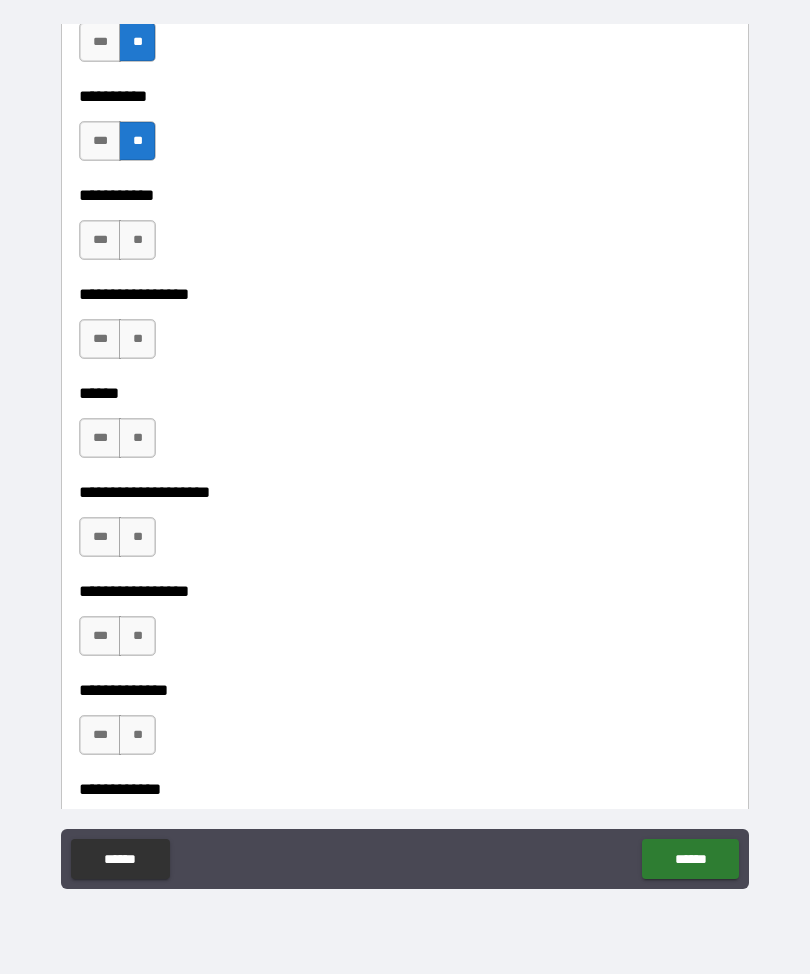 click on "**" at bounding box center [137, 240] 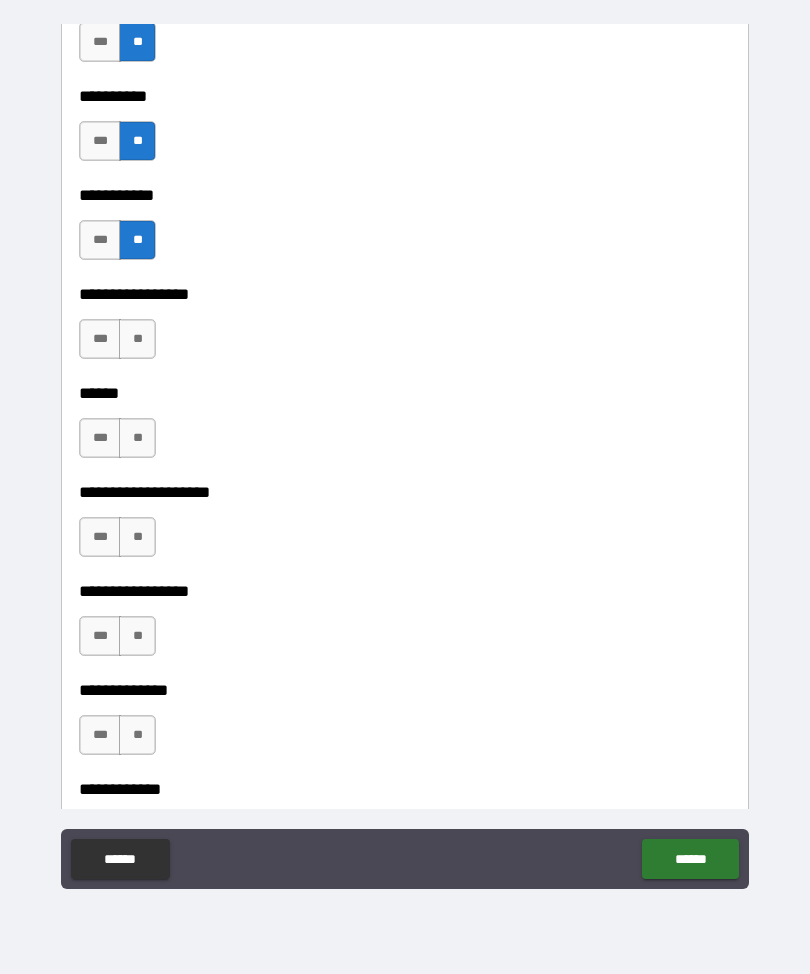 click on "**" at bounding box center [137, 339] 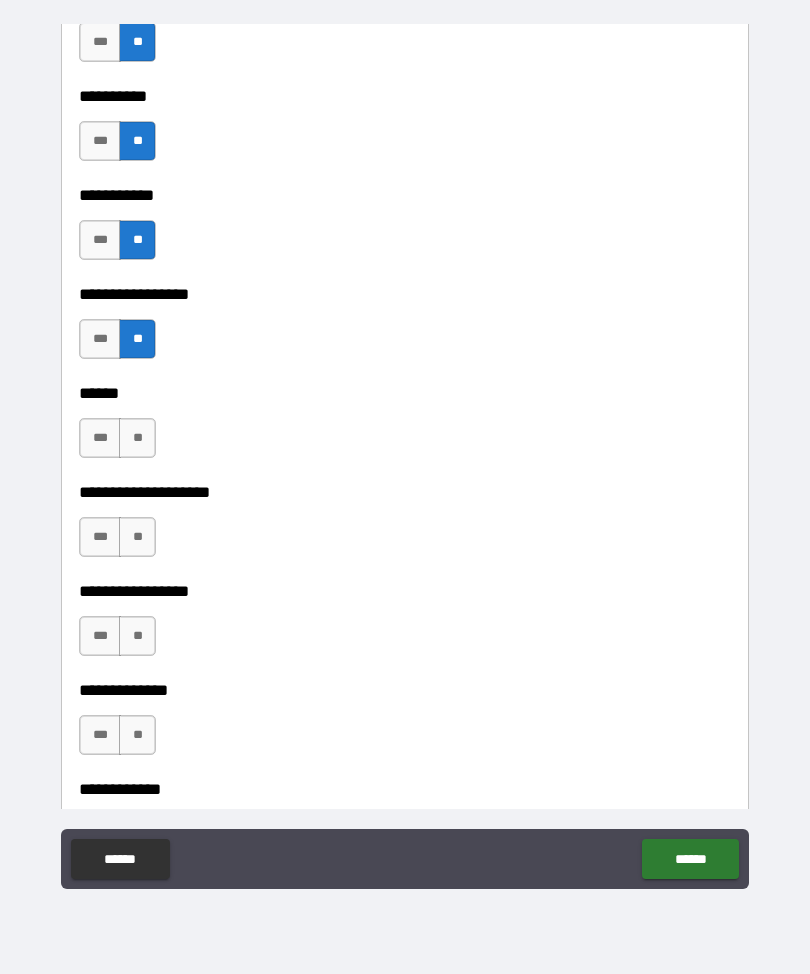 click on "**" at bounding box center (137, 438) 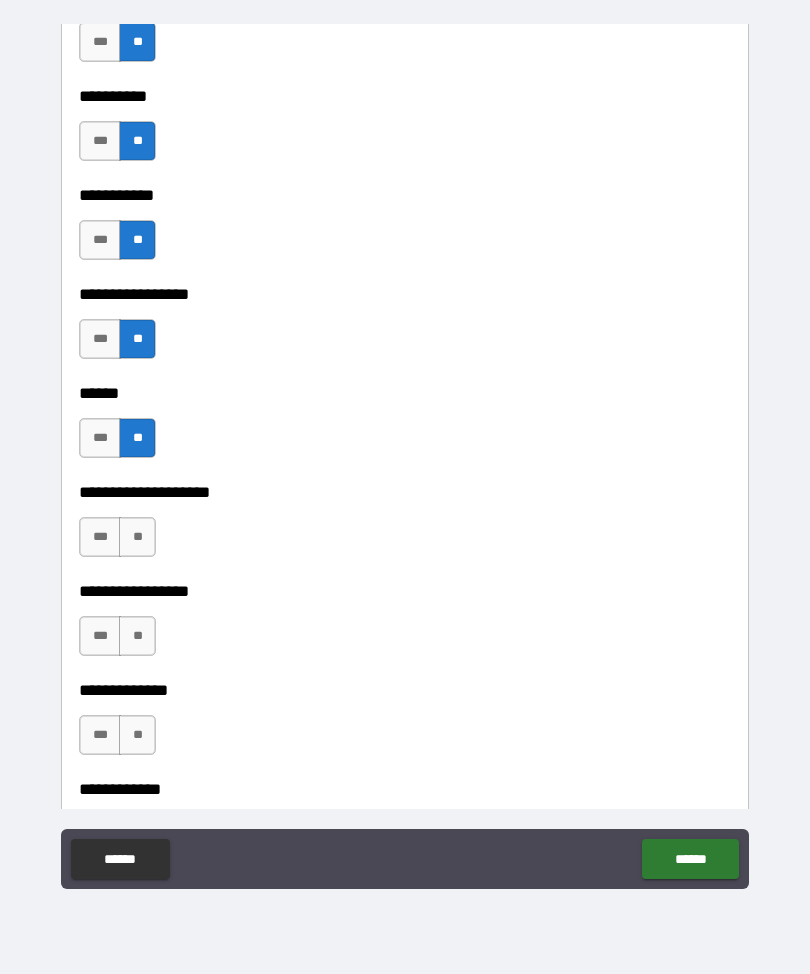 click on "**" at bounding box center [137, 537] 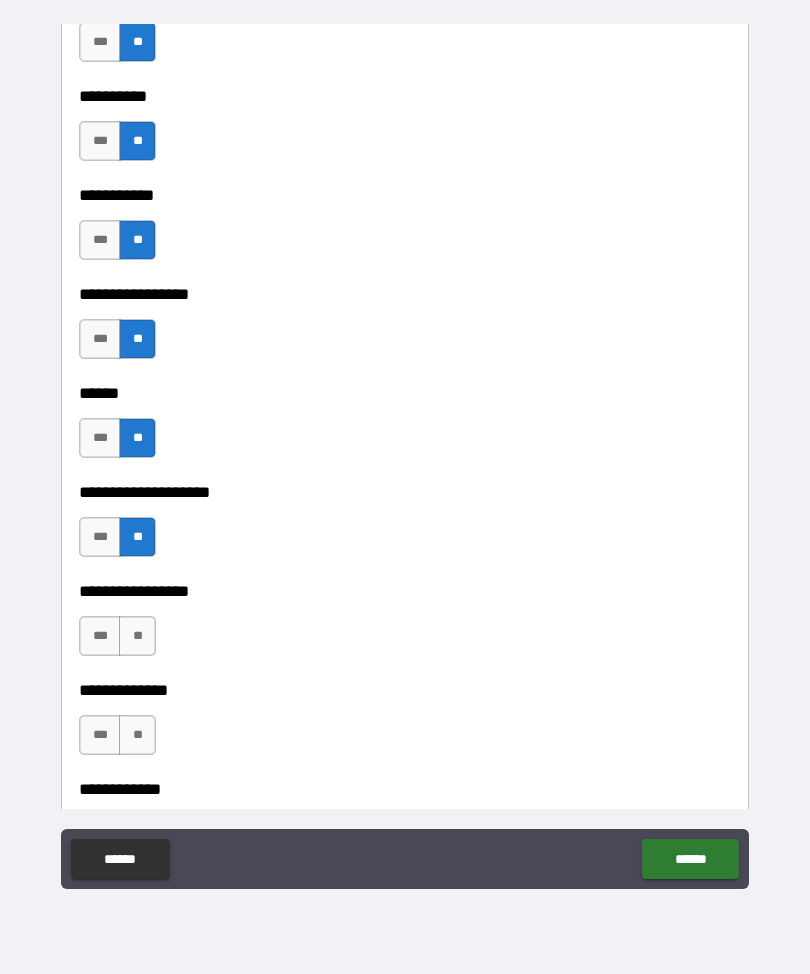 click on "**" at bounding box center (137, 636) 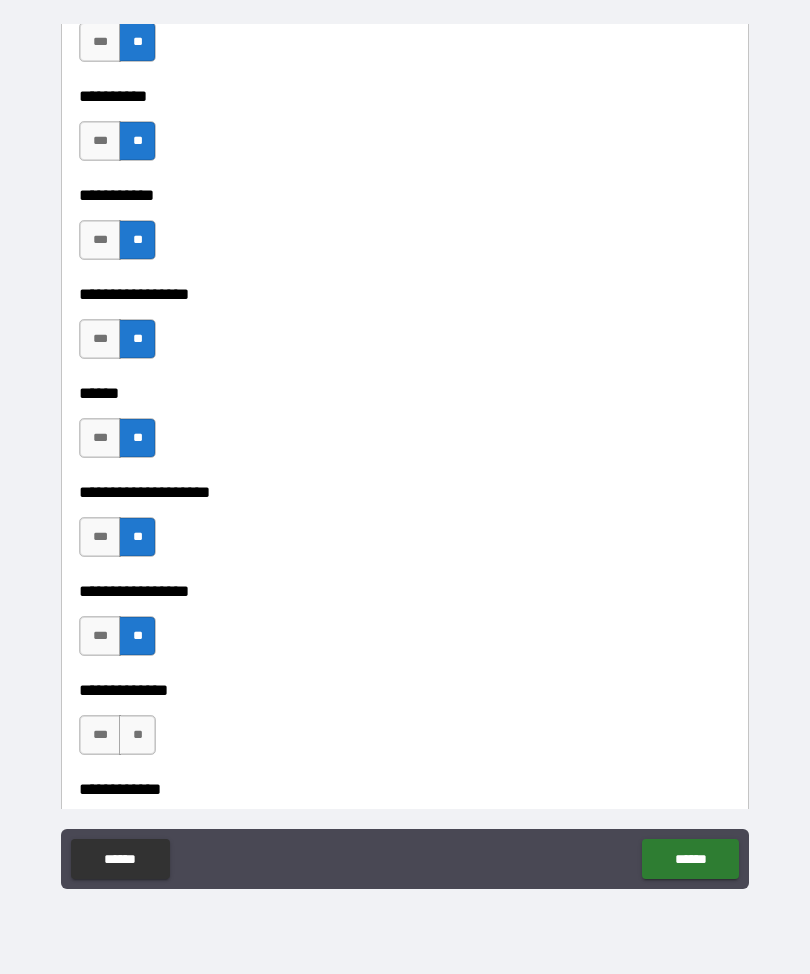 click on "**" at bounding box center (137, 735) 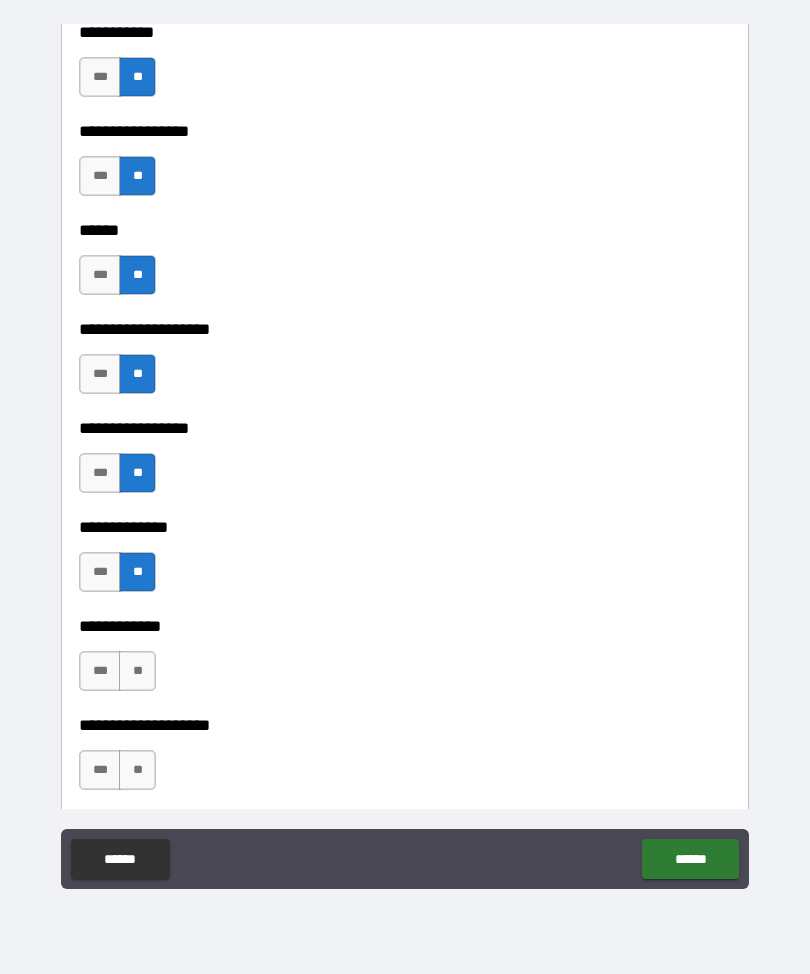 scroll, scrollTop: 6875, scrollLeft: 0, axis: vertical 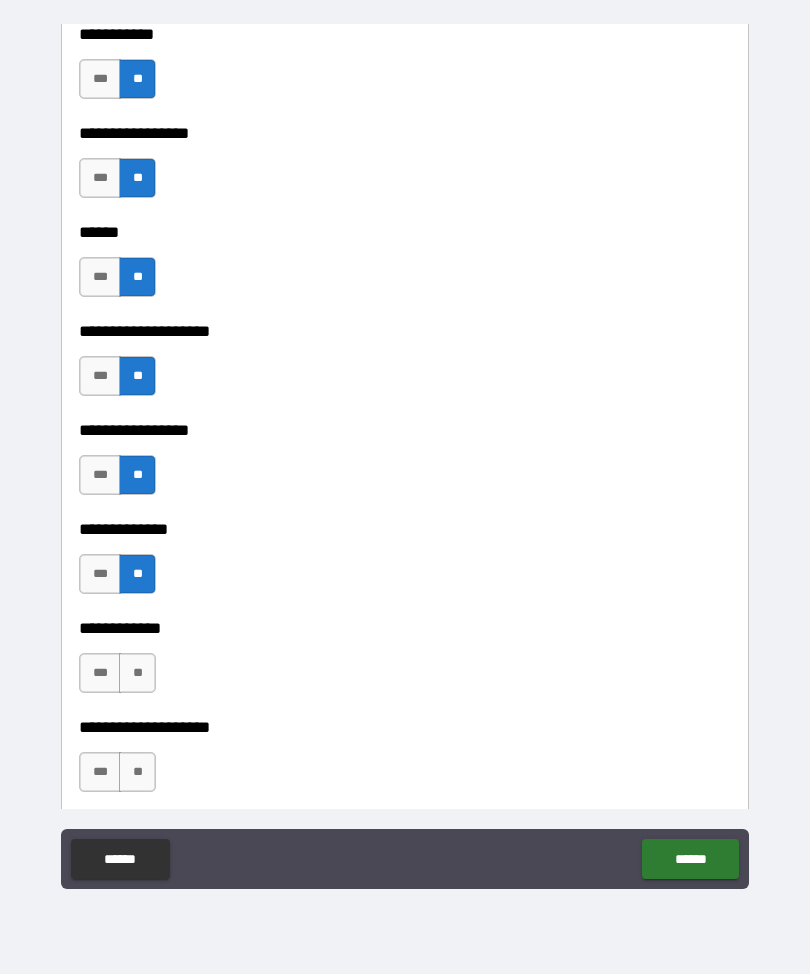 click on "***" at bounding box center [100, 574] 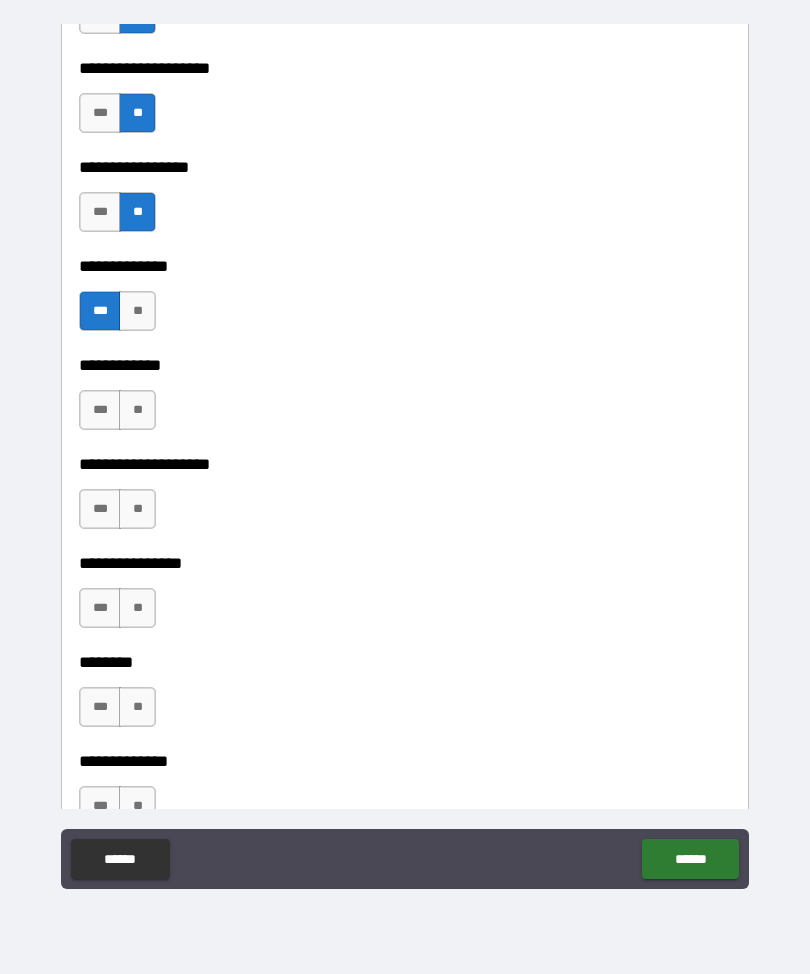 scroll, scrollTop: 7139, scrollLeft: 0, axis: vertical 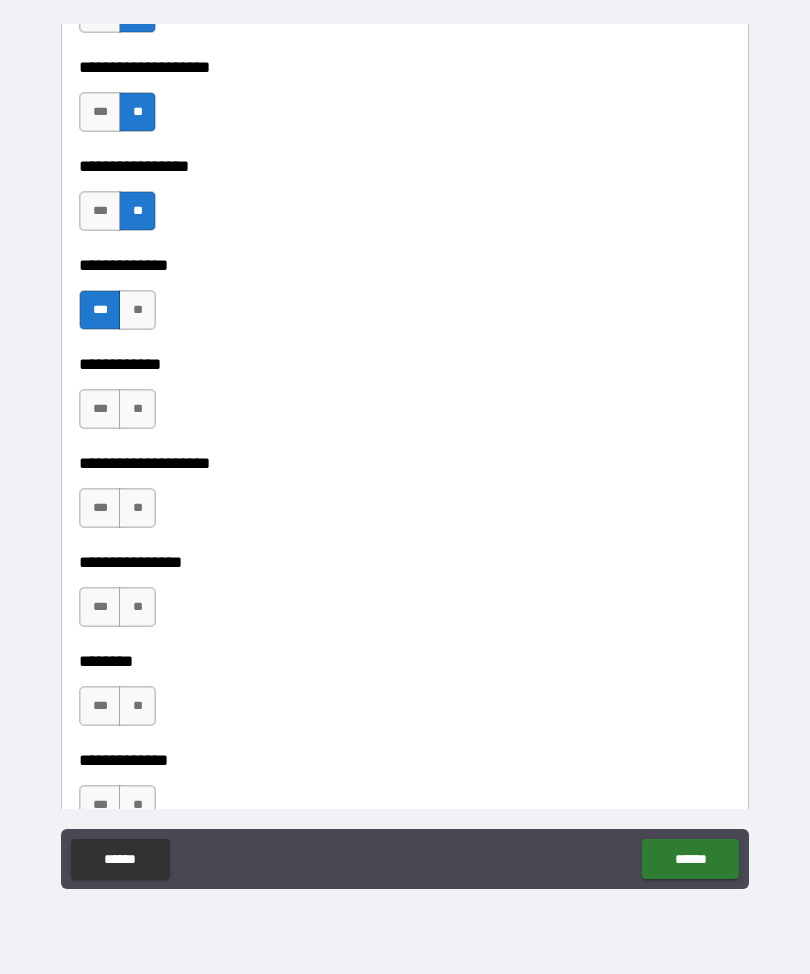 click on "**********" at bounding box center (405, 548) 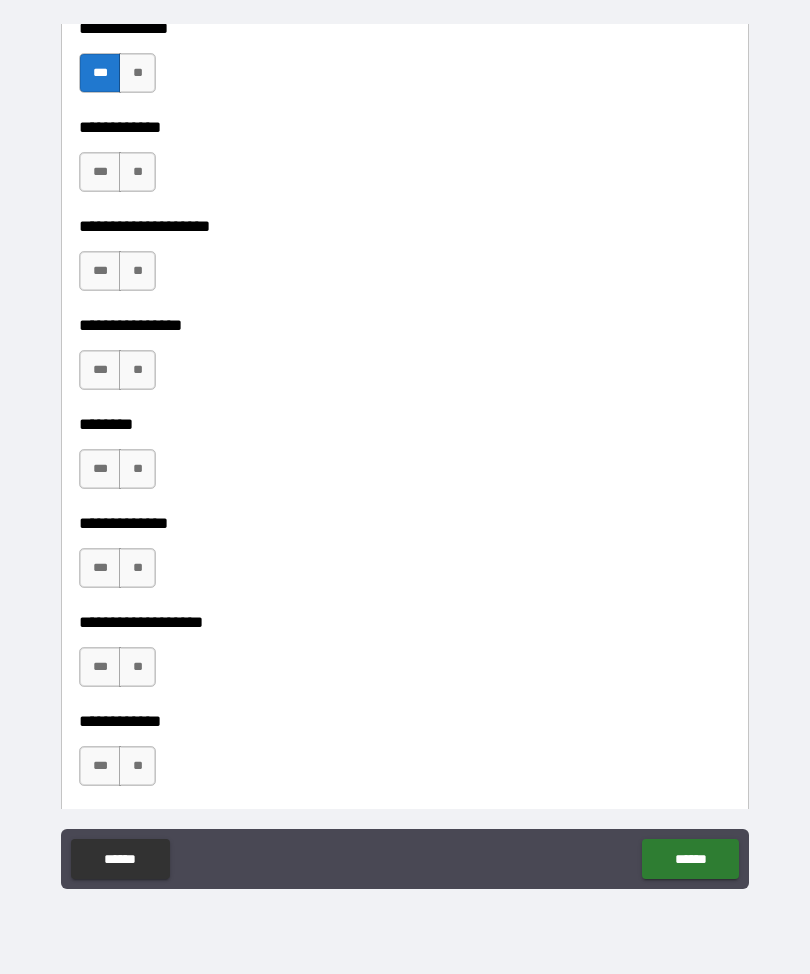scroll, scrollTop: 7406, scrollLeft: 0, axis: vertical 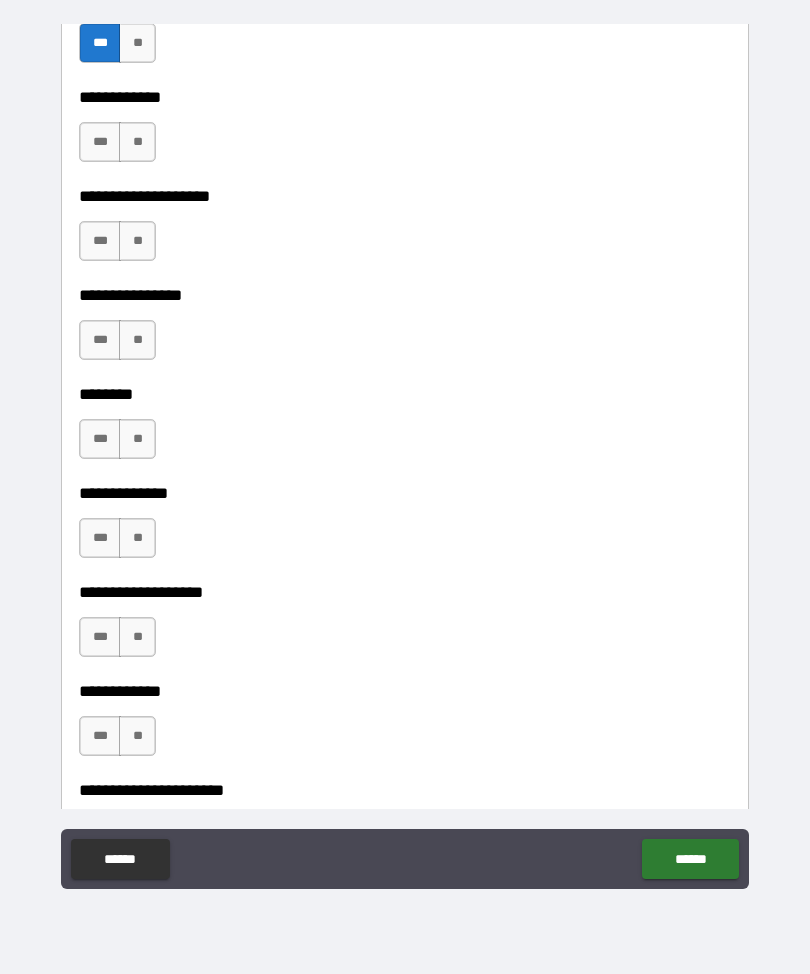 click on "**" at bounding box center [137, 142] 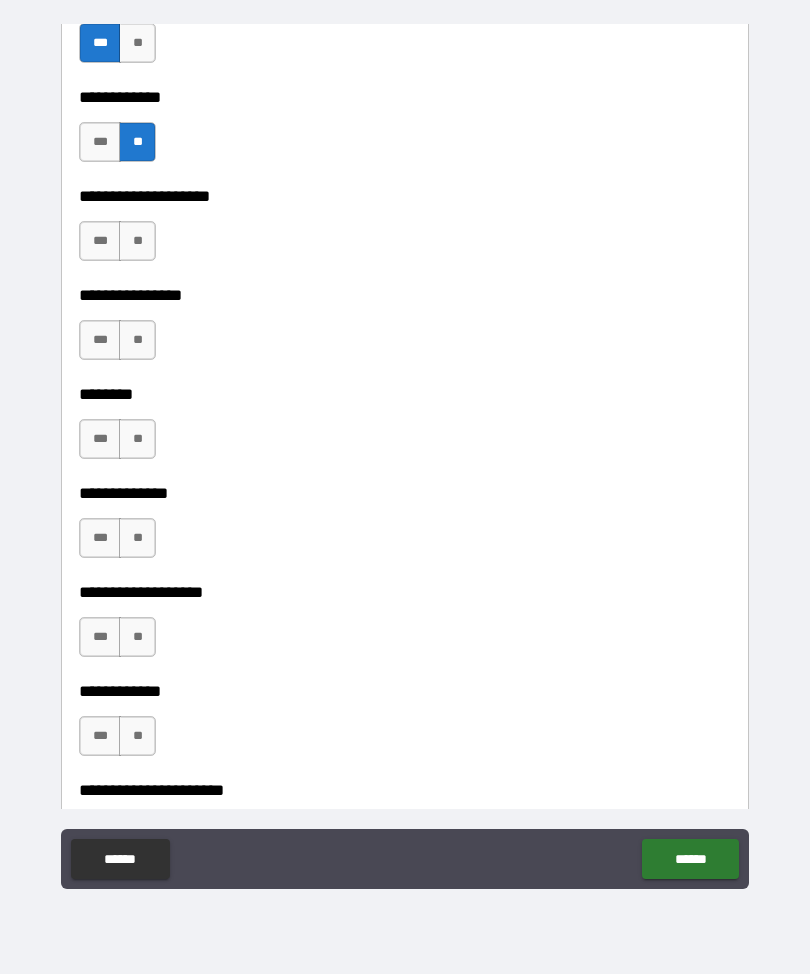 click on "**" at bounding box center (137, 241) 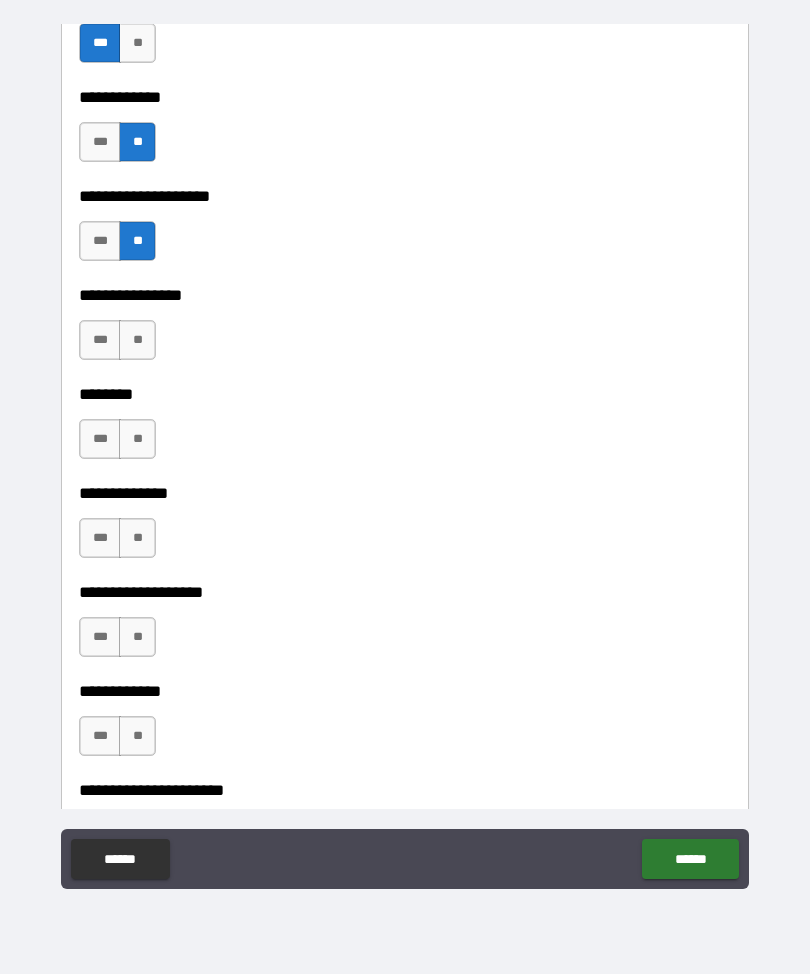 click on "**" at bounding box center (137, 340) 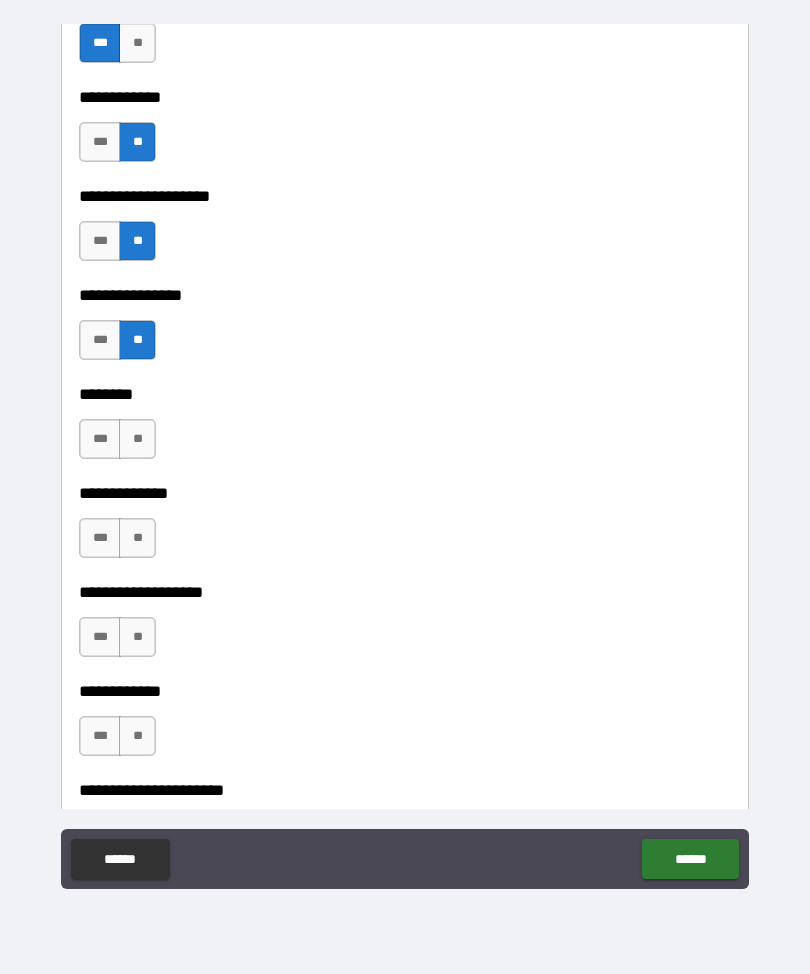 click on "**" at bounding box center (137, 439) 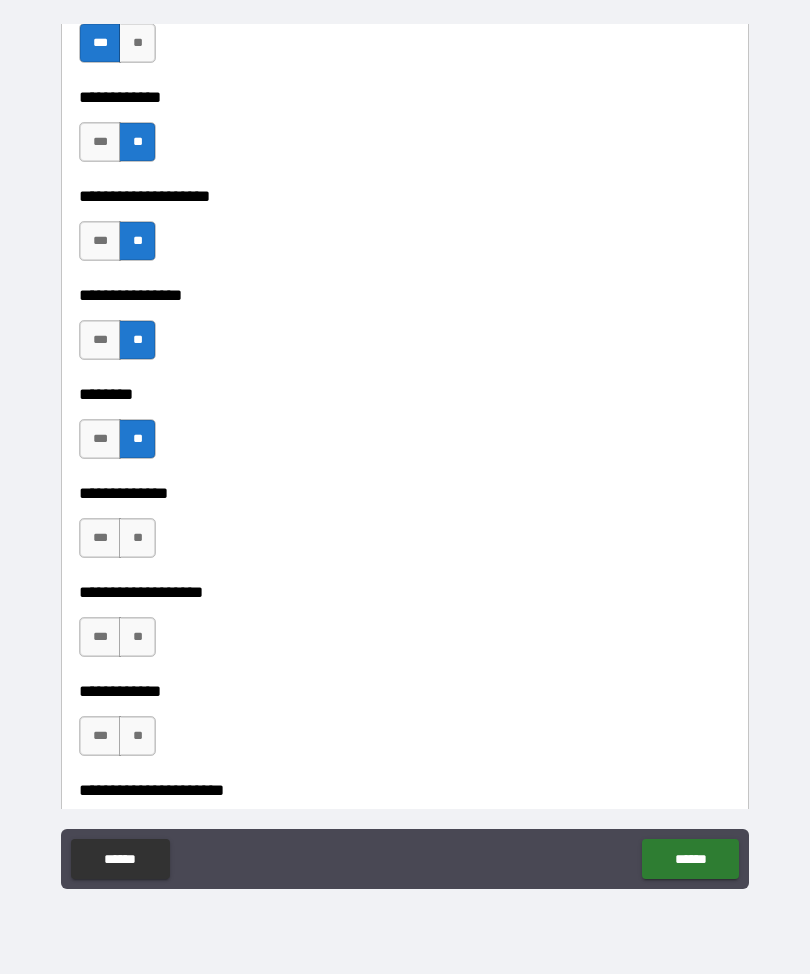 click on "**" at bounding box center [137, 538] 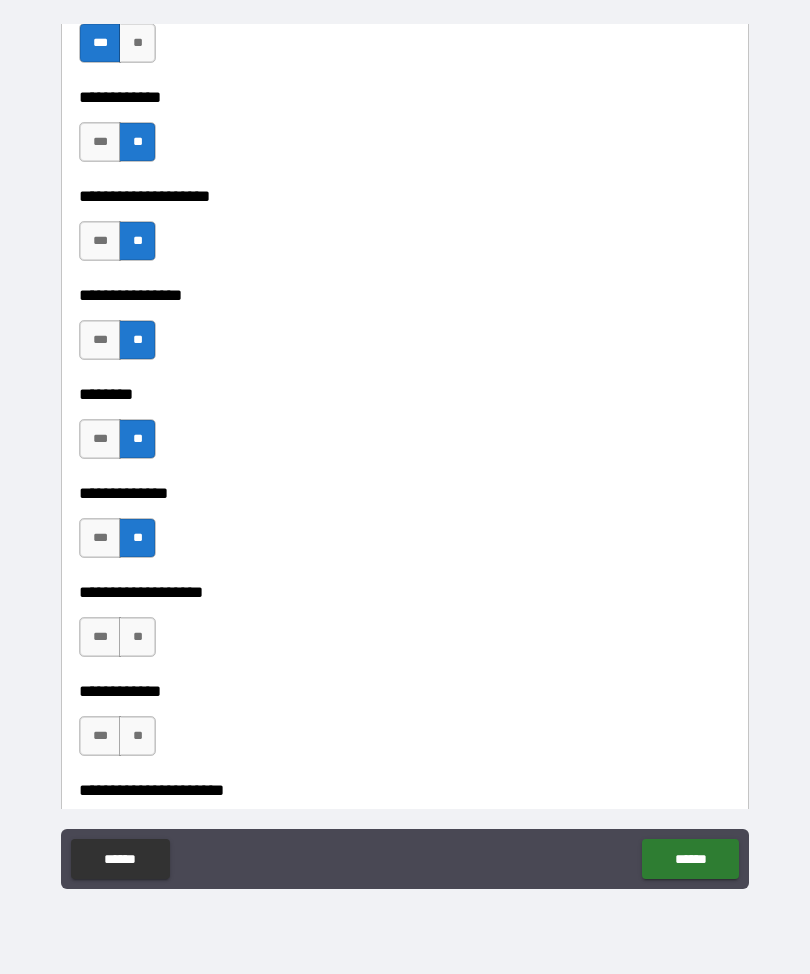 click on "**" at bounding box center (137, 637) 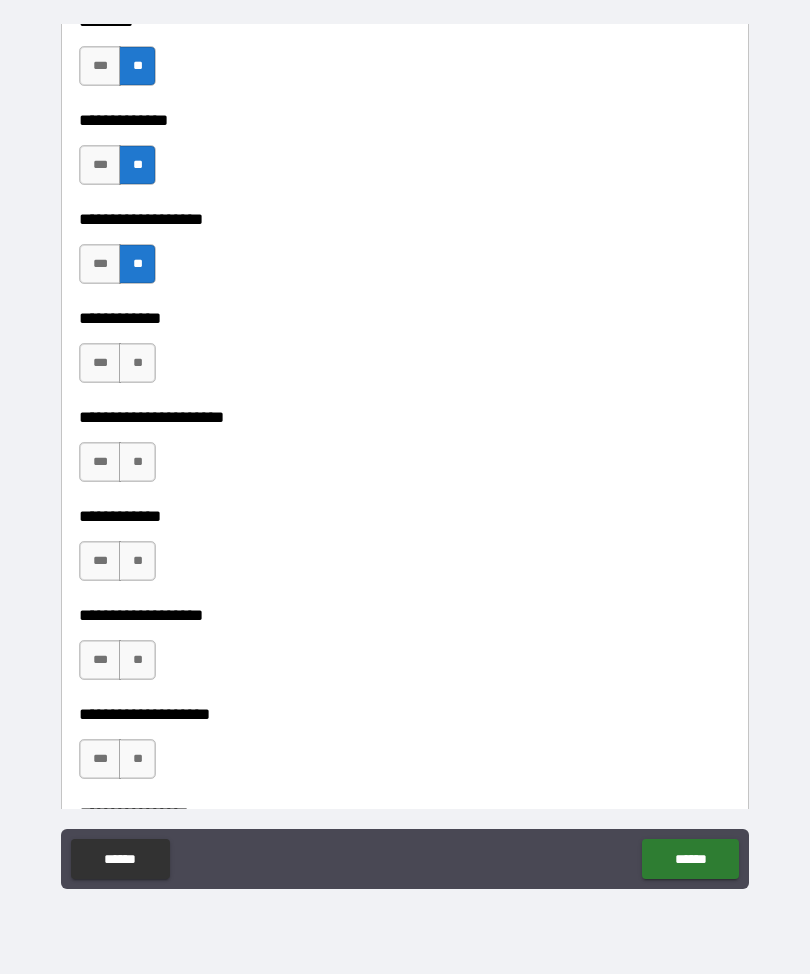 scroll, scrollTop: 7787, scrollLeft: 0, axis: vertical 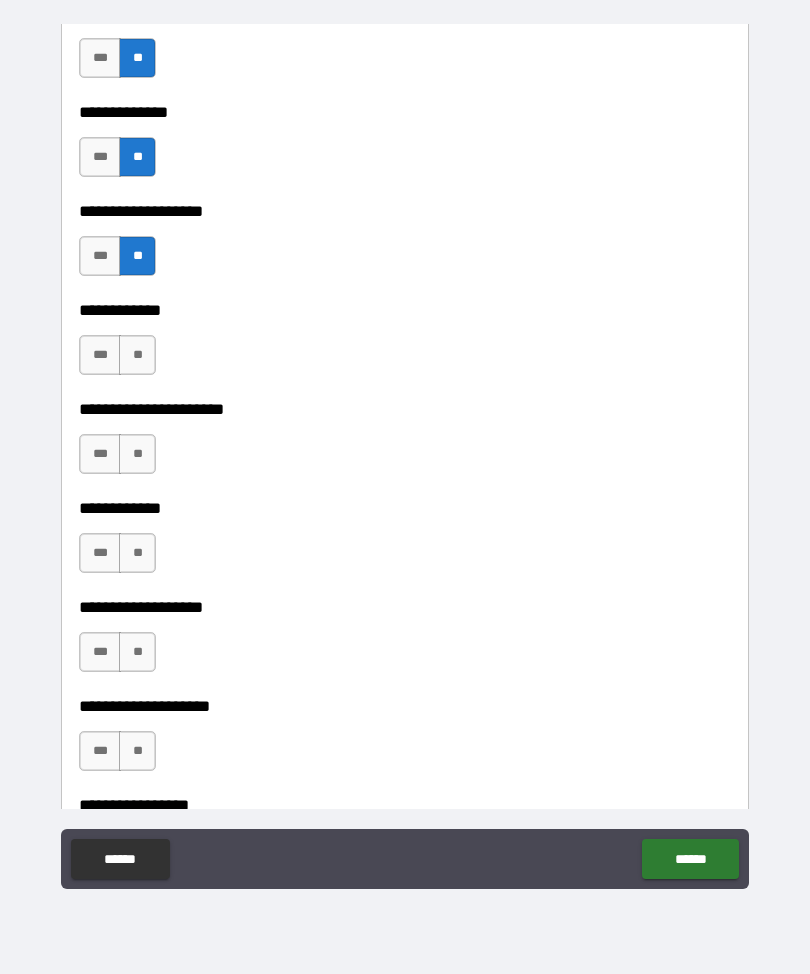 click on "**" at bounding box center [137, 355] 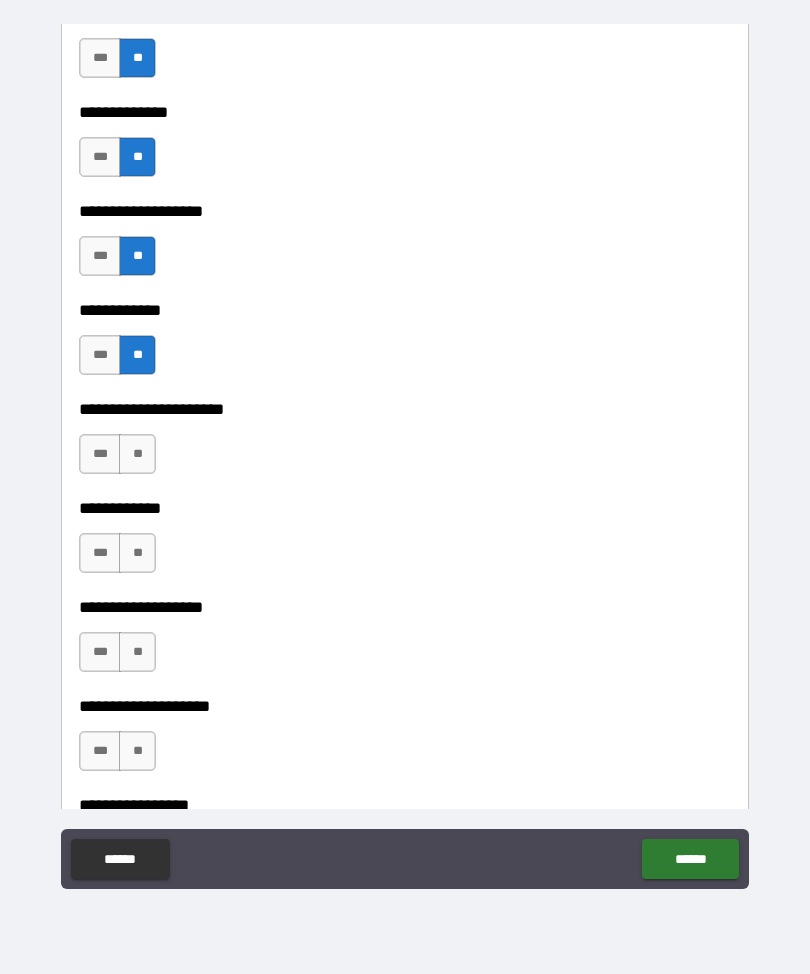 click on "**" at bounding box center (137, 454) 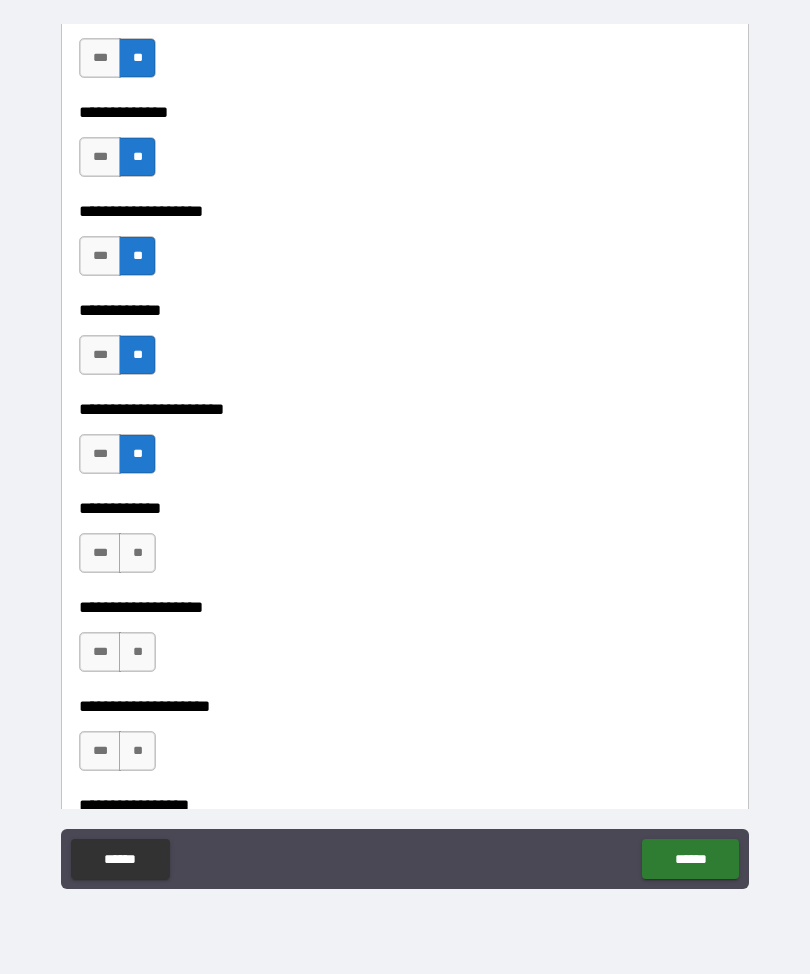 click on "**" at bounding box center [137, 553] 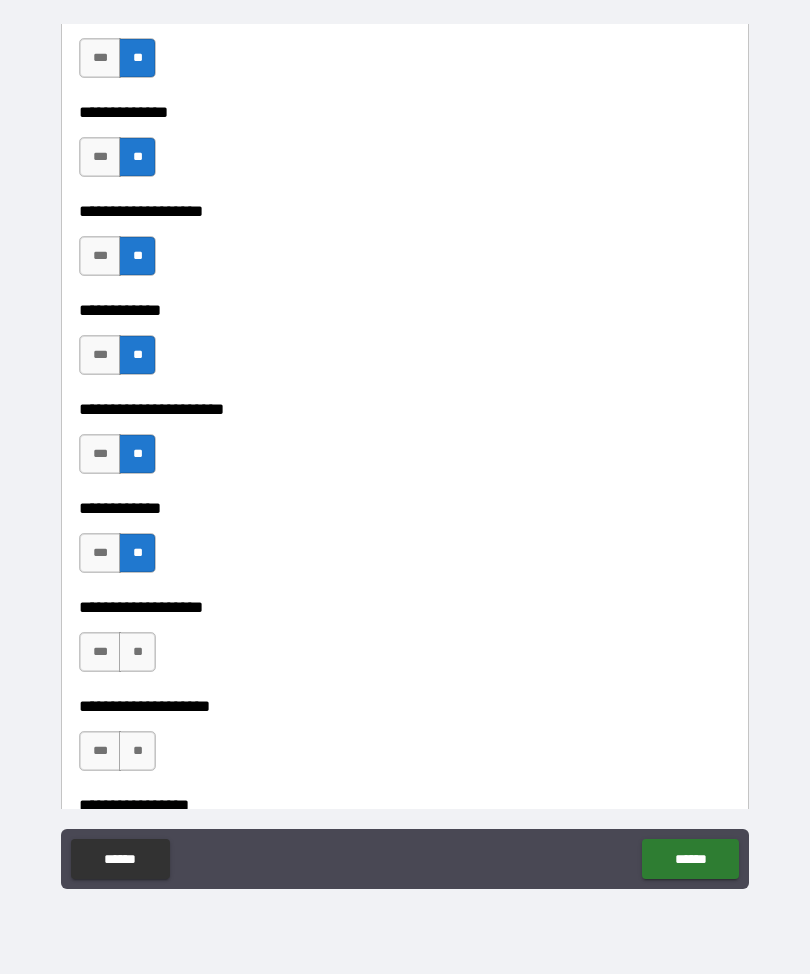 click on "**" at bounding box center (137, 652) 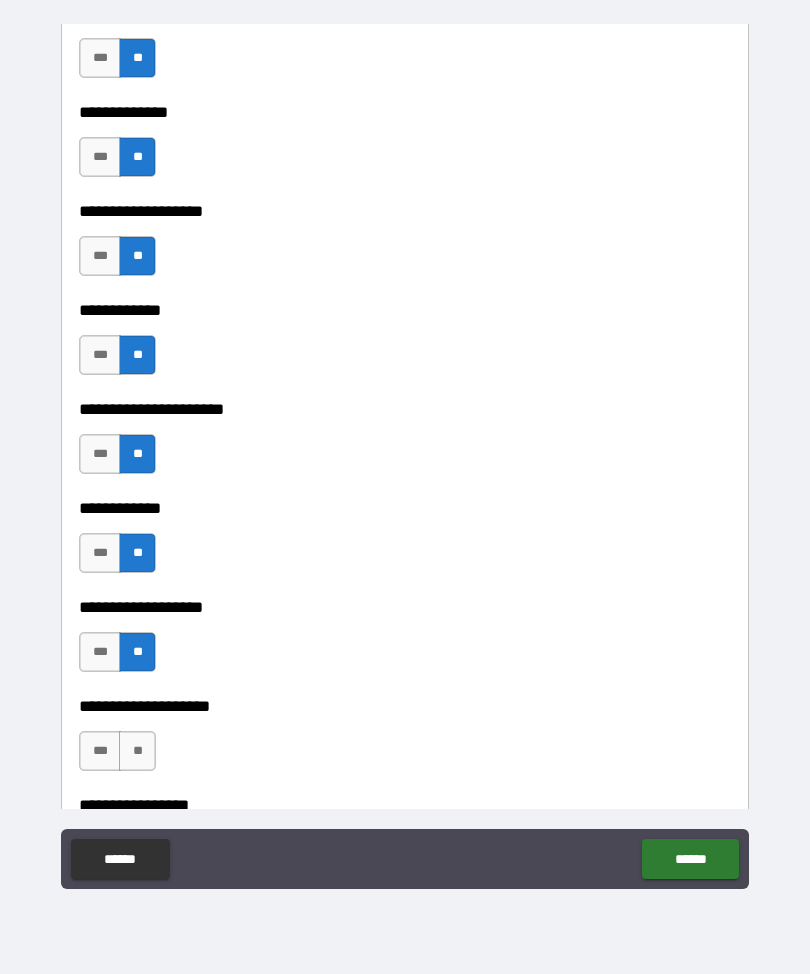 click on "**" at bounding box center (137, 751) 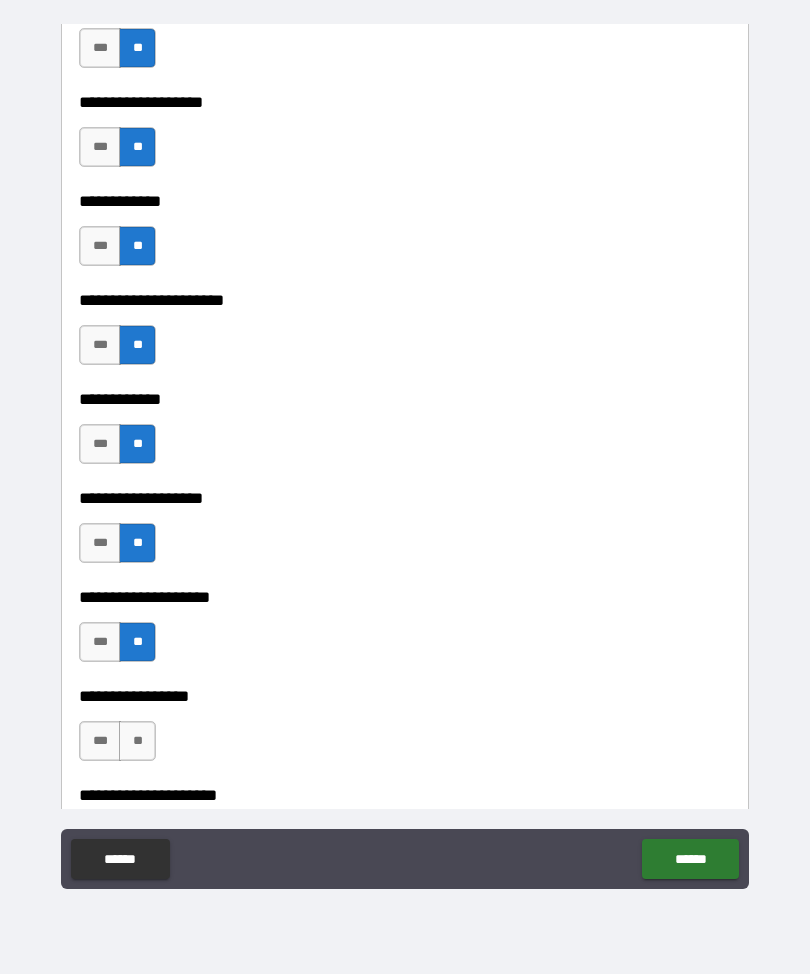 scroll, scrollTop: 7905, scrollLeft: 0, axis: vertical 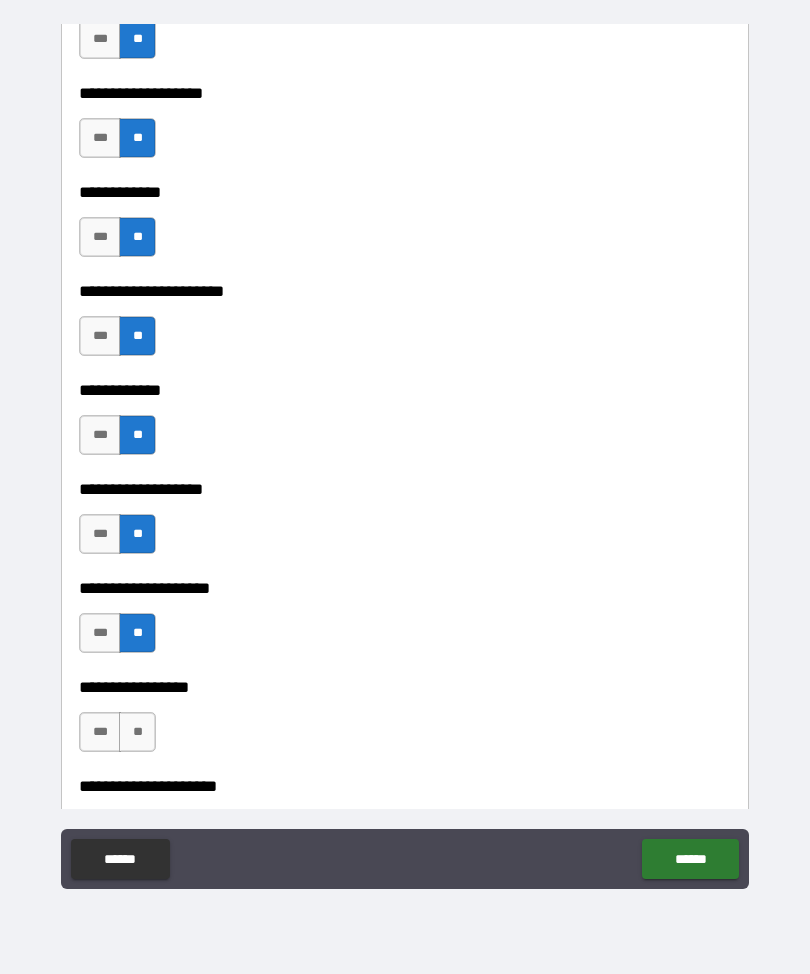 click on "***" at bounding box center [100, 138] 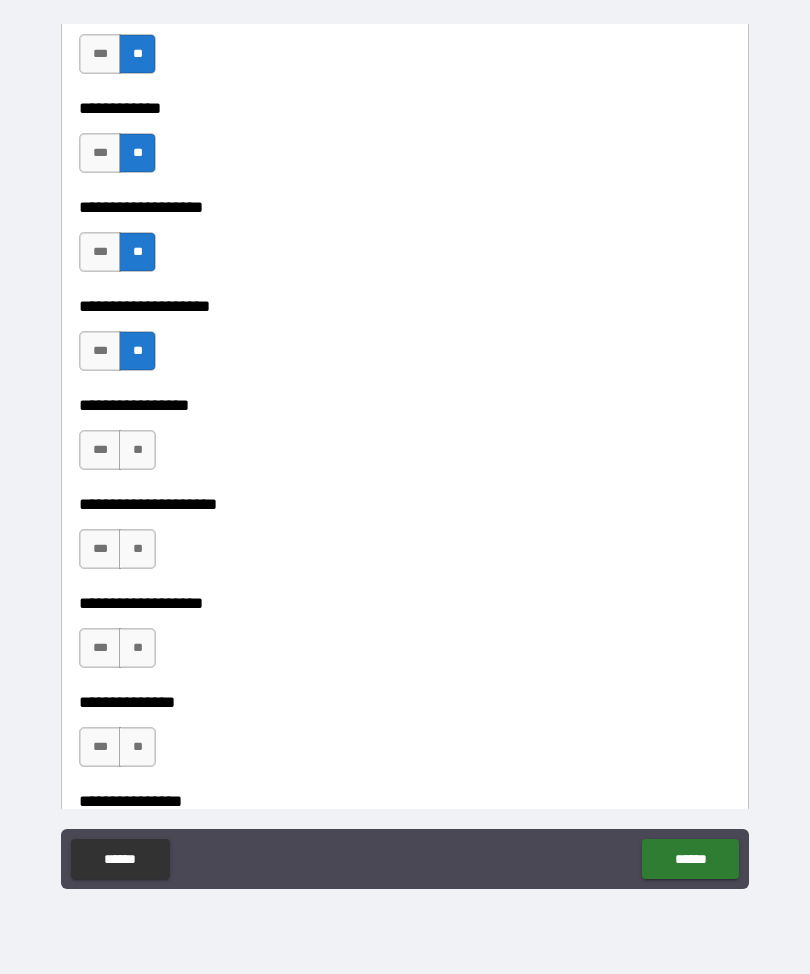 scroll, scrollTop: 8188, scrollLeft: 0, axis: vertical 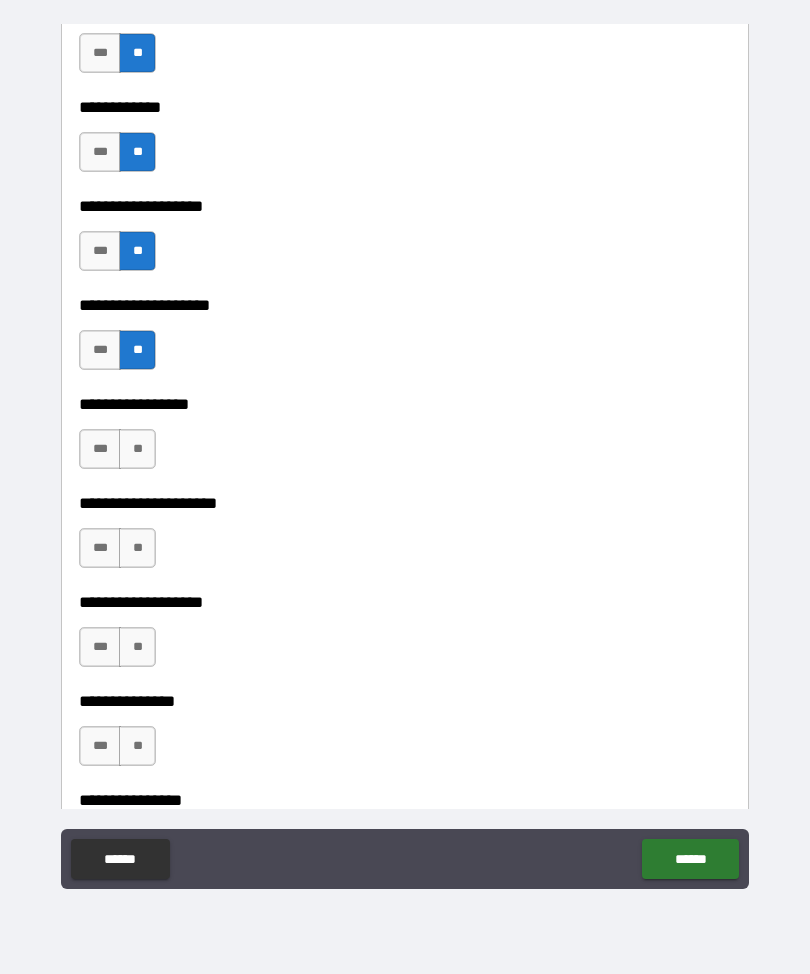 click on "**" at bounding box center (137, 449) 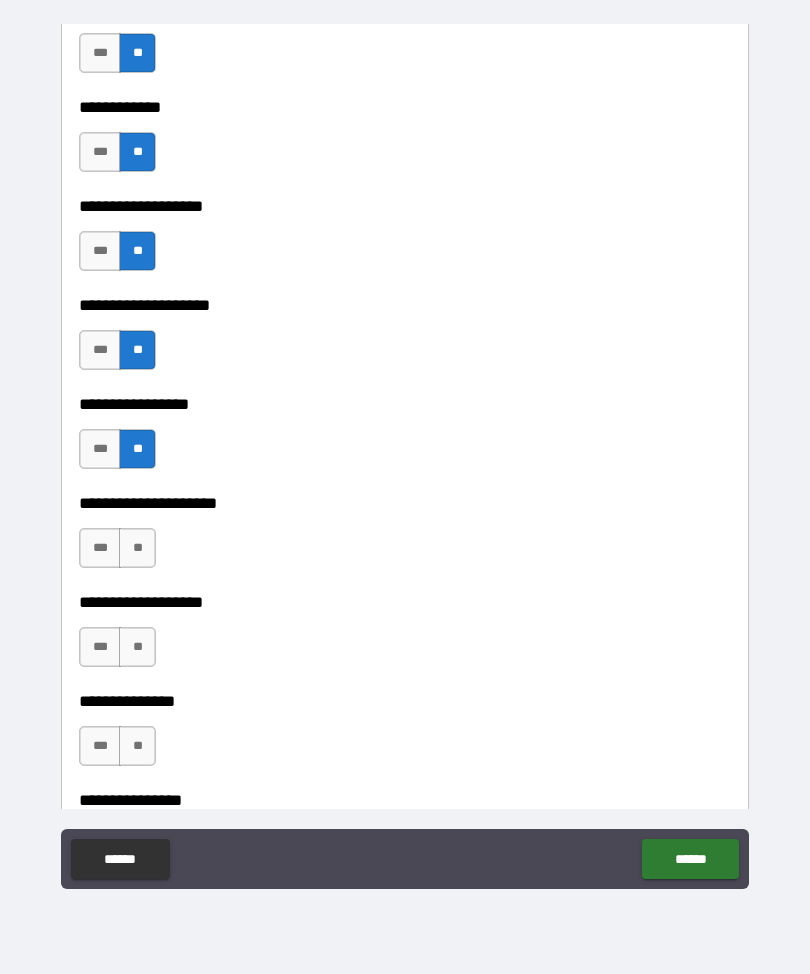 click on "**" at bounding box center [137, 548] 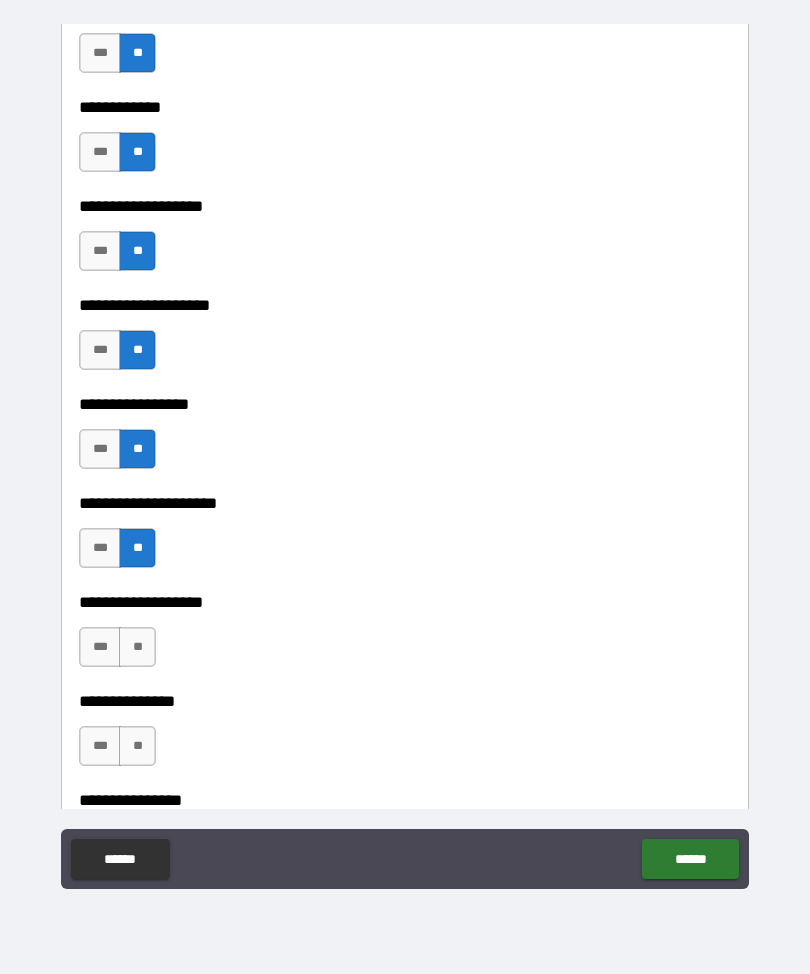 click on "**" at bounding box center (137, 647) 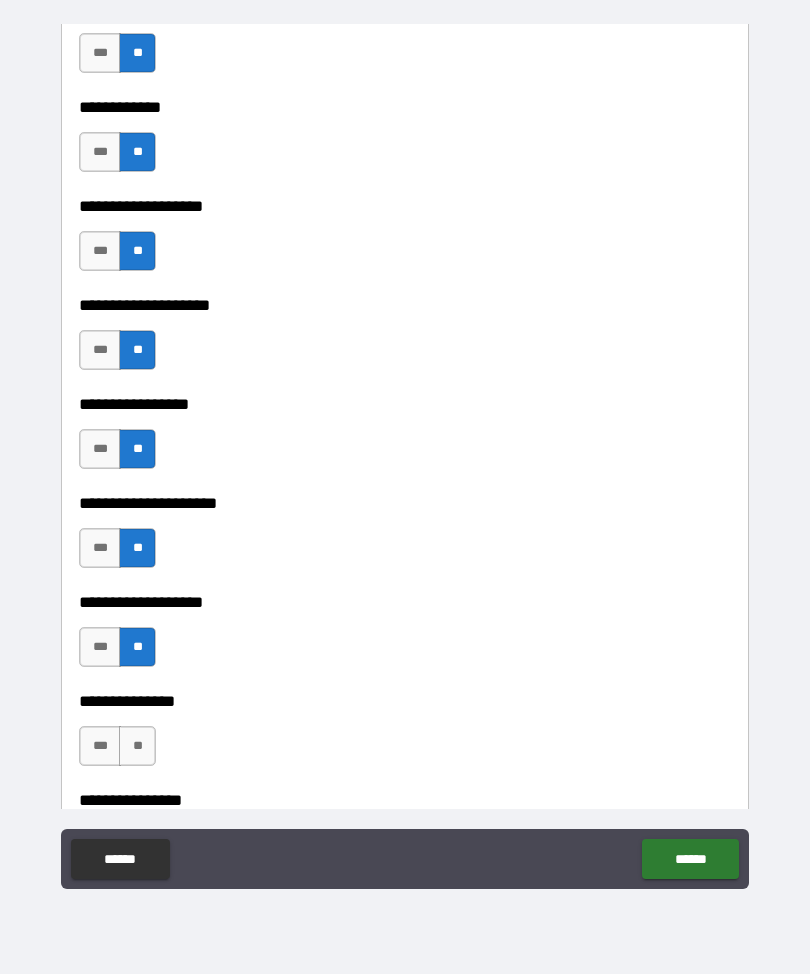 click on "**" at bounding box center [137, 746] 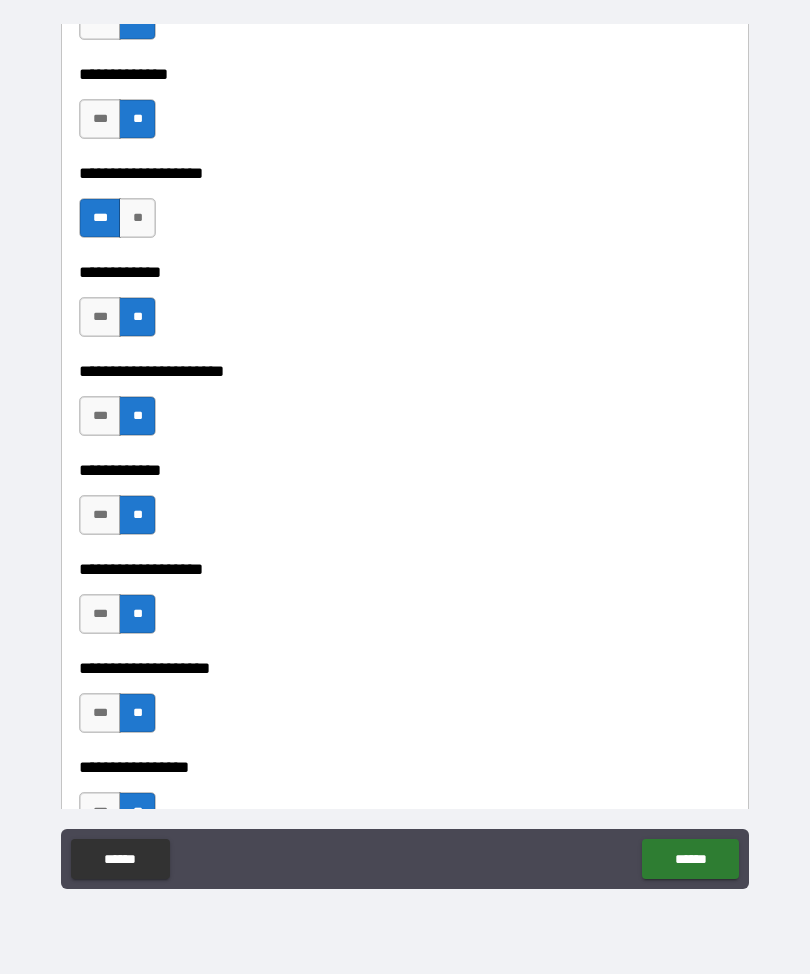 click on "**" at bounding box center [137, 218] 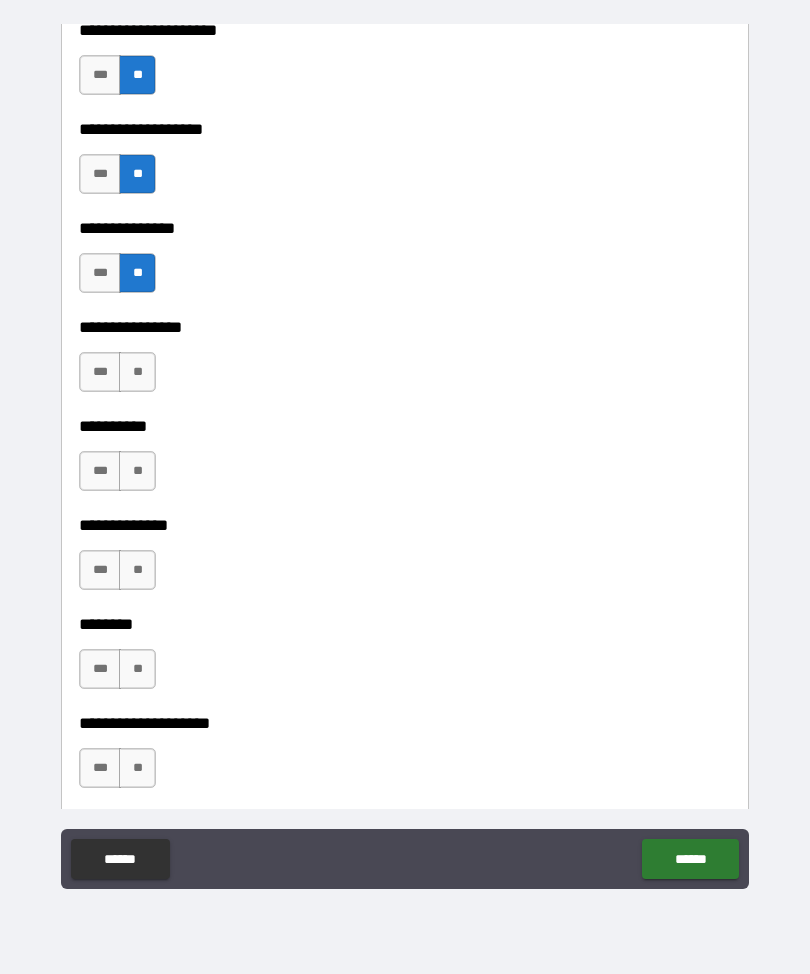 scroll, scrollTop: 8719, scrollLeft: 0, axis: vertical 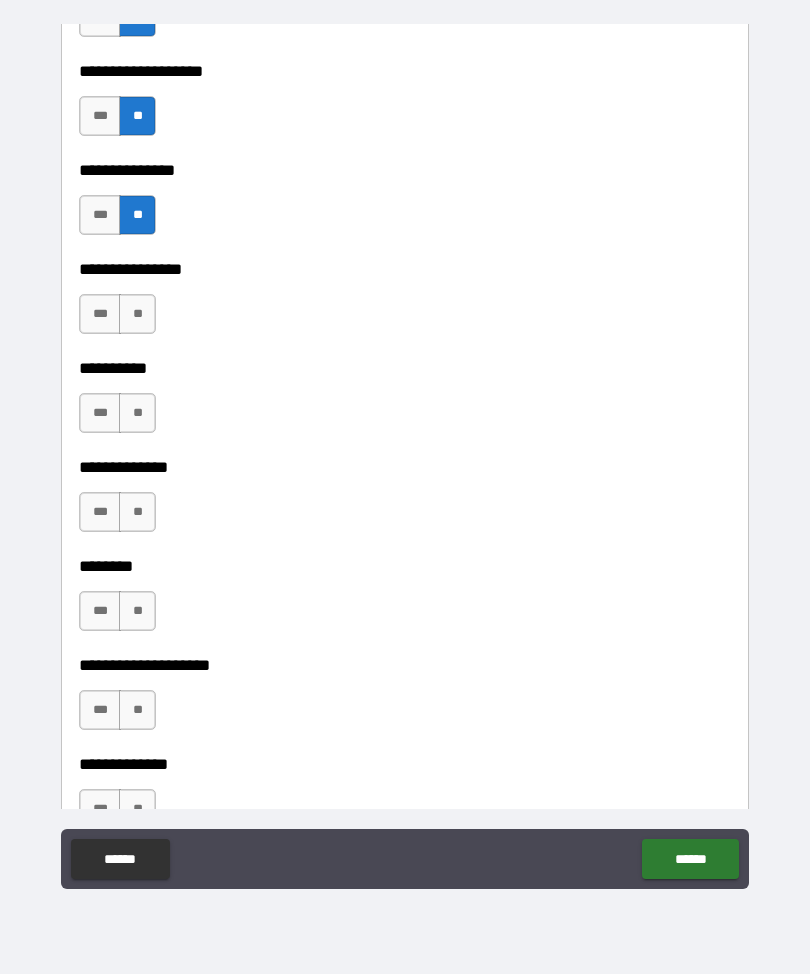 click on "**" at bounding box center [137, 314] 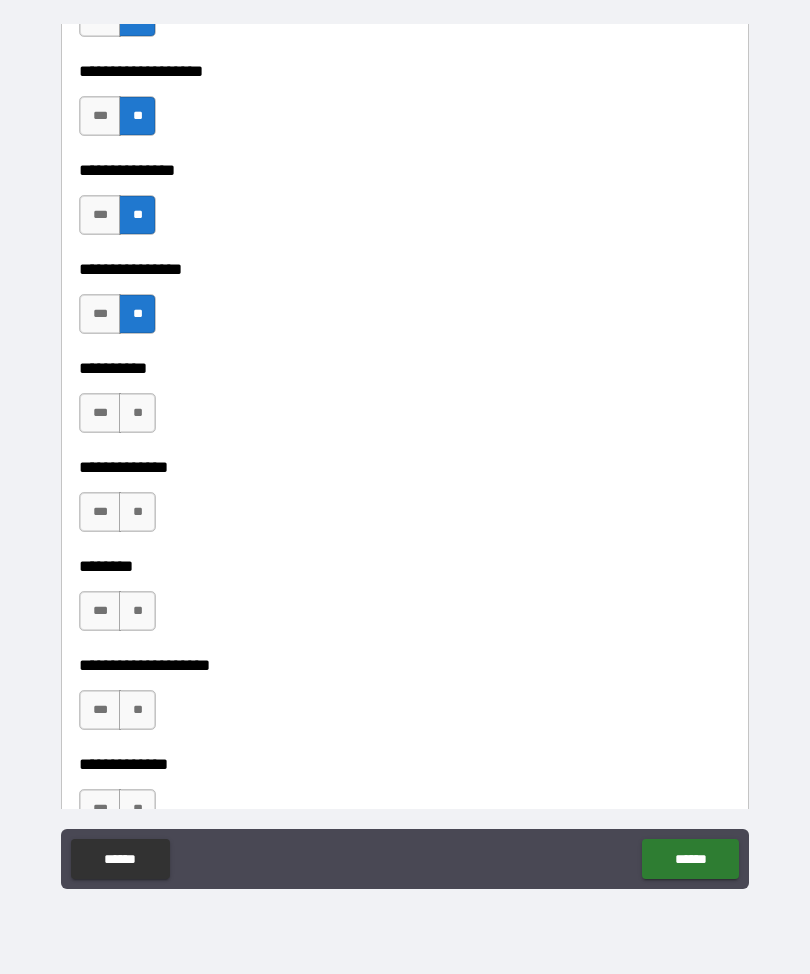 click on "**" at bounding box center [137, 413] 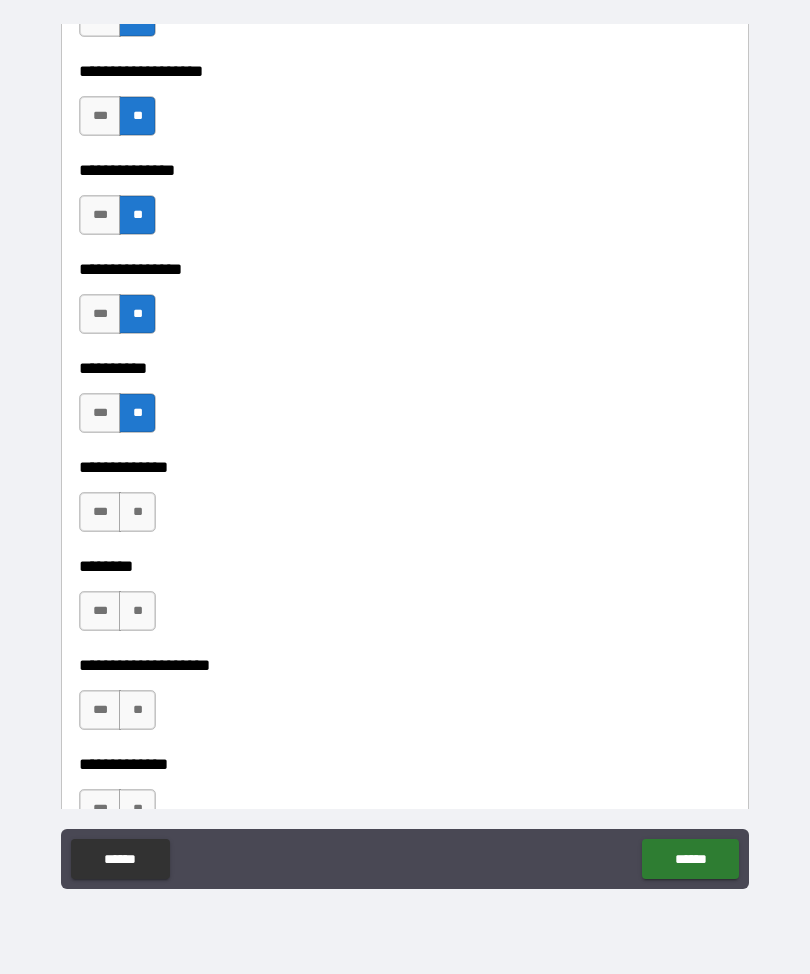 click on "**" at bounding box center [137, 512] 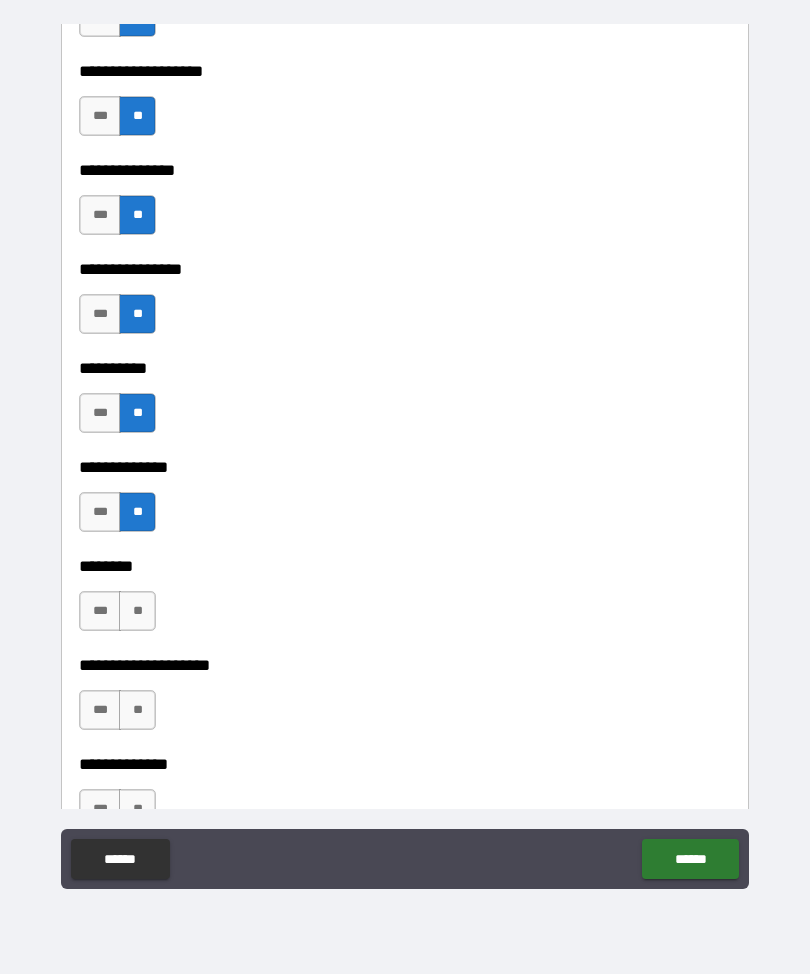 click on "**" at bounding box center (137, 611) 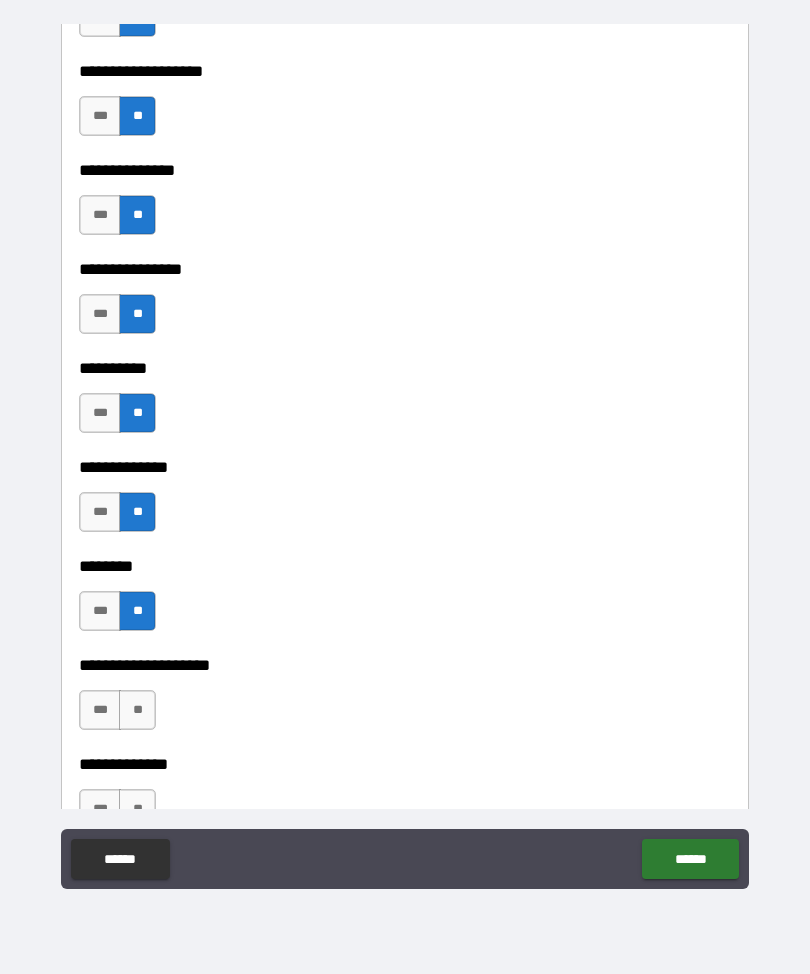 click on "**********" at bounding box center (405, 750) 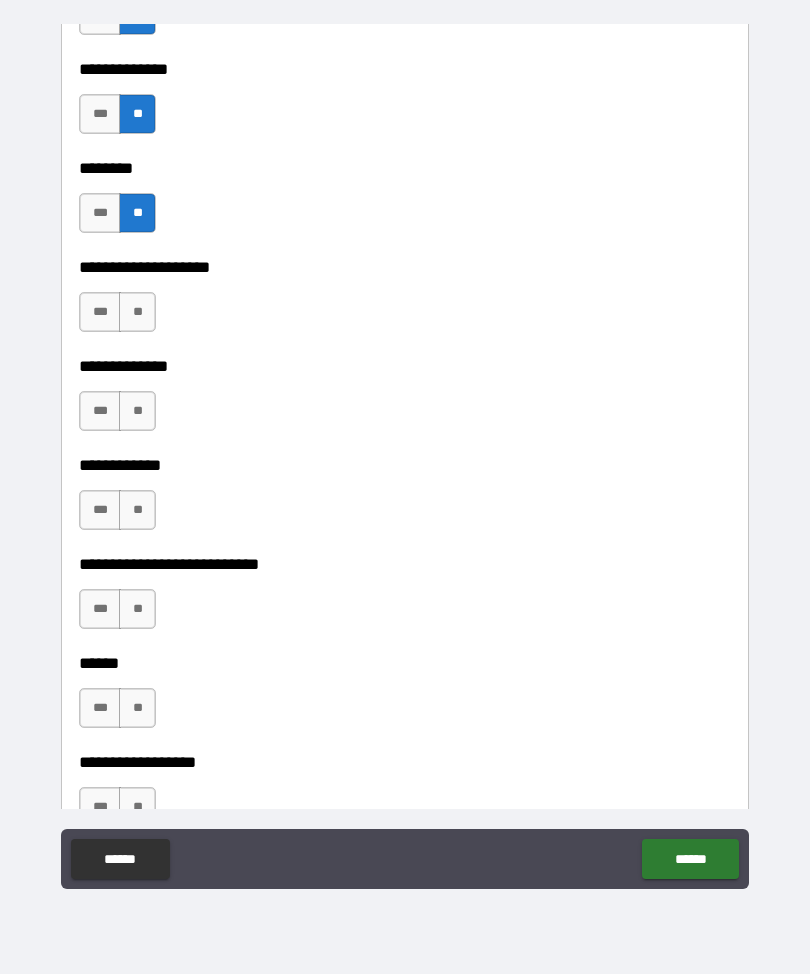 scroll, scrollTop: 9165, scrollLeft: 0, axis: vertical 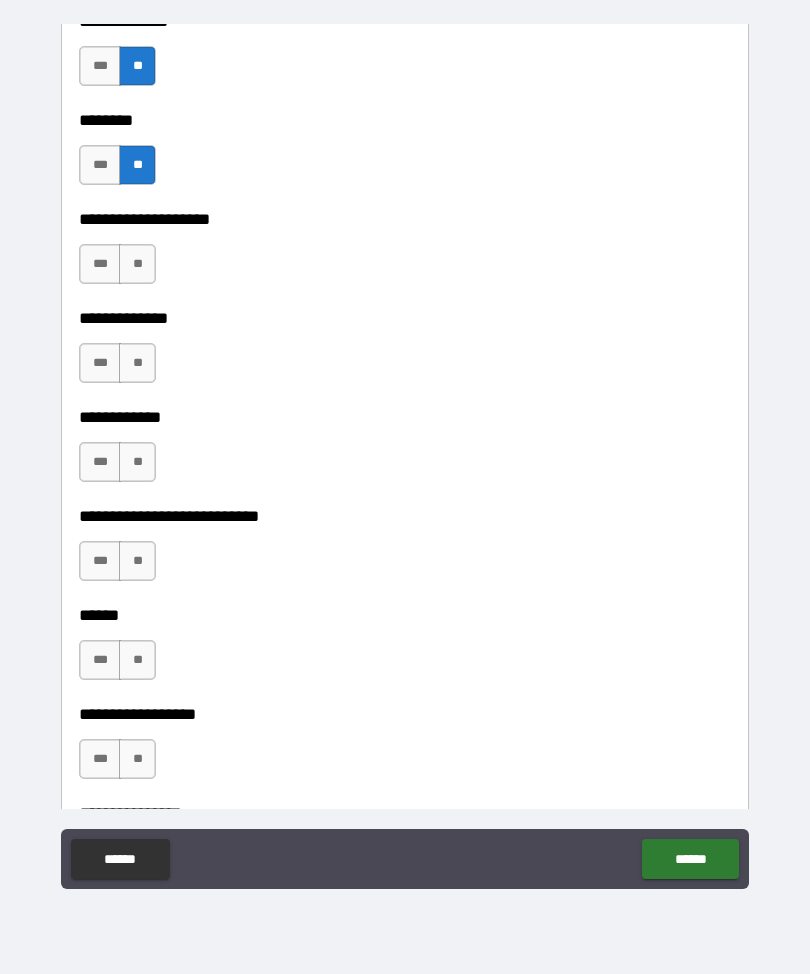 click on "**" at bounding box center [137, 264] 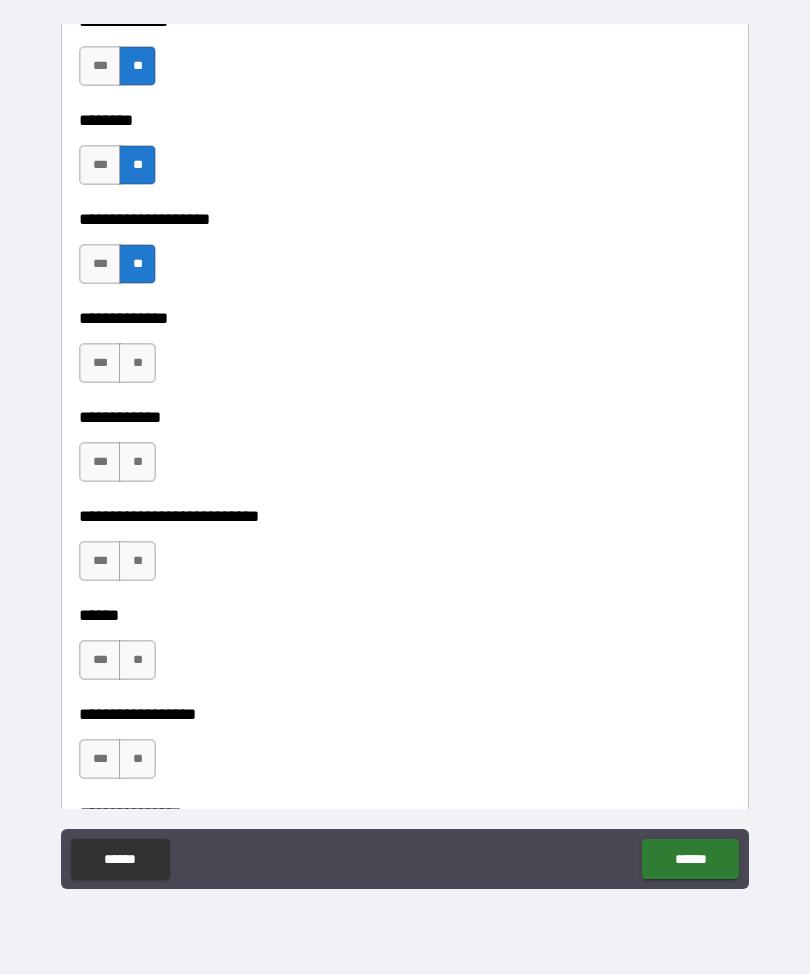 click on "**" at bounding box center [137, 363] 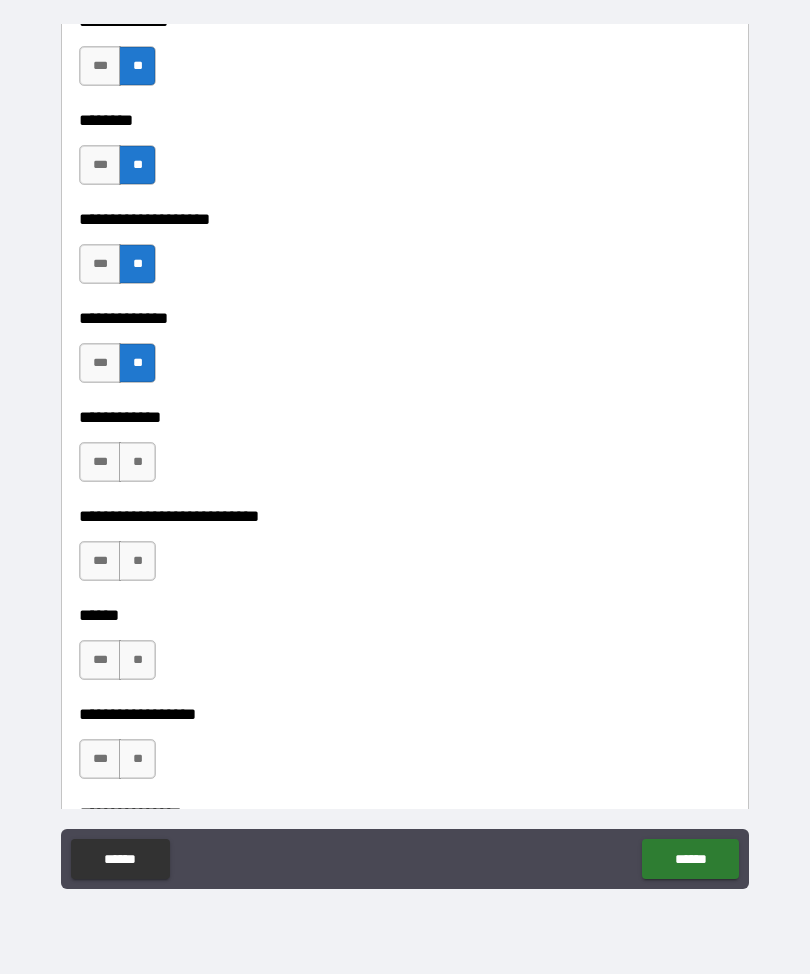click on "**" at bounding box center [137, 462] 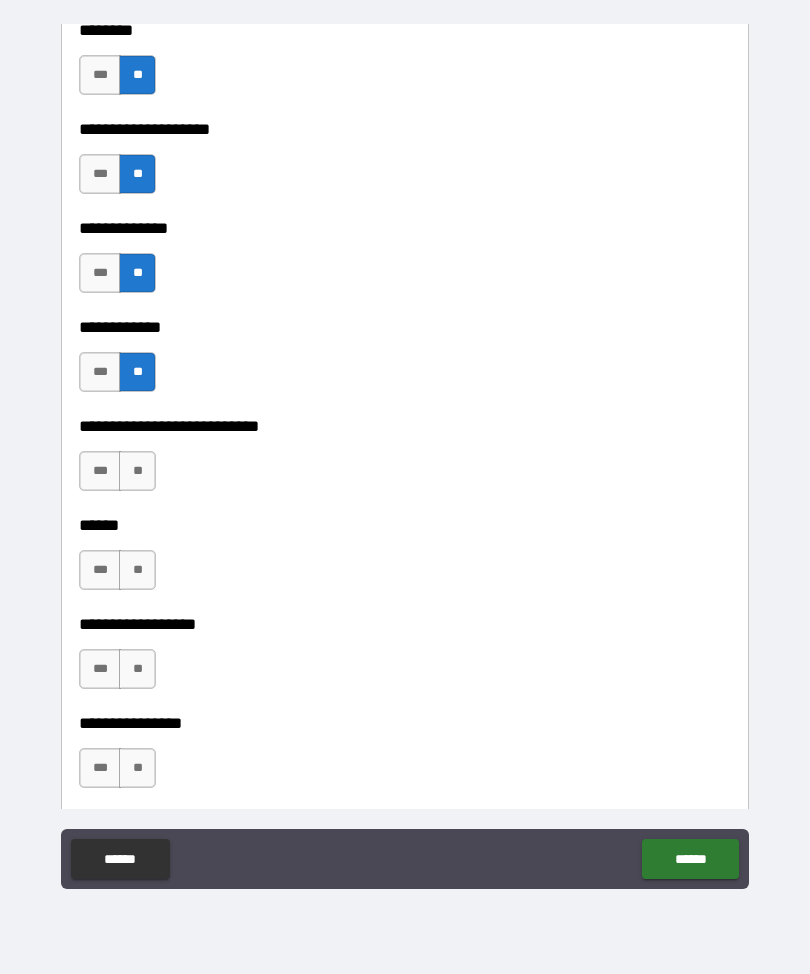 scroll, scrollTop: 9323, scrollLeft: 0, axis: vertical 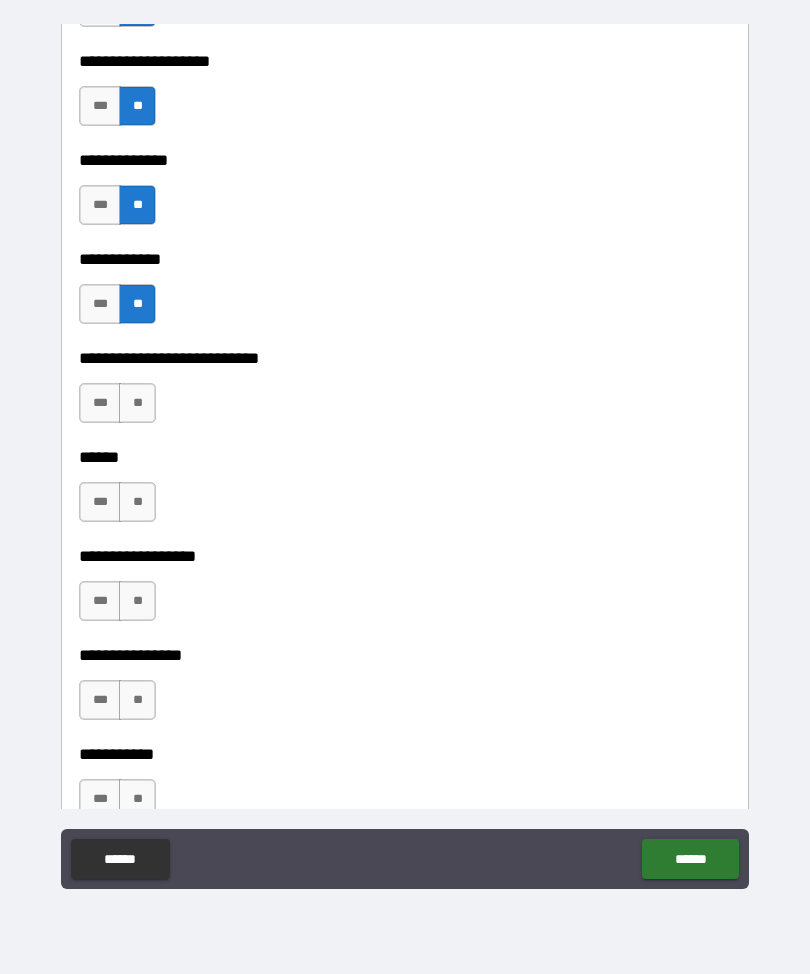 click on "**" at bounding box center [137, 403] 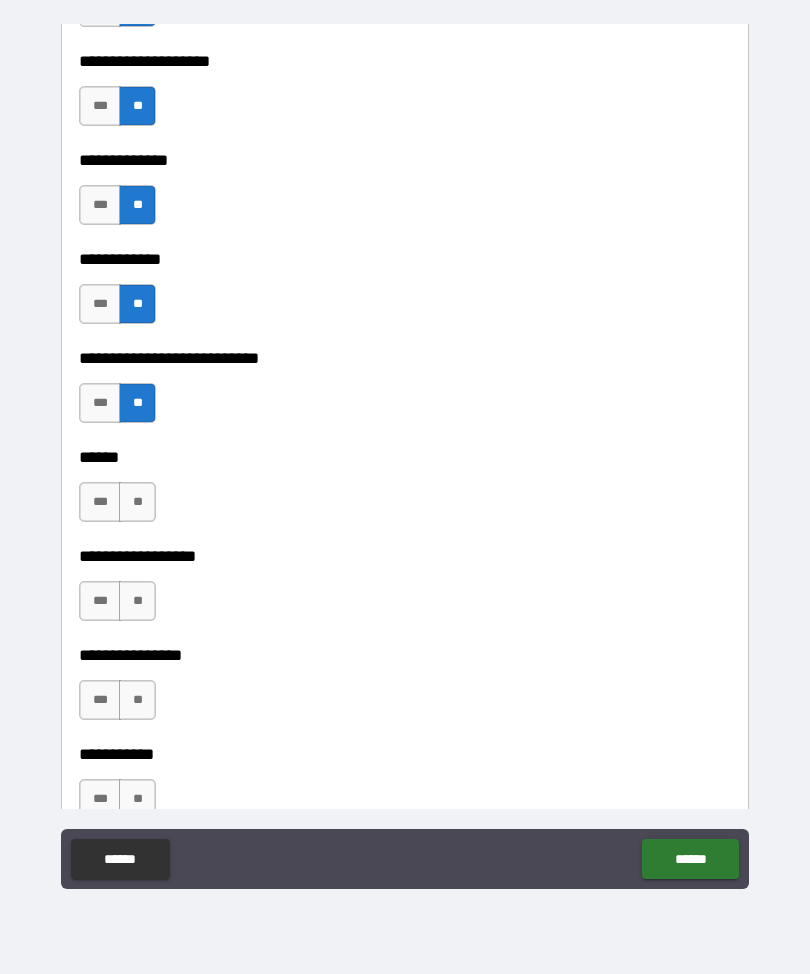 click on "*** **" at bounding box center (120, 507) 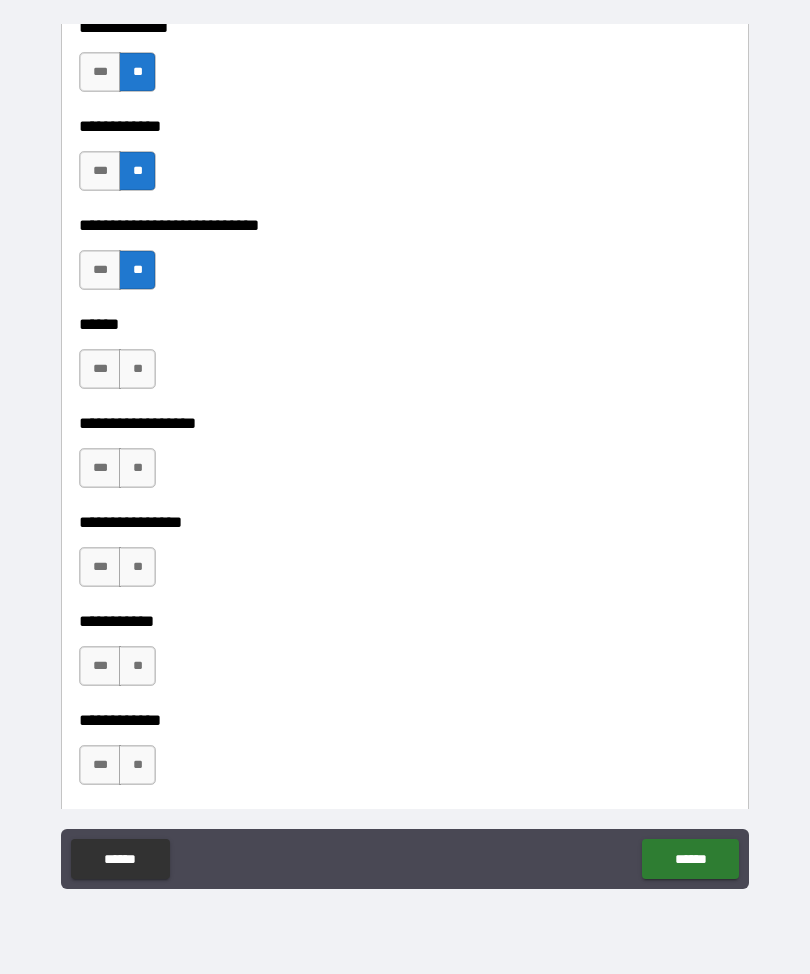 scroll, scrollTop: 9556, scrollLeft: 0, axis: vertical 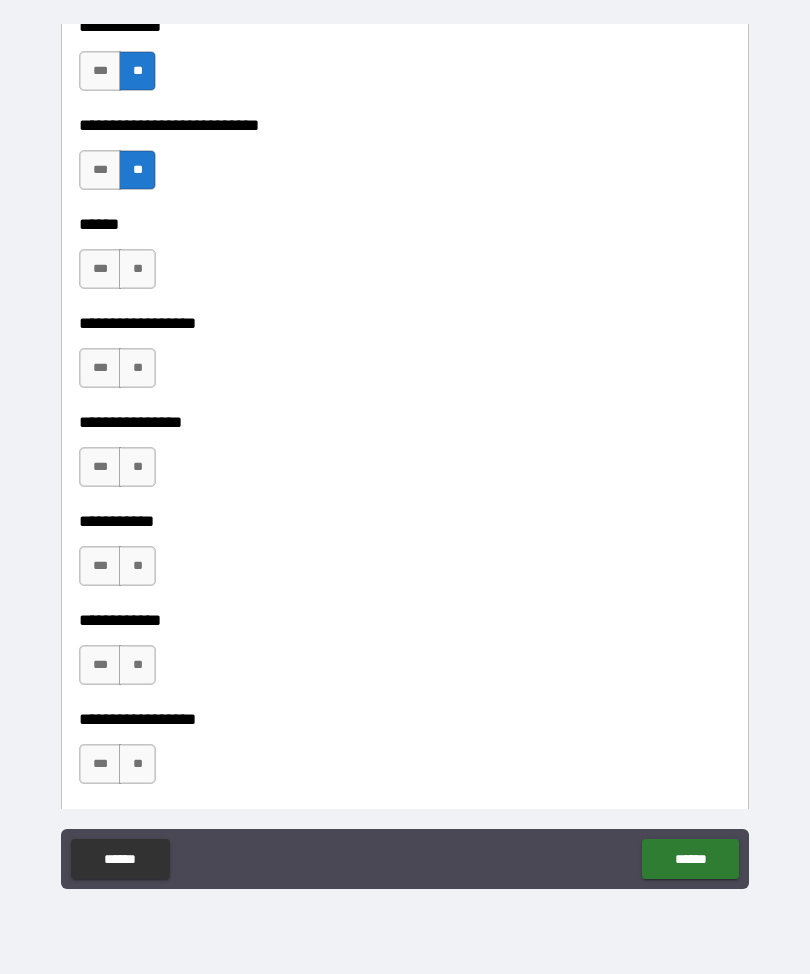 click on "**" at bounding box center [137, 269] 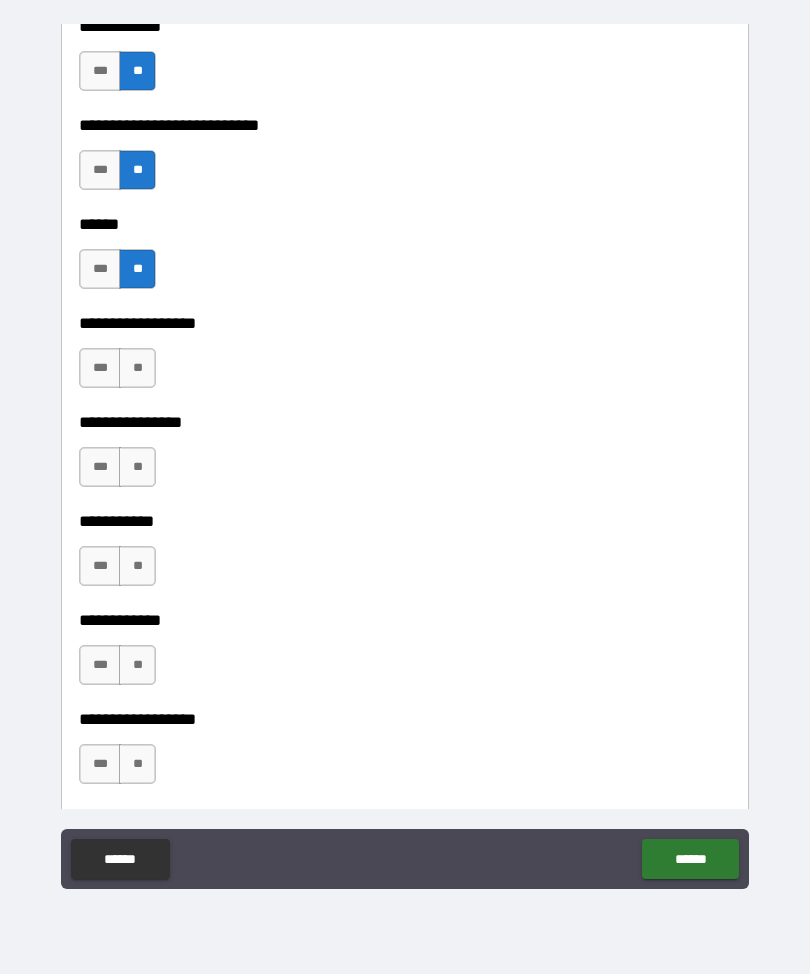 click on "**" at bounding box center (137, 368) 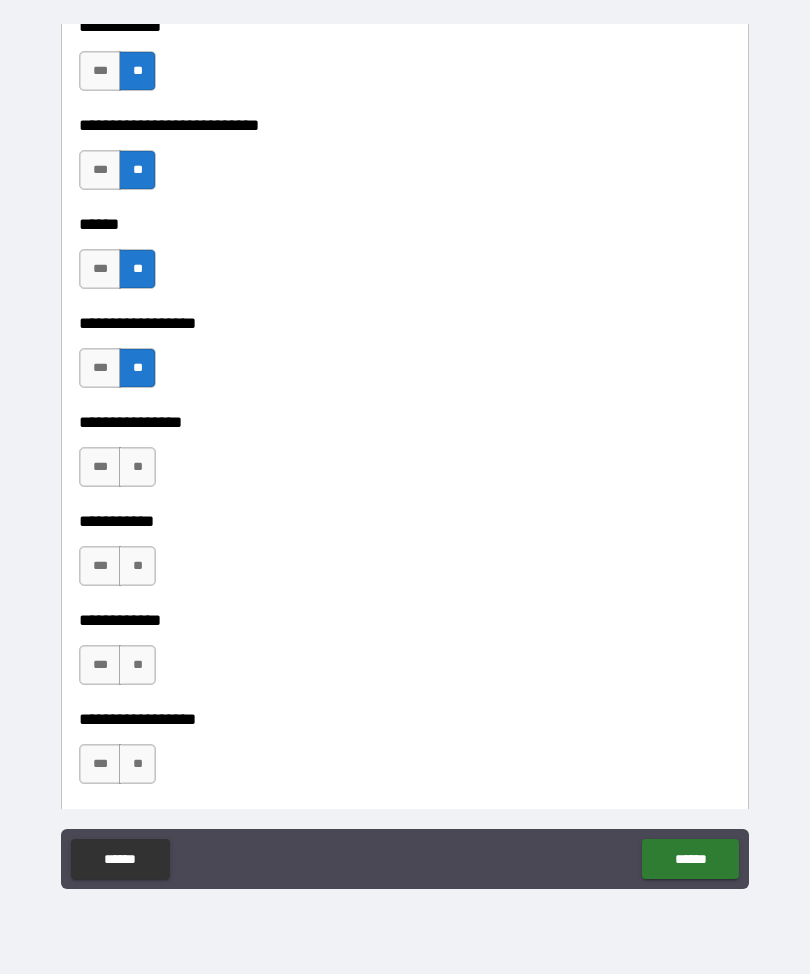 click on "**" at bounding box center (137, 467) 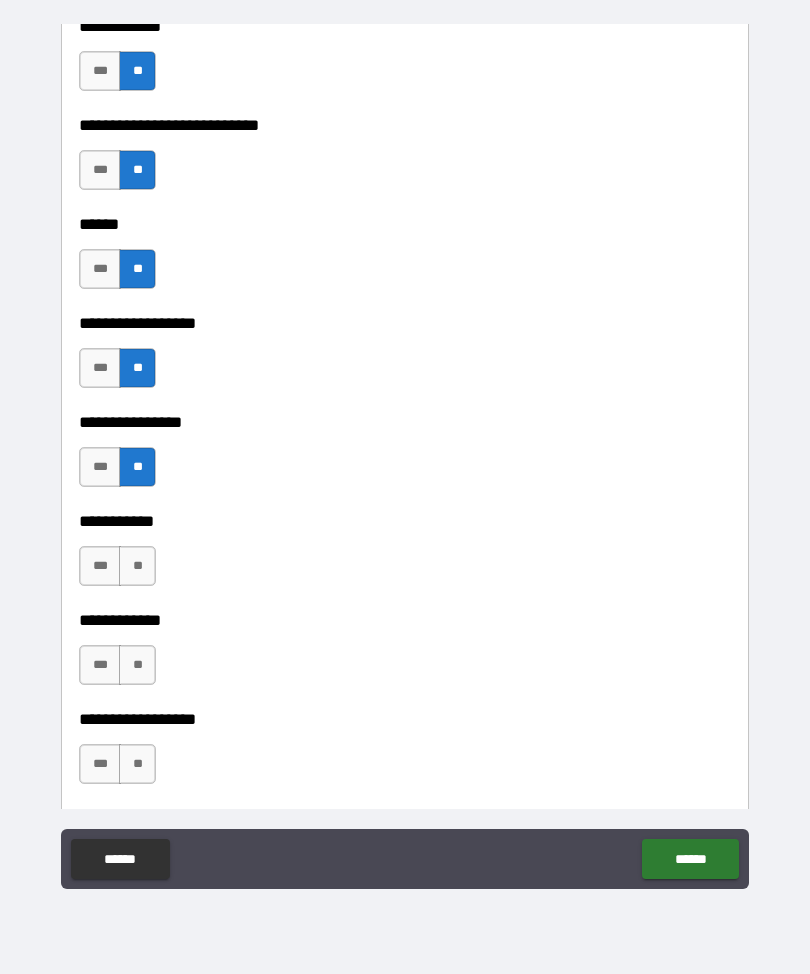click on "**" at bounding box center [137, 566] 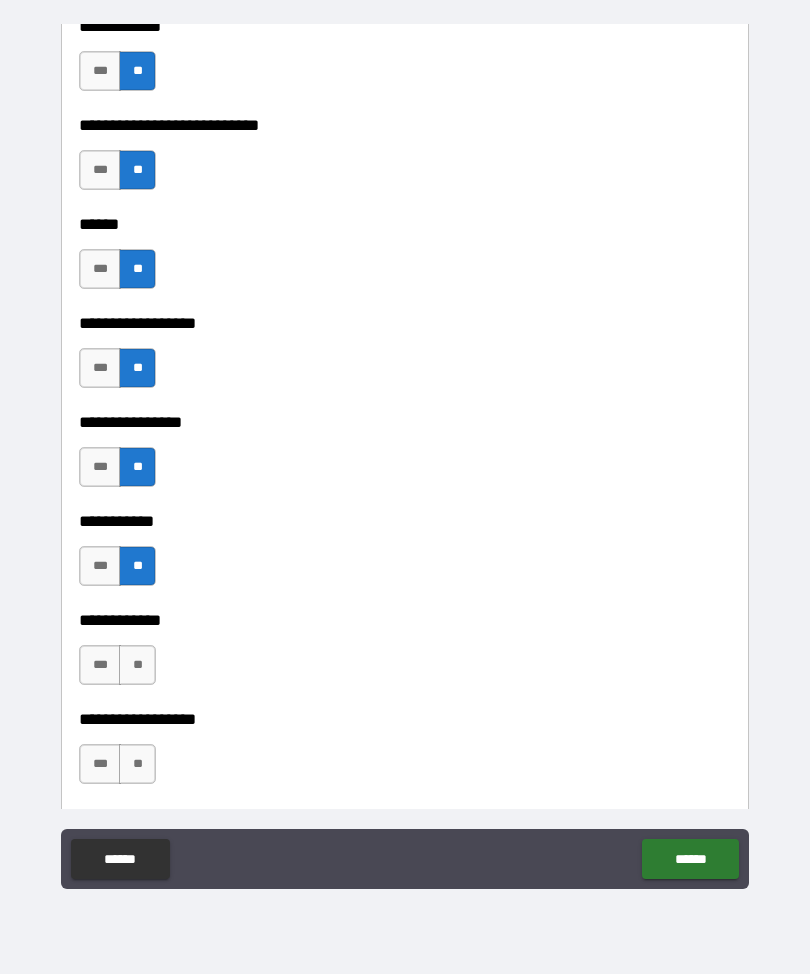 click on "**" at bounding box center [137, 665] 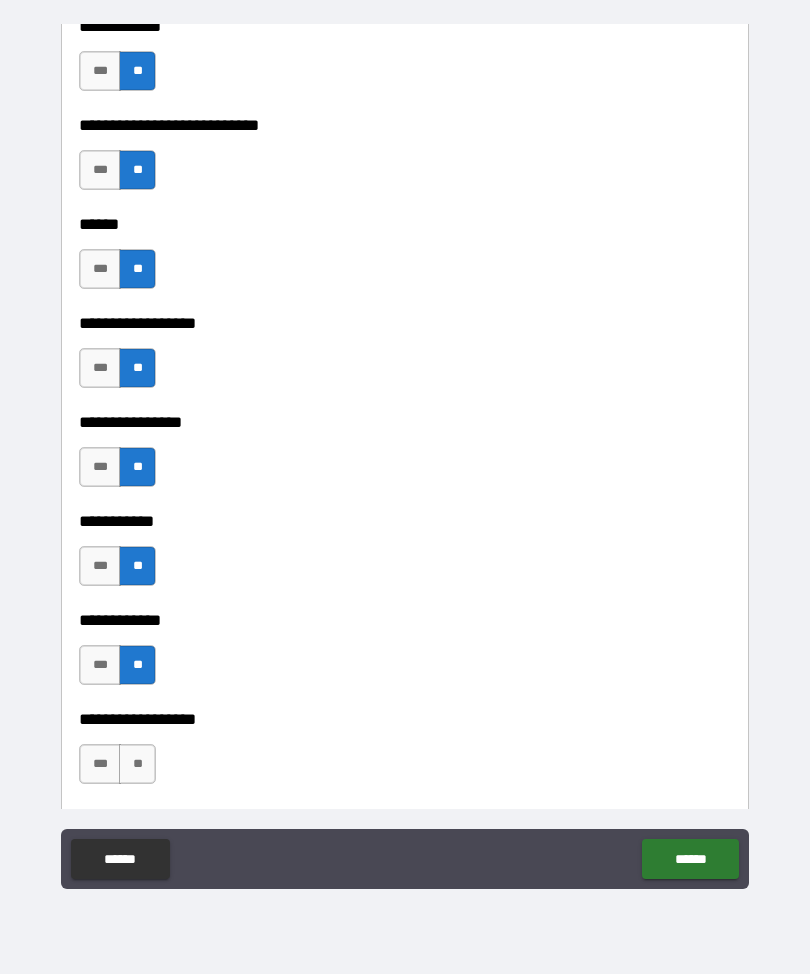 click on "**" at bounding box center (137, 764) 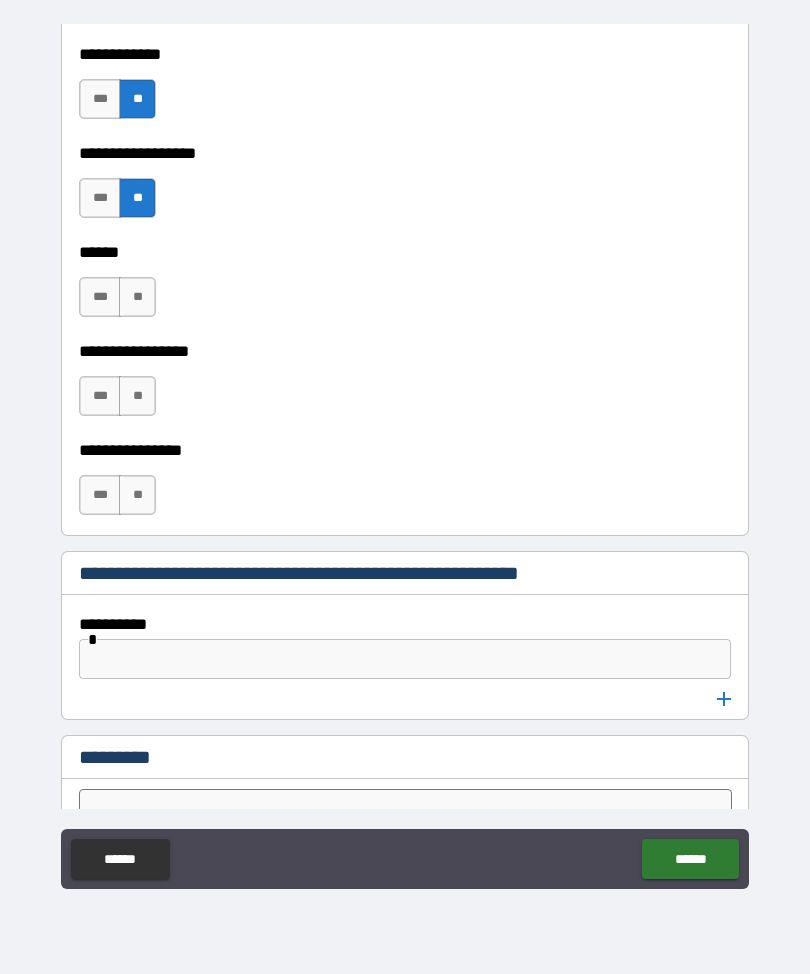 scroll, scrollTop: 10123, scrollLeft: 0, axis: vertical 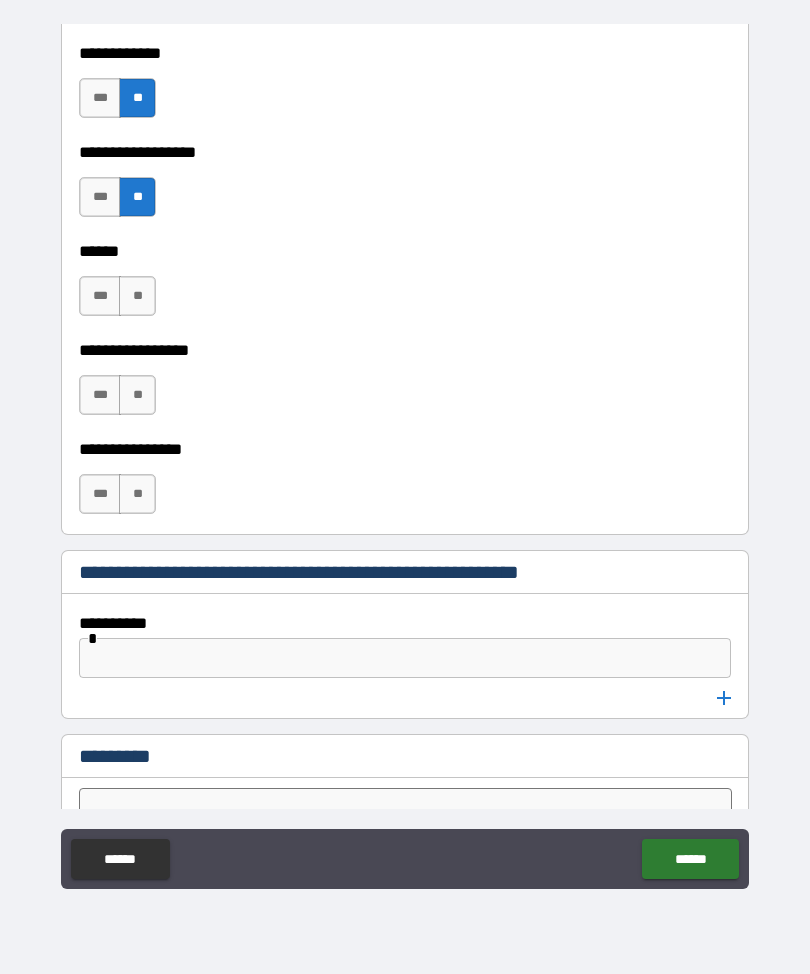 click on "**" at bounding box center [137, 296] 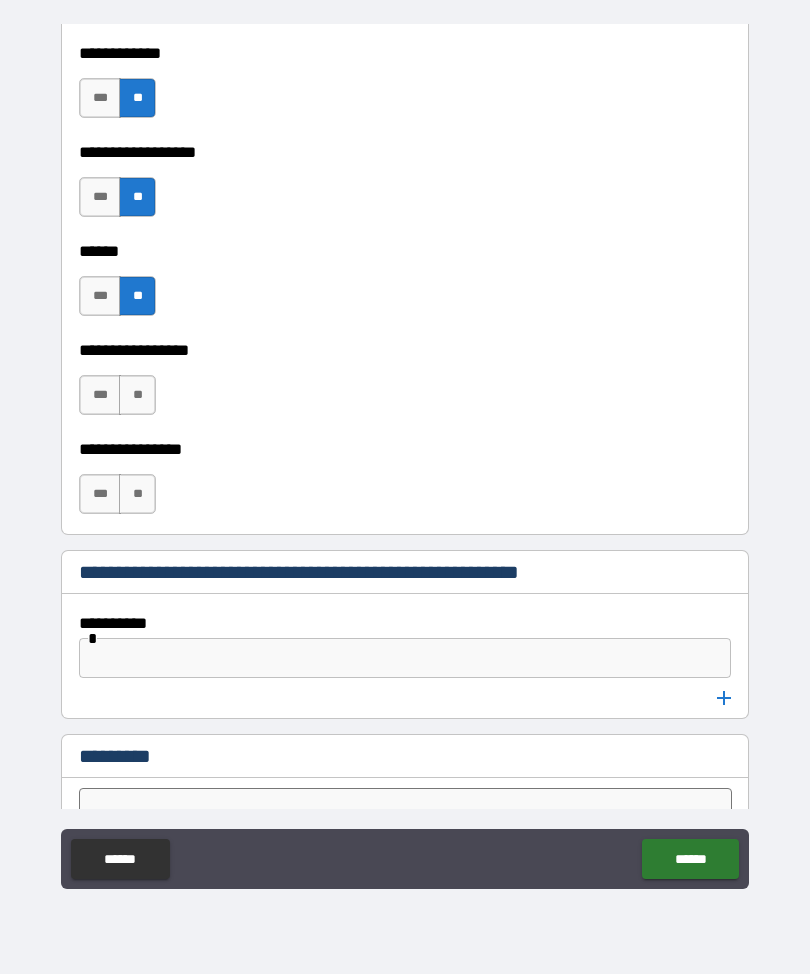 click on "**" at bounding box center [137, 395] 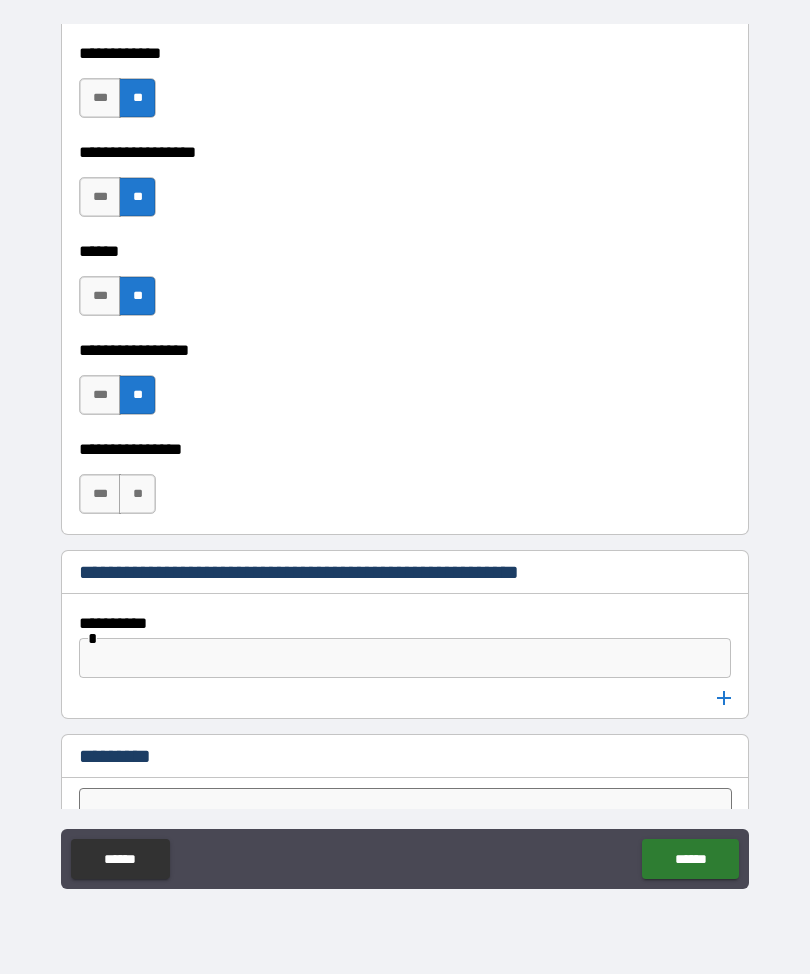 click on "**" at bounding box center (137, 494) 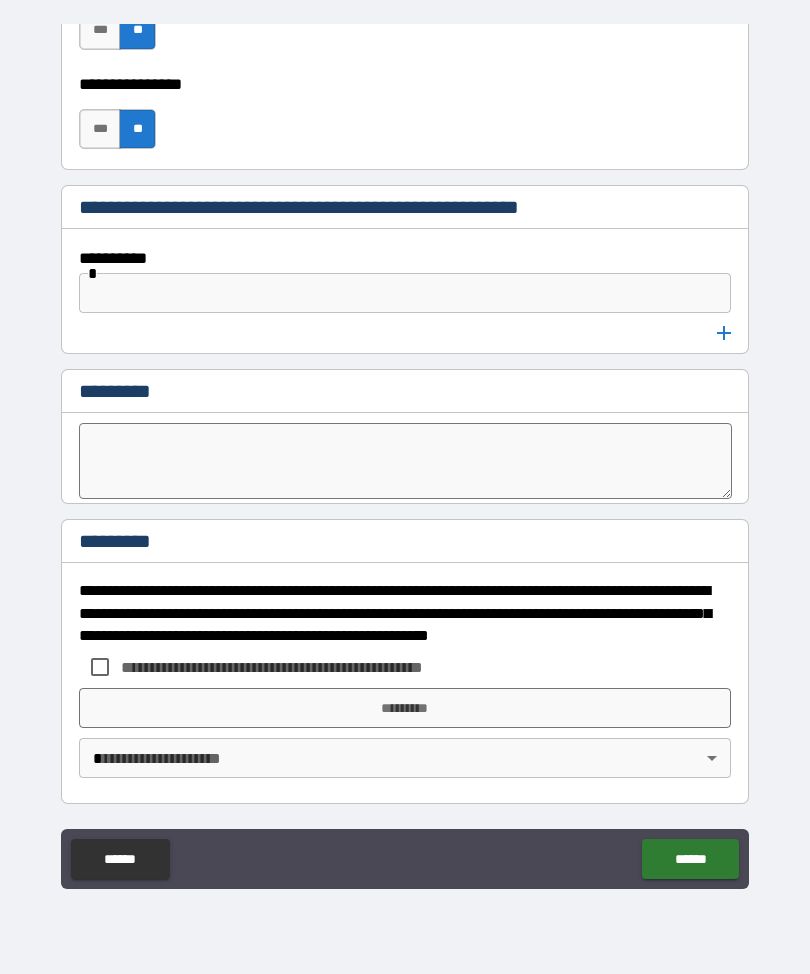 scroll, scrollTop: 10488, scrollLeft: 0, axis: vertical 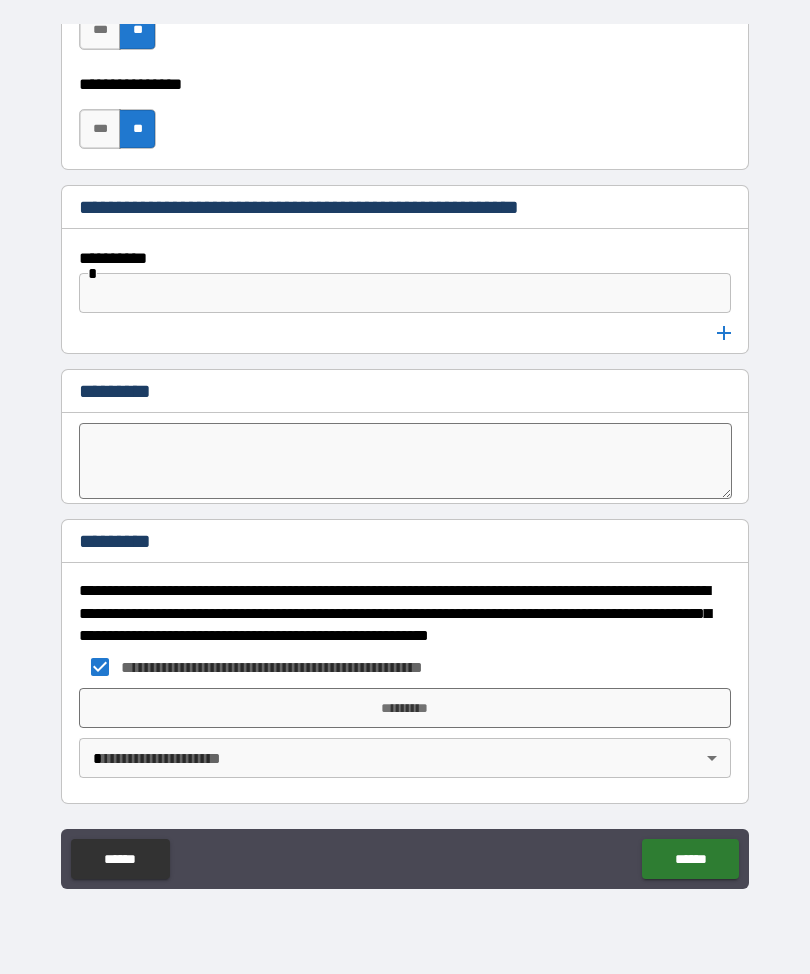 click on "*********" at bounding box center (405, 708) 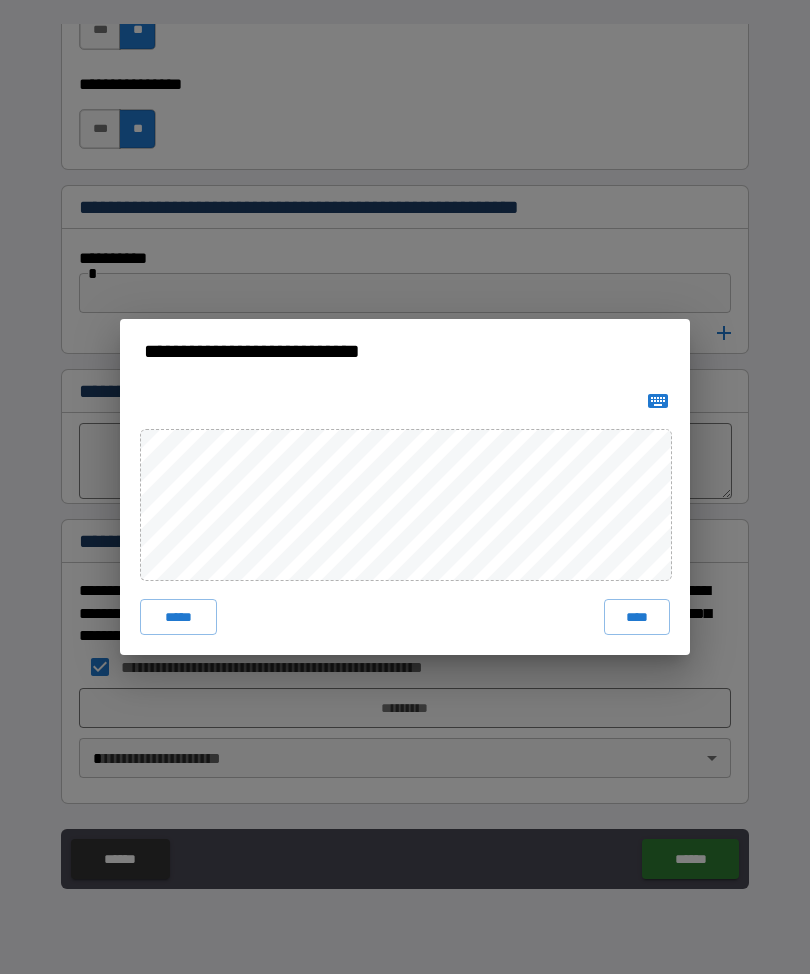 click on "****" at bounding box center [637, 617] 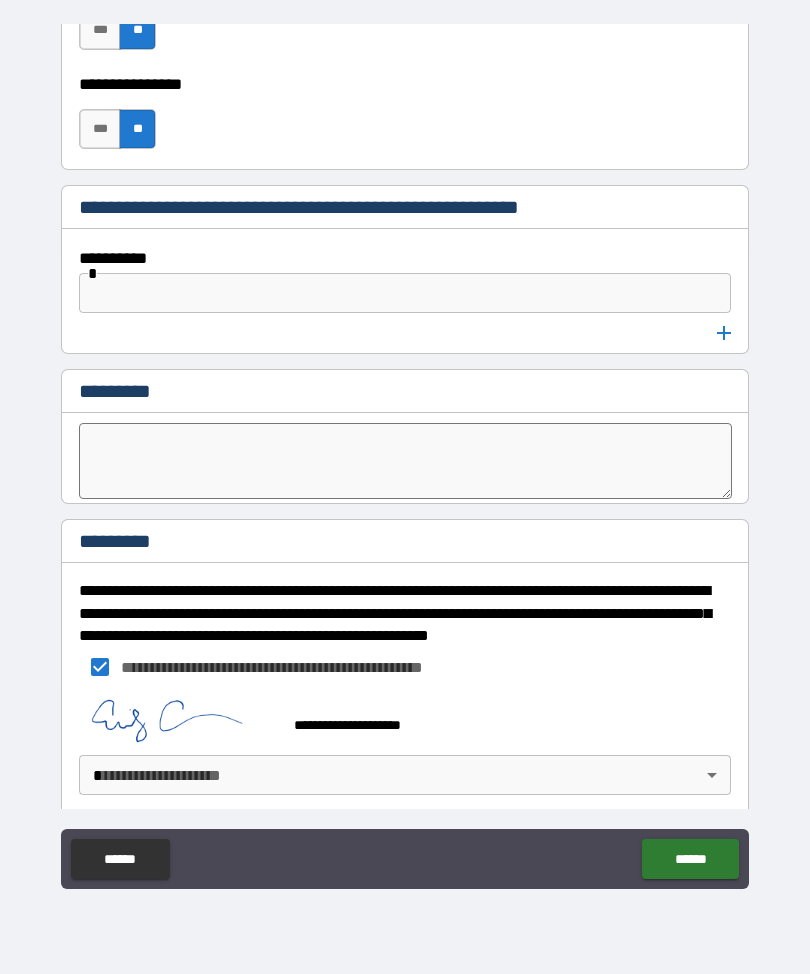 scroll, scrollTop: 10478, scrollLeft: 0, axis: vertical 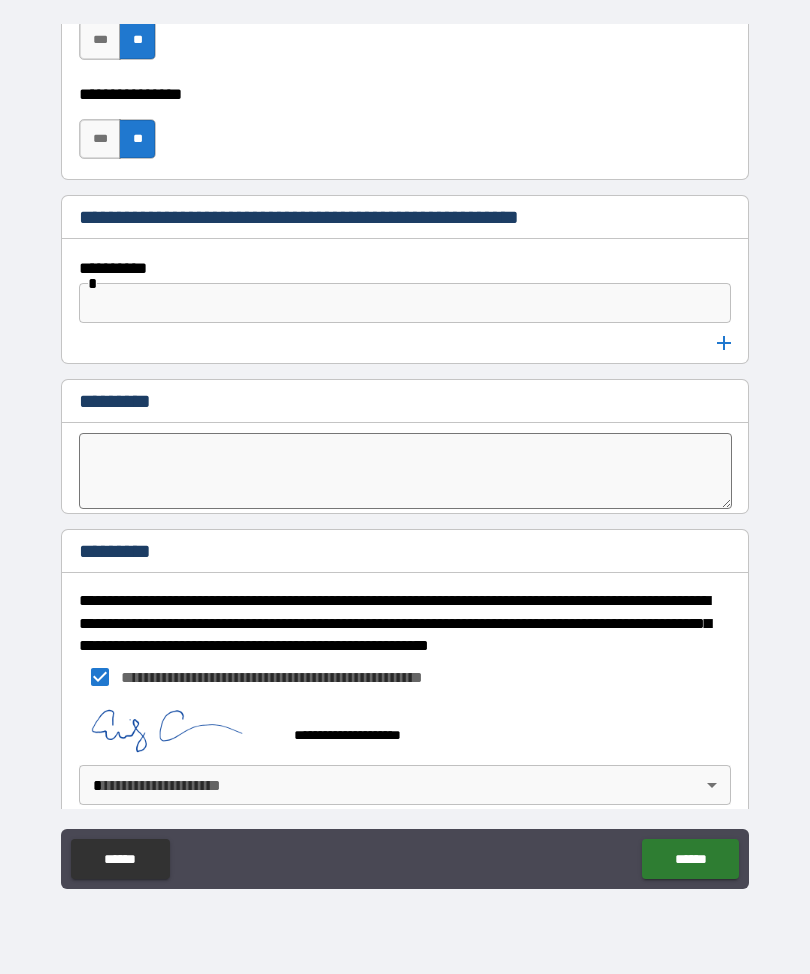 click on "**********" at bounding box center (405, 454) 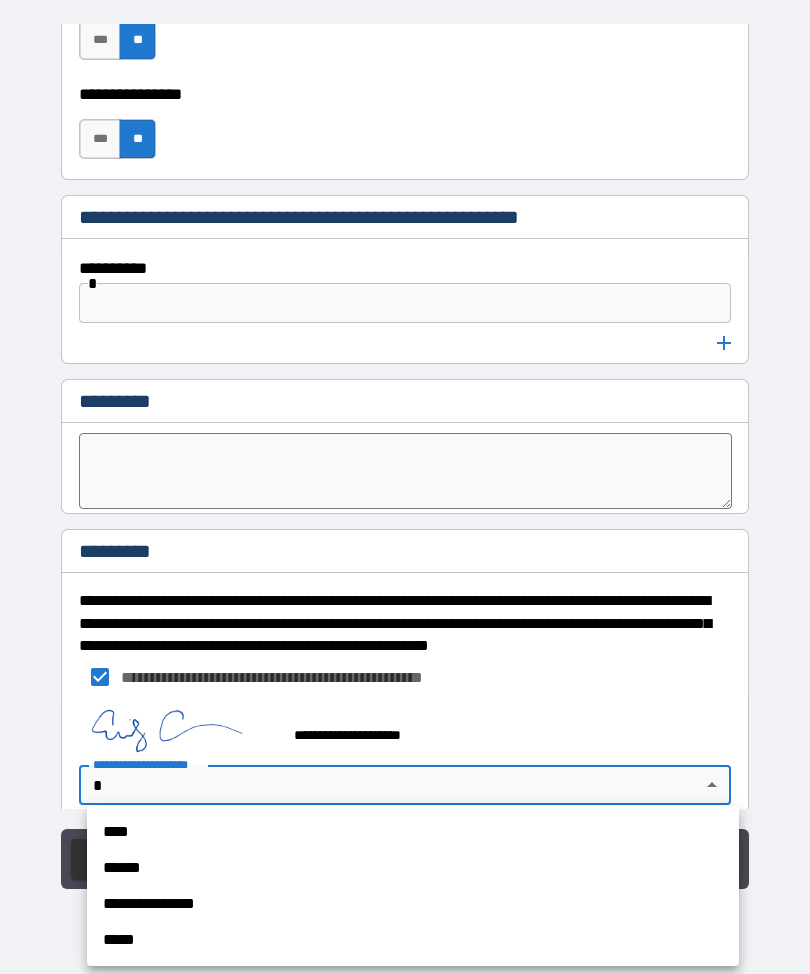 click on "****" at bounding box center (413, 832) 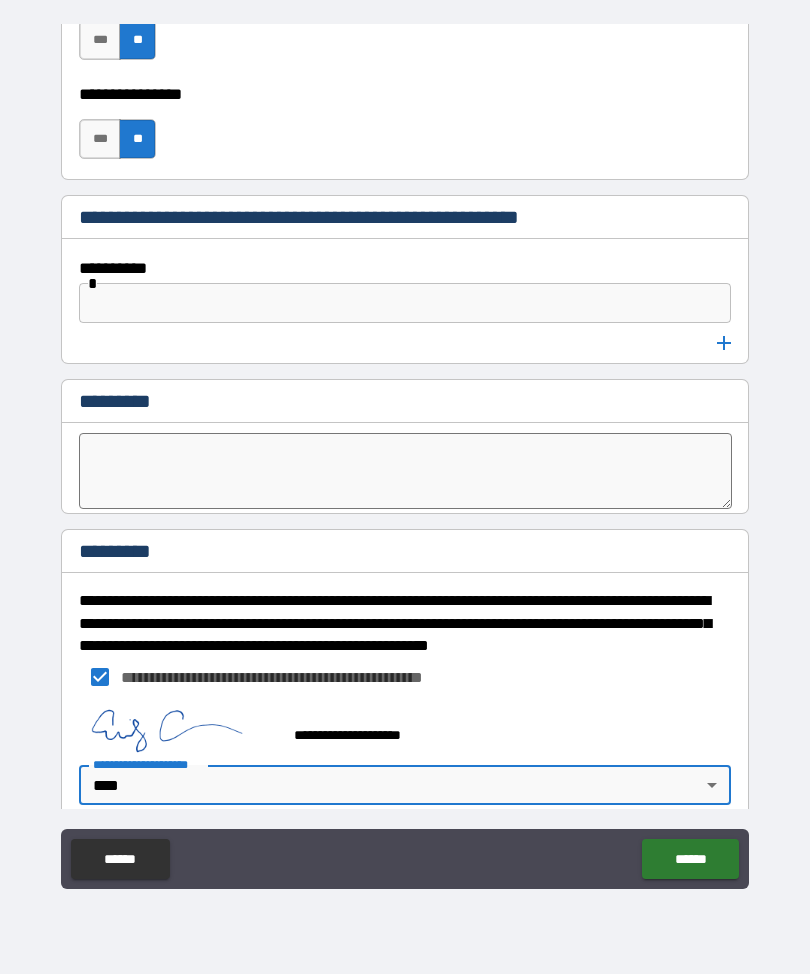 click on "******" at bounding box center (690, 859) 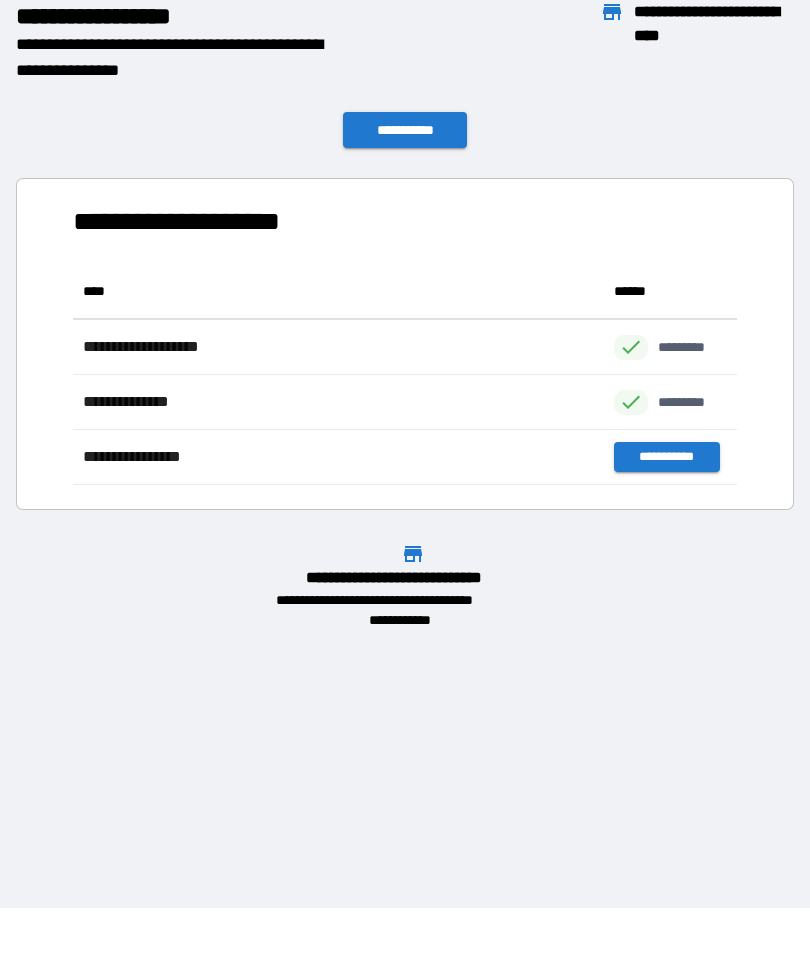 scroll, scrollTop: 1, scrollLeft: 1, axis: both 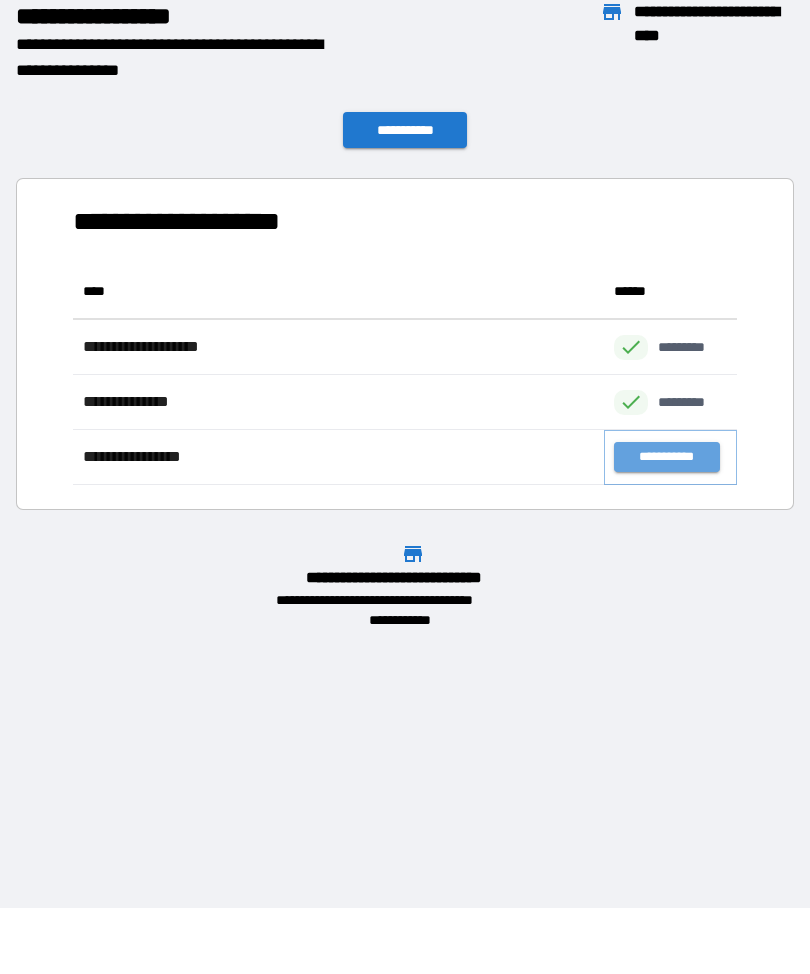 click on "**********" at bounding box center (666, 457) 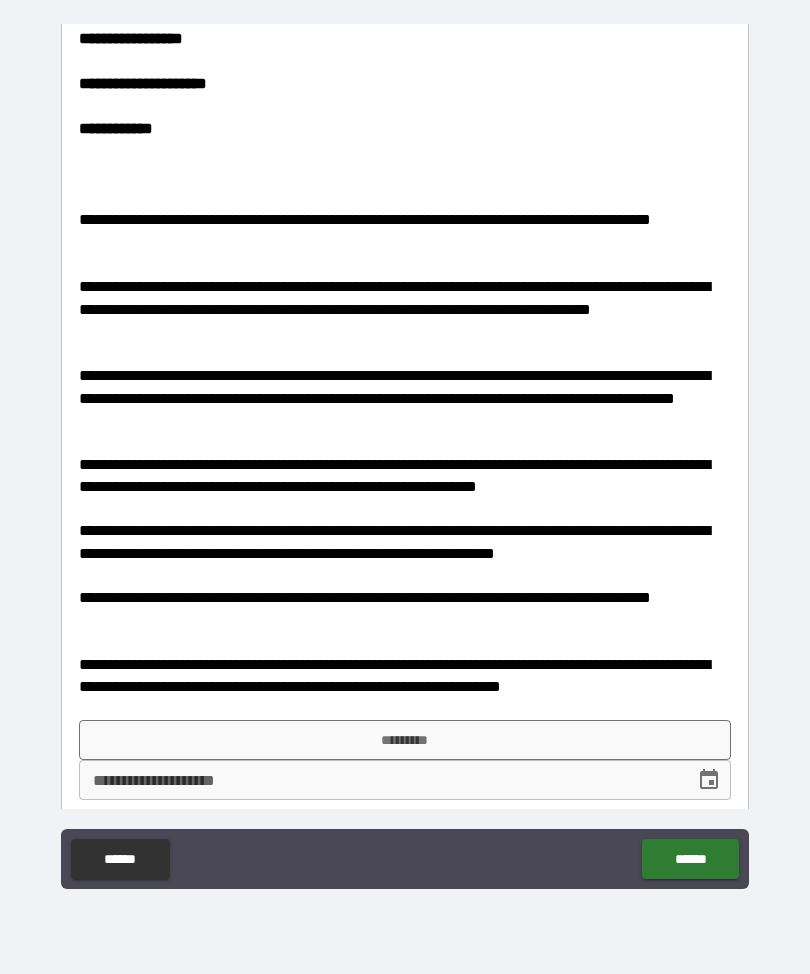 scroll, scrollTop: 116, scrollLeft: 0, axis: vertical 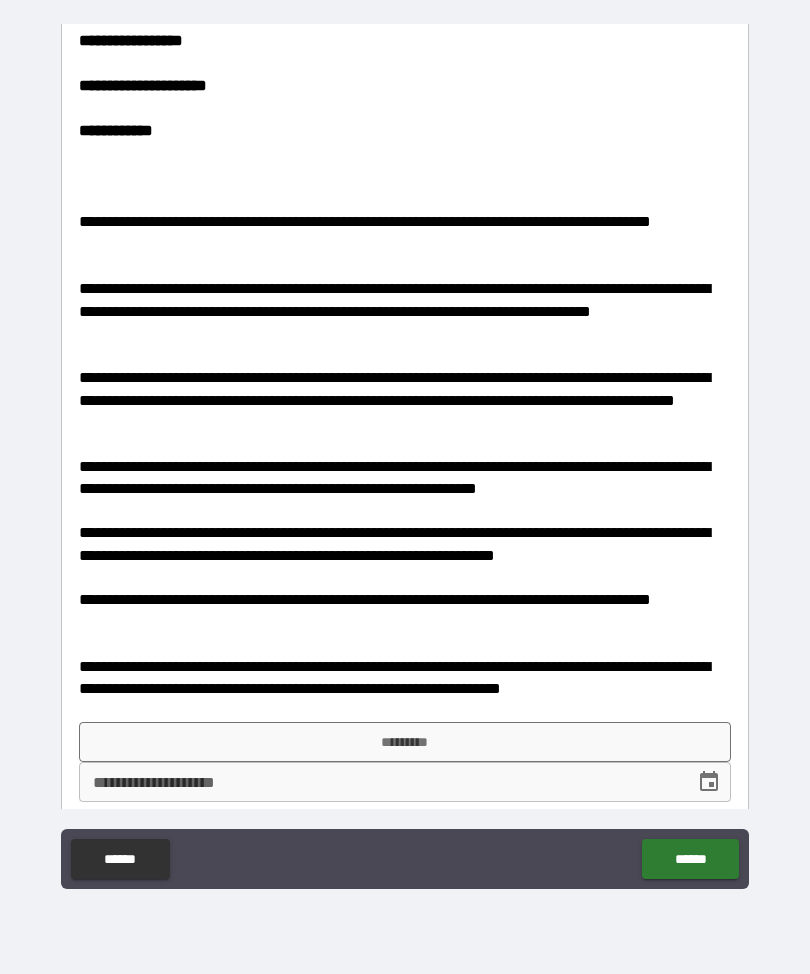 click on "*********" at bounding box center (405, 742) 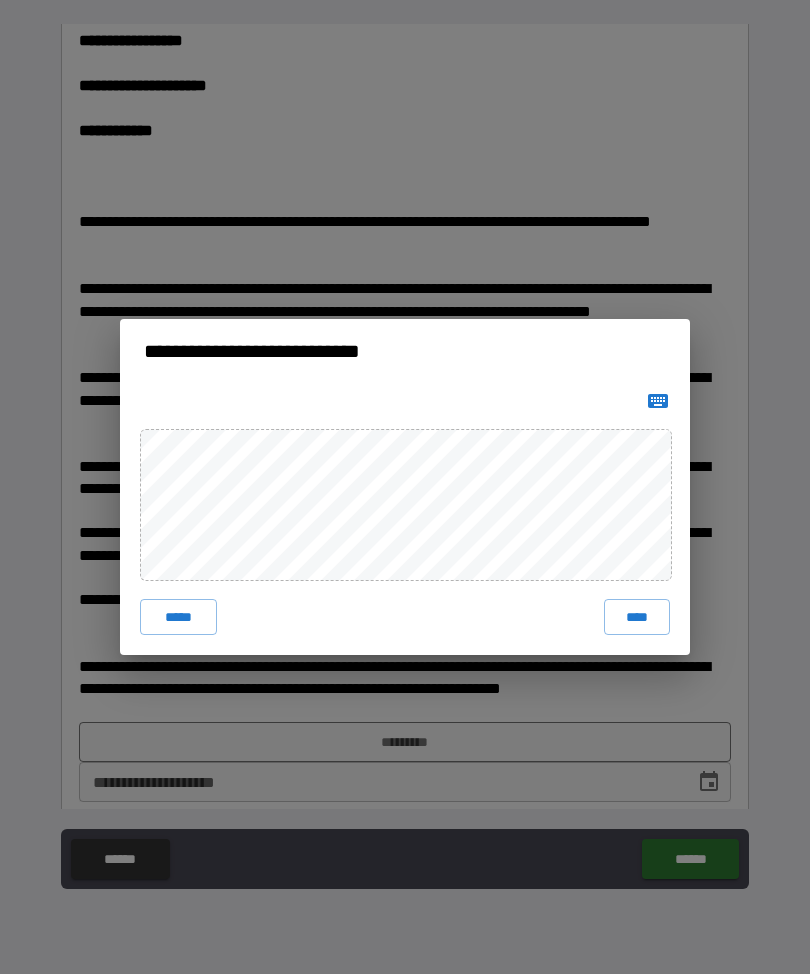 click on "****" at bounding box center (637, 617) 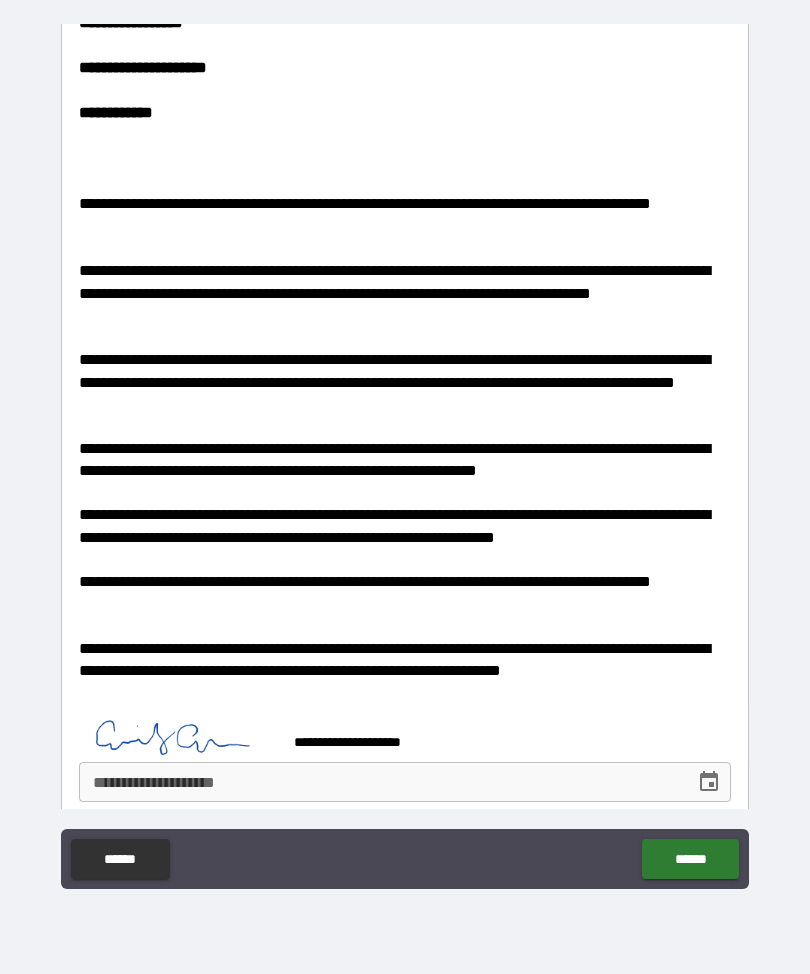 scroll, scrollTop: 133, scrollLeft: 0, axis: vertical 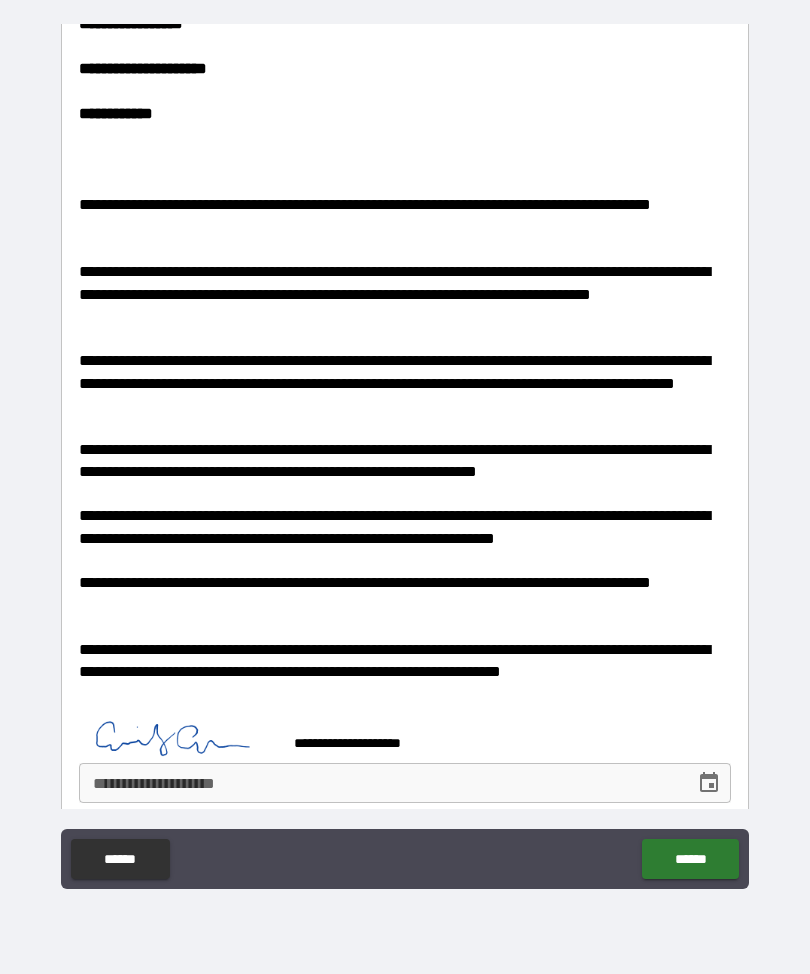 click on "**********" at bounding box center (380, 783) 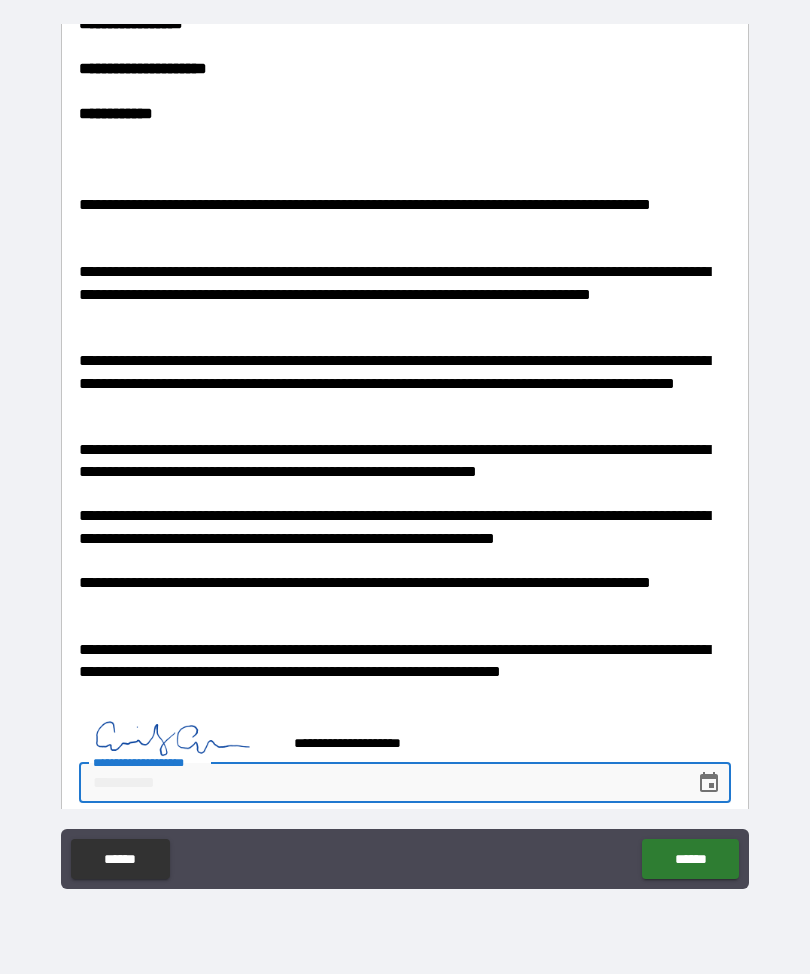 scroll, scrollTop: 67, scrollLeft: 0, axis: vertical 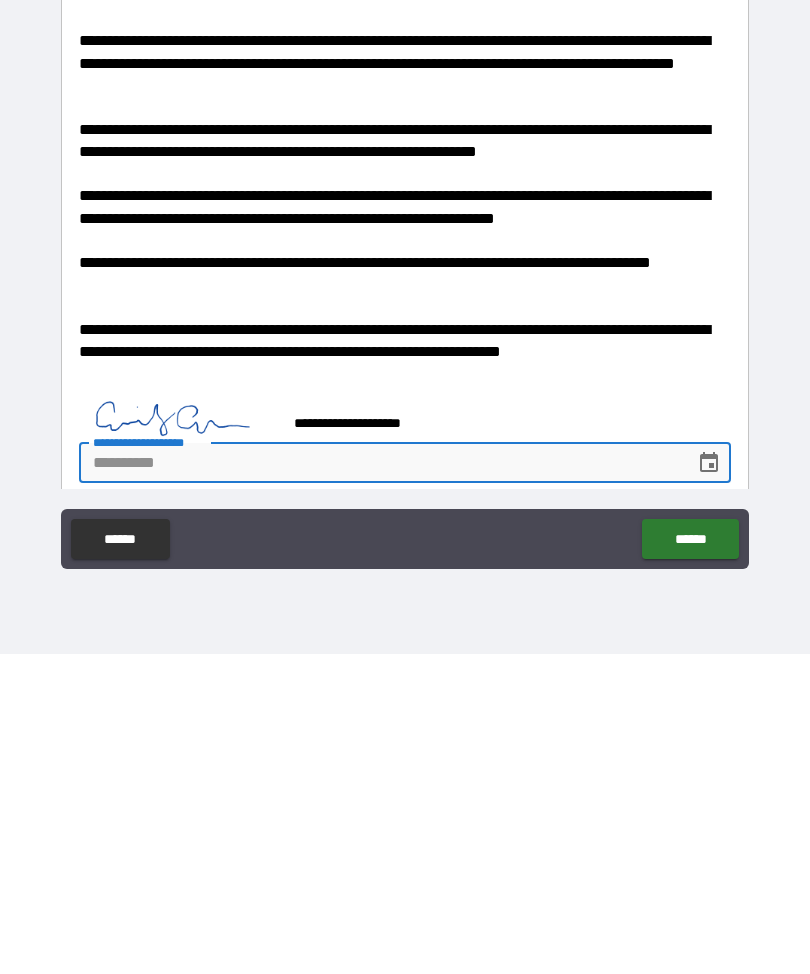 click 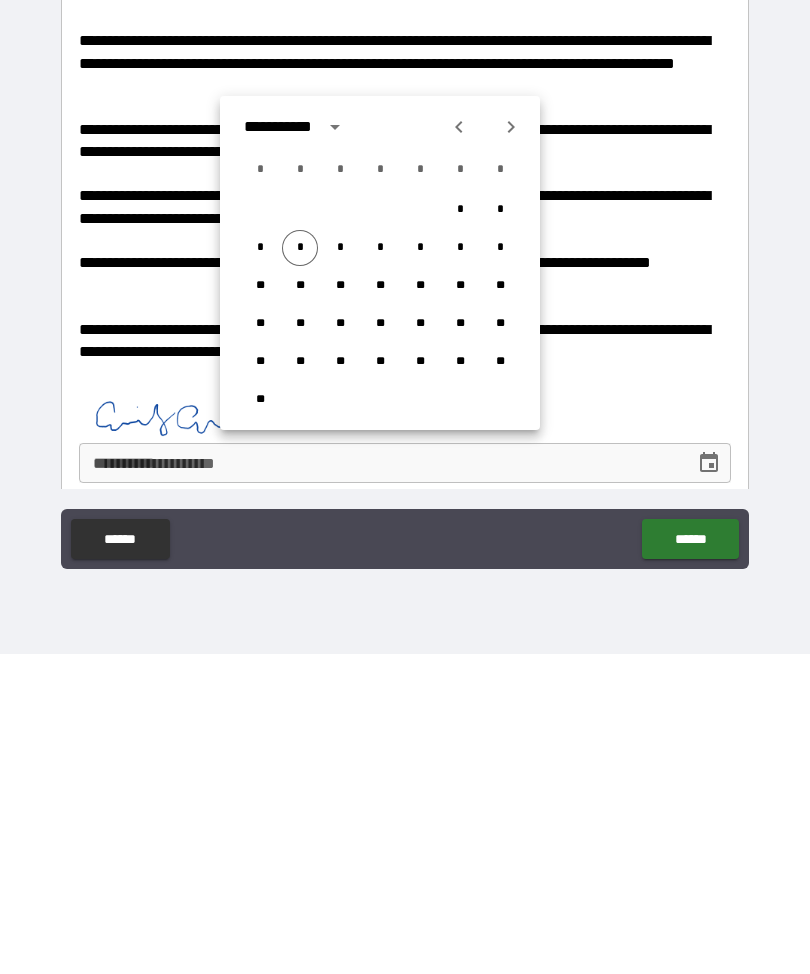 scroll, scrollTop: 66, scrollLeft: 0, axis: vertical 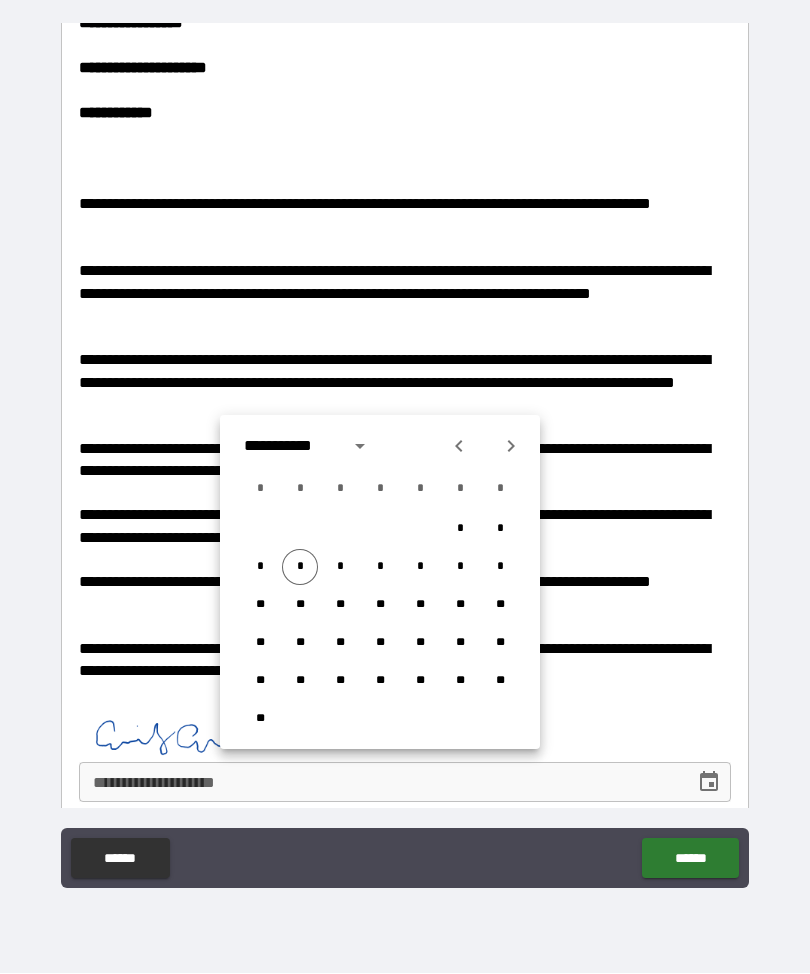 click on "*" at bounding box center [300, 568] 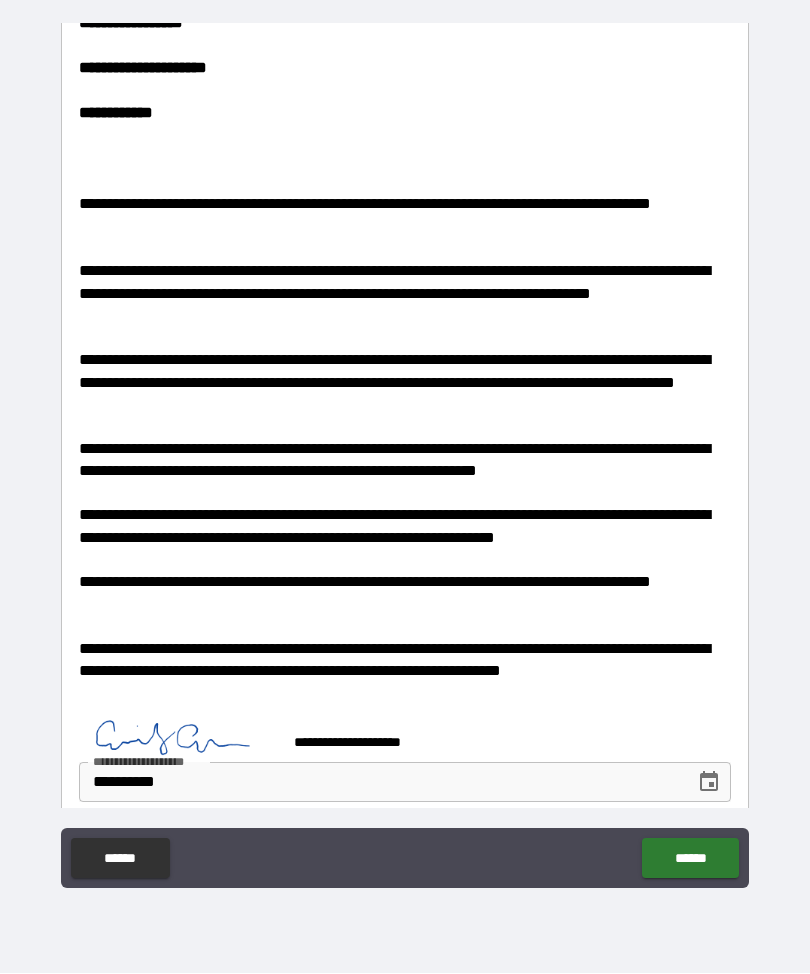 click on "******" at bounding box center [690, 859] 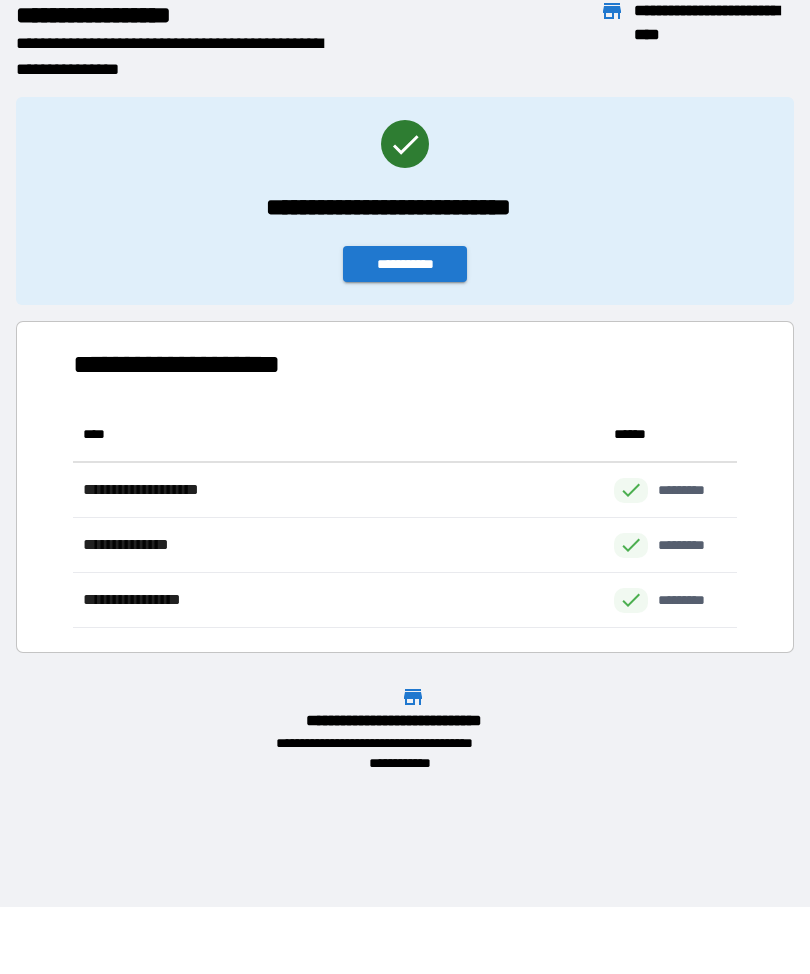 scroll, scrollTop: 1, scrollLeft: 1, axis: both 